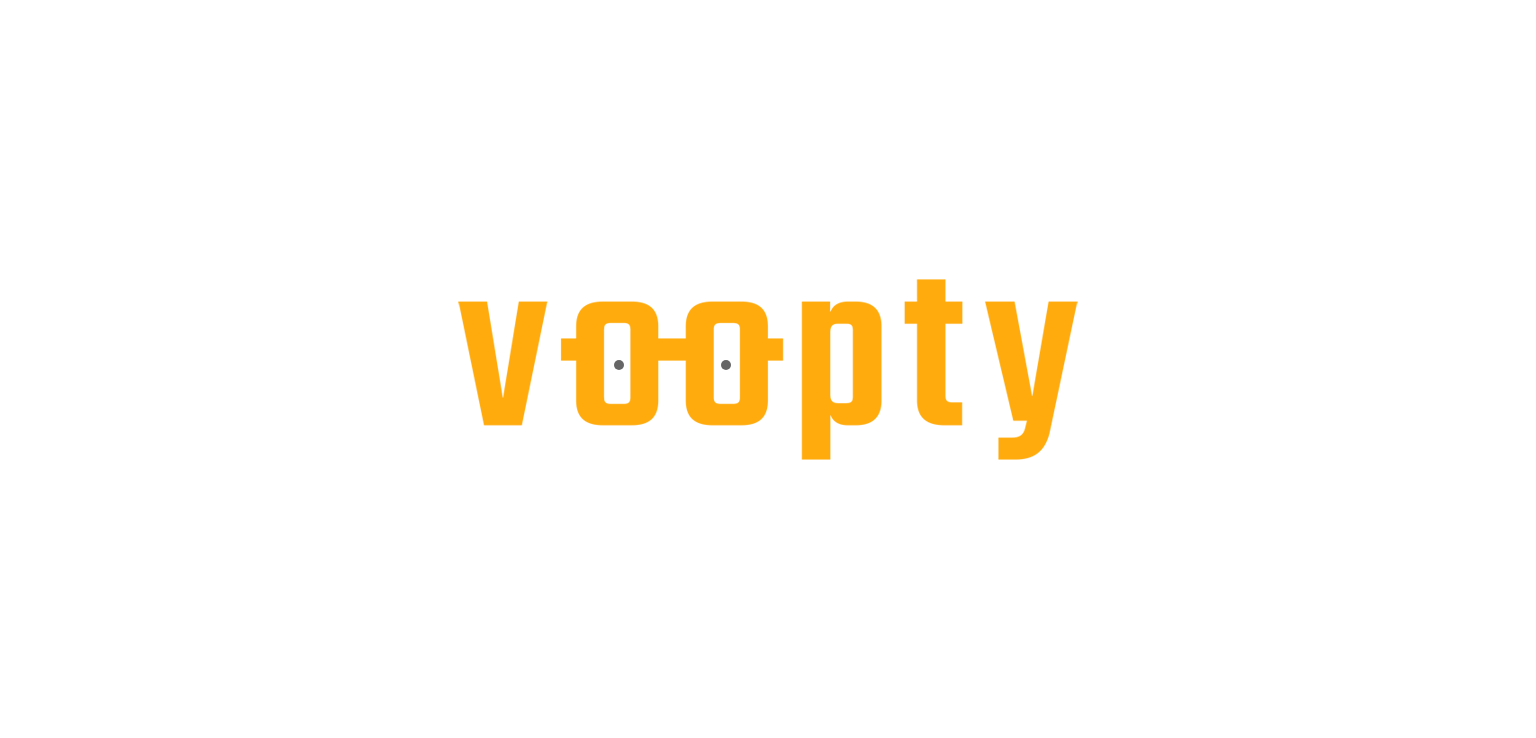 scroll, scrollTop: 0, scrollLeft: 0, axis: both 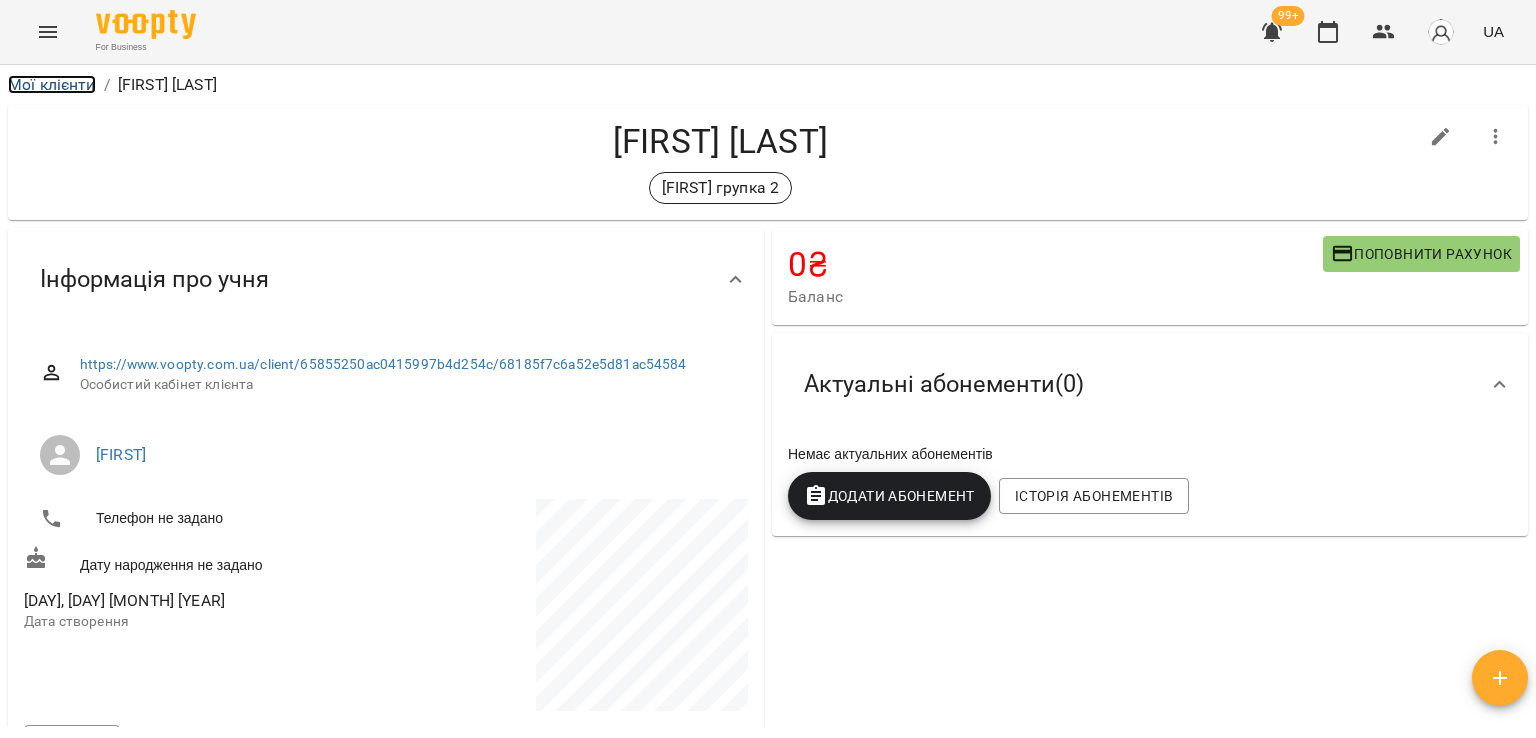 click on "Мої клієнти" at bounding box center (52, 84) 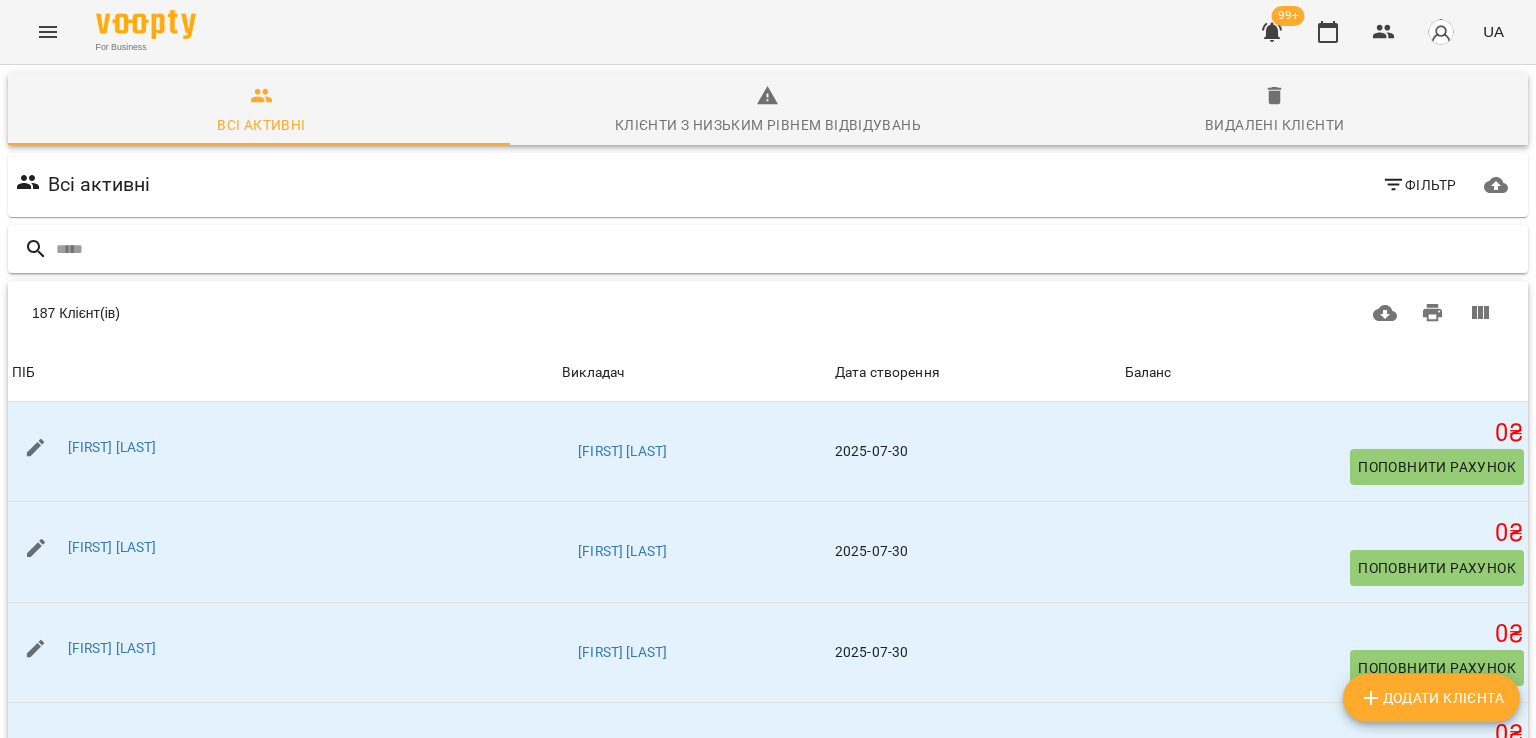 click at bounding box center [788, 249] 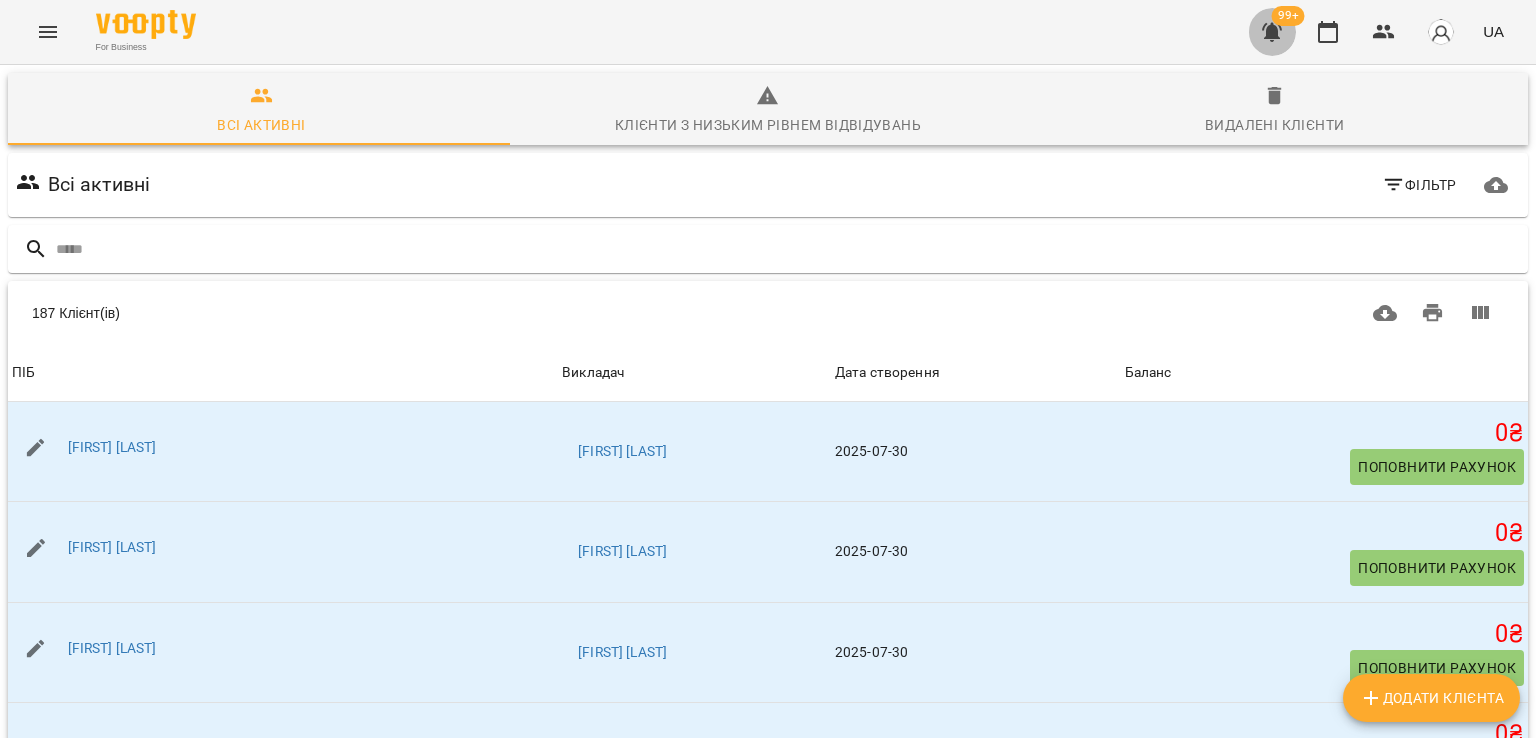 click 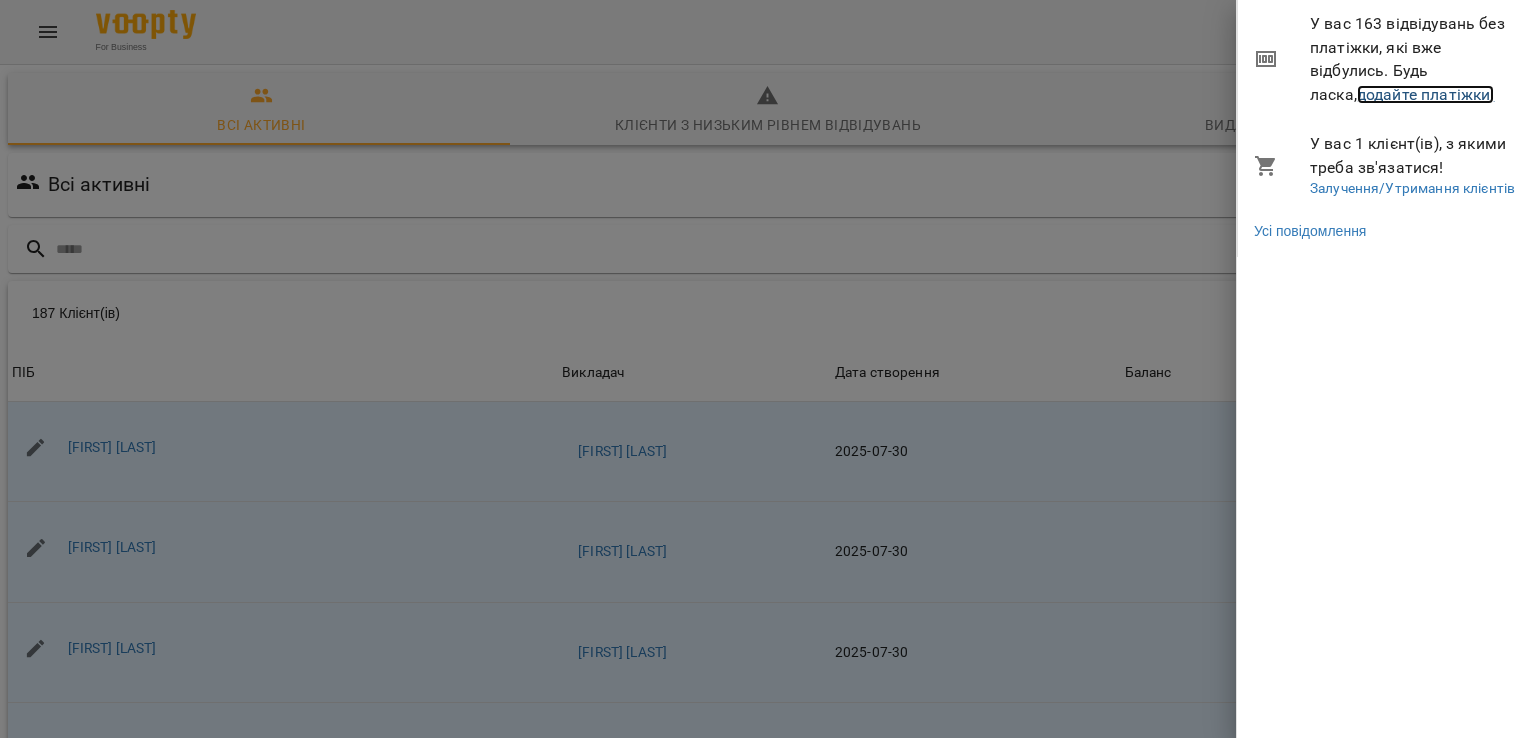 click on "додайте платіжки!" at bounding box center [1426, 94] 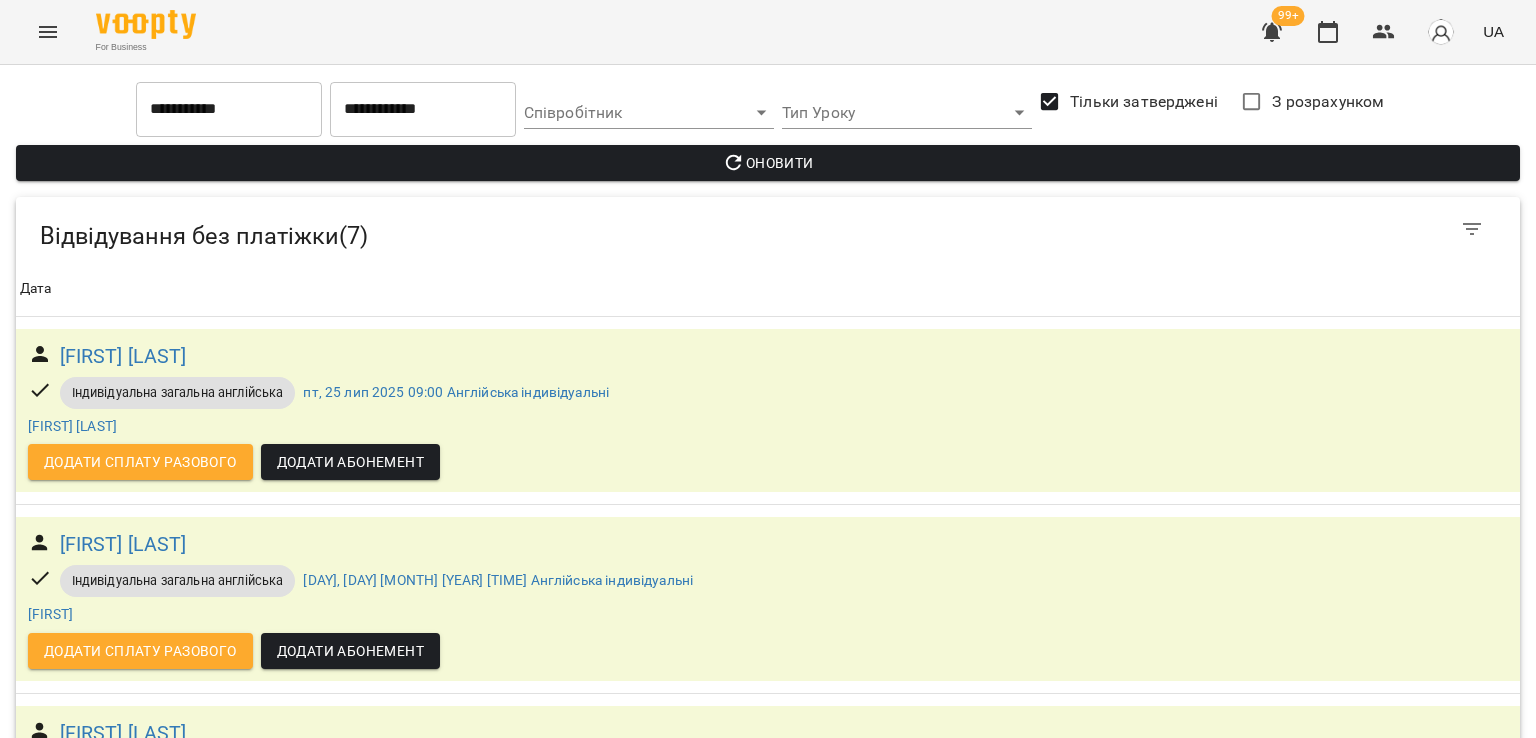 scroll, scrollTop: 311, scrollLeft: 0, axis: vertical 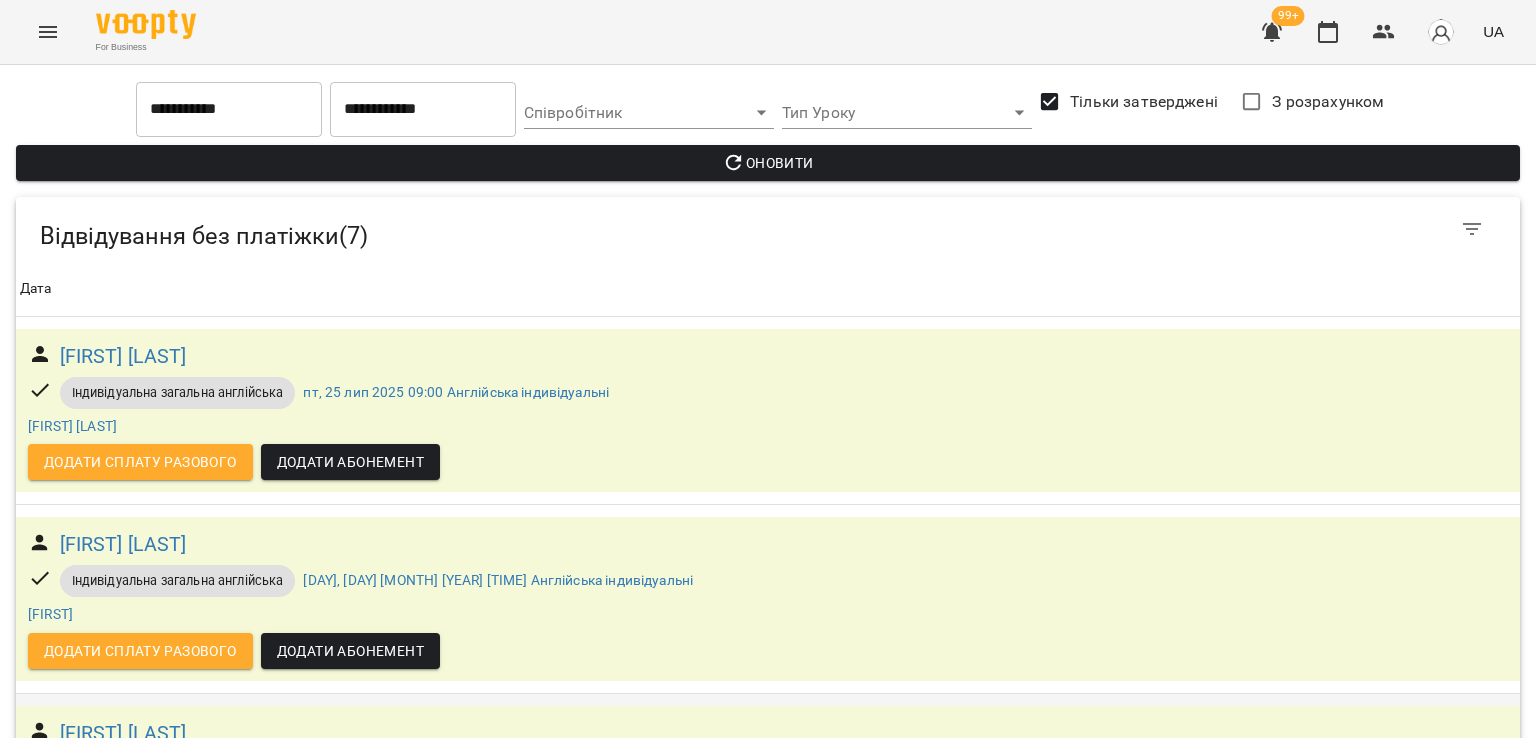 click on "Додати Абонемент" at bounding box center [350, 839] 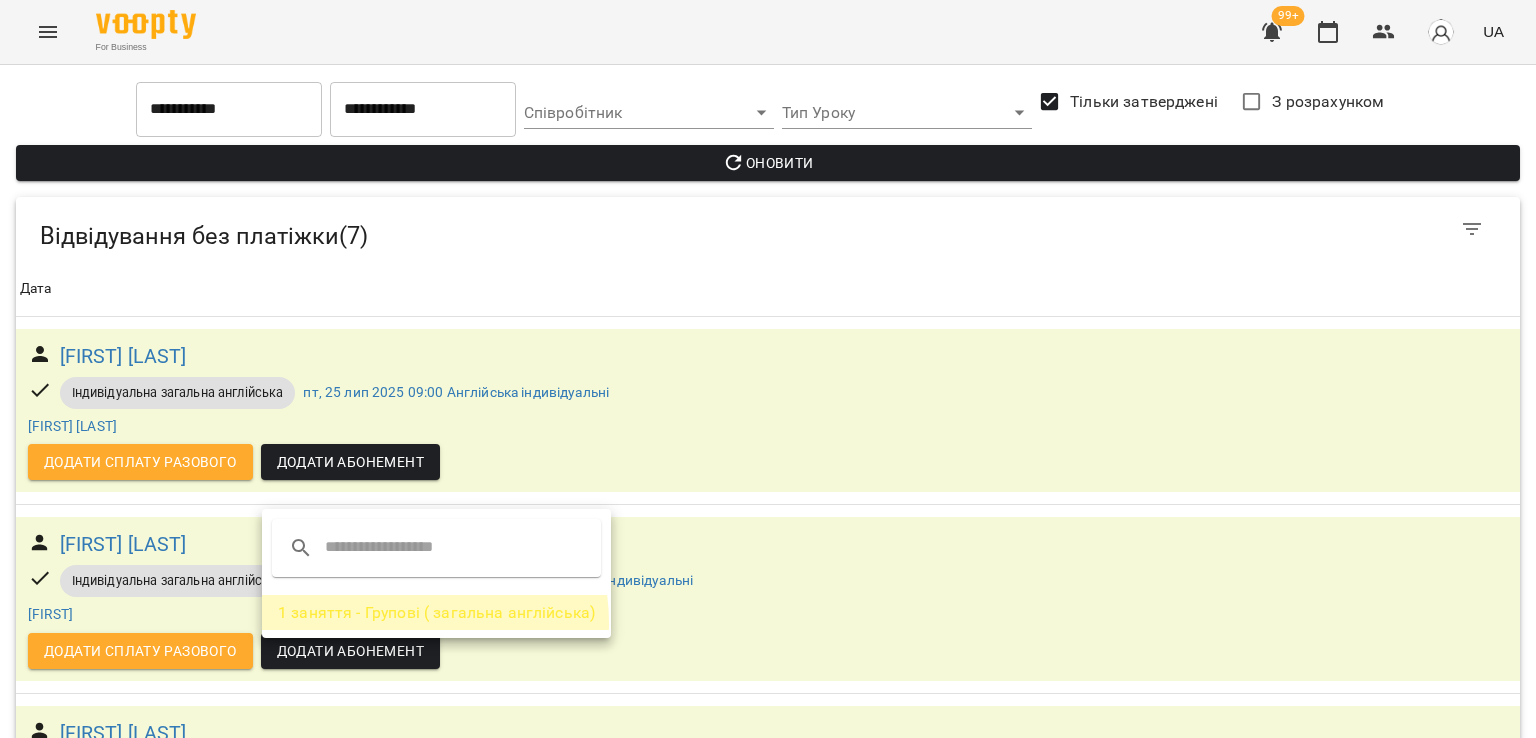 click on "1 заняття - Групові ( загальна англійська)" at bounding box center [436, 613] 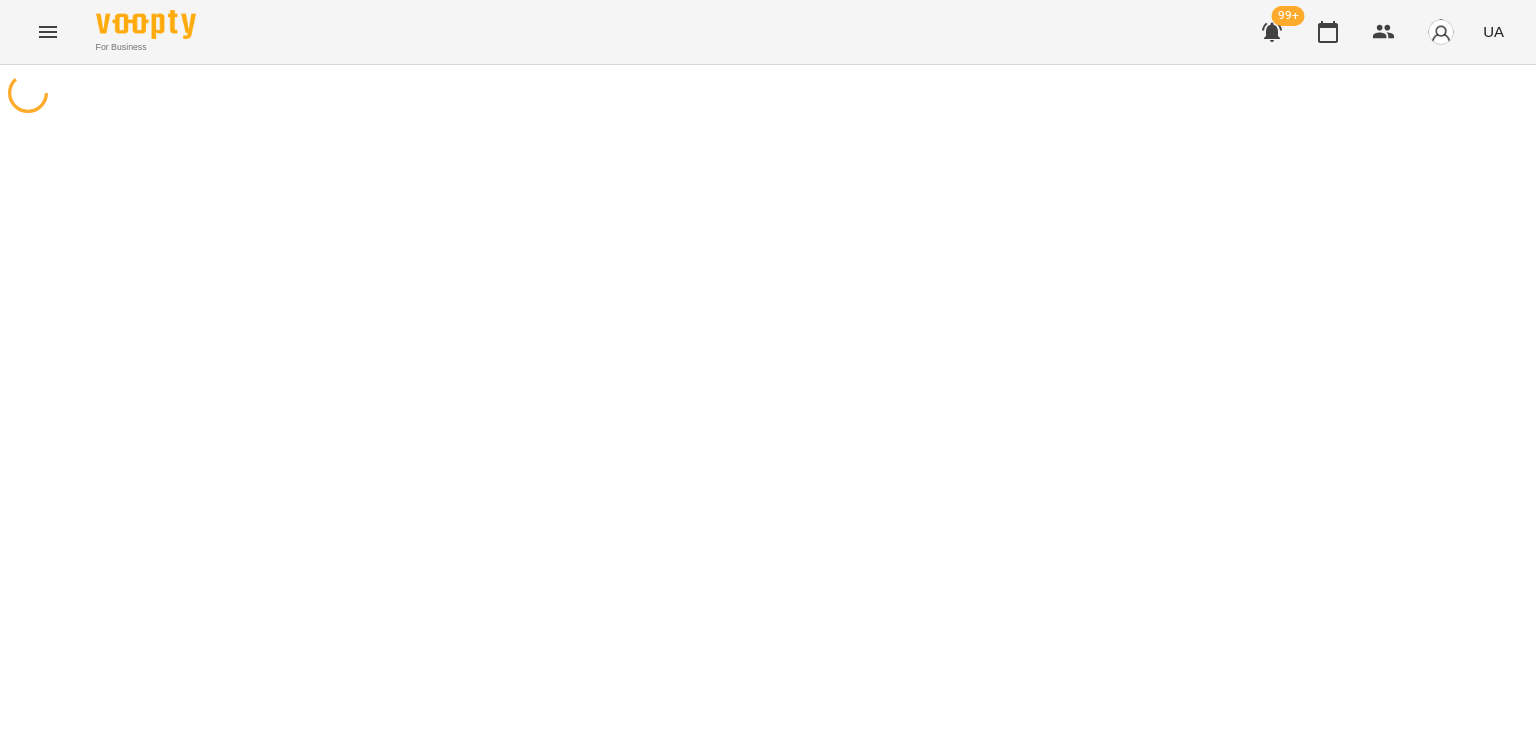 scroll, scrollTop: 0, scrollLeft: 0, axis: both 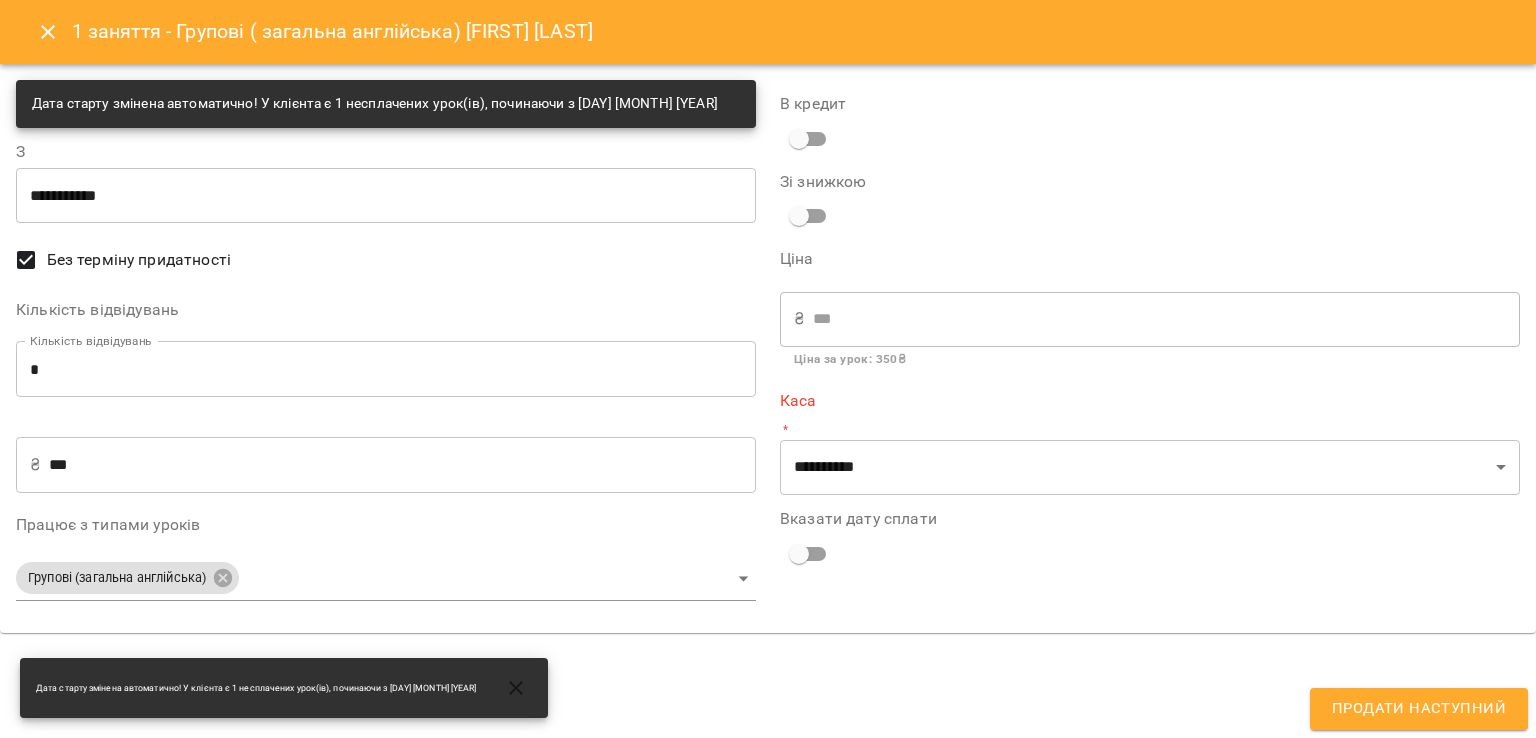 click on "Кількість відвідувань Кількість відвідувань * Кількість відвідувань" at bounding box center (386, 353) 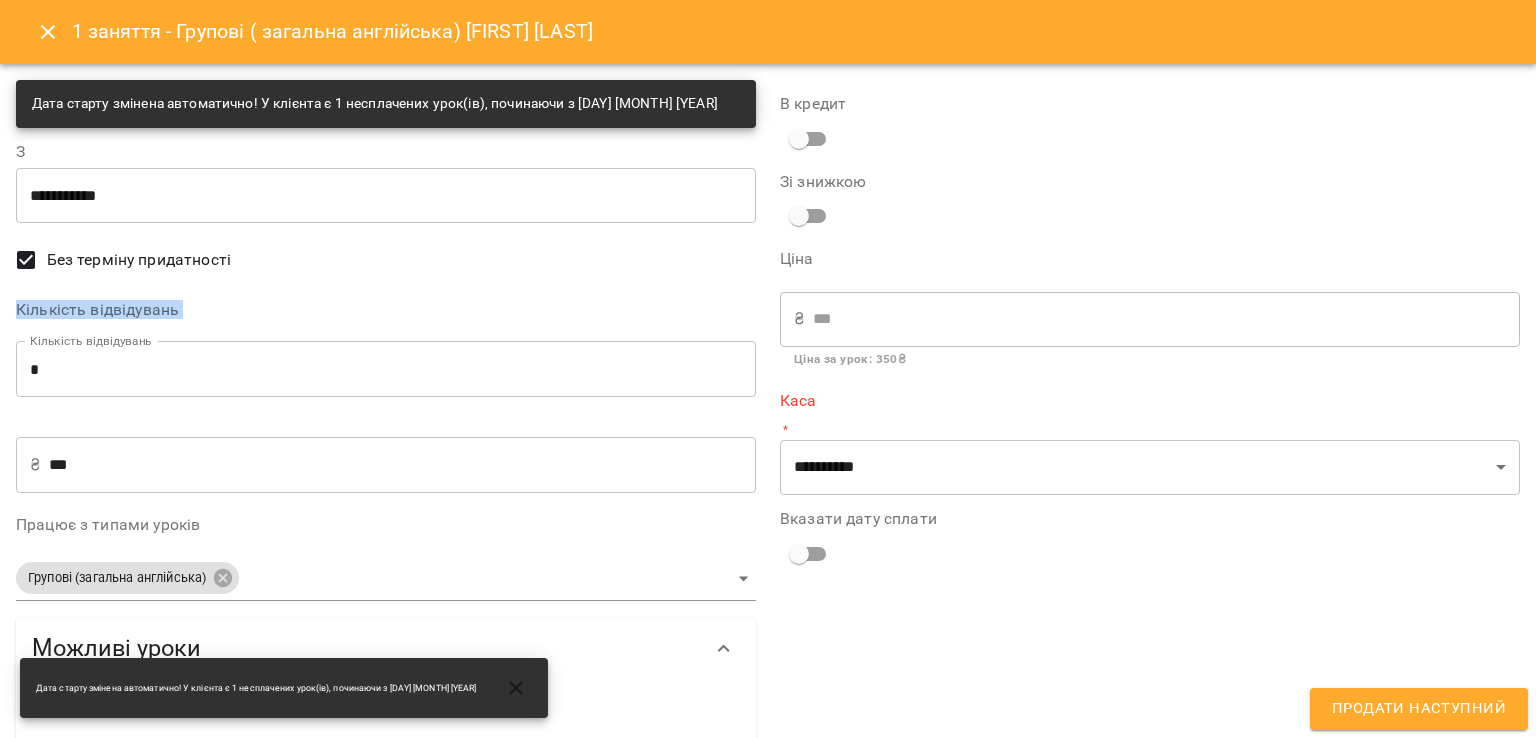 click on "Кількість відвідувань Кількість відвідувань * Кількість відвідувань" at bounding box center (386, 353) 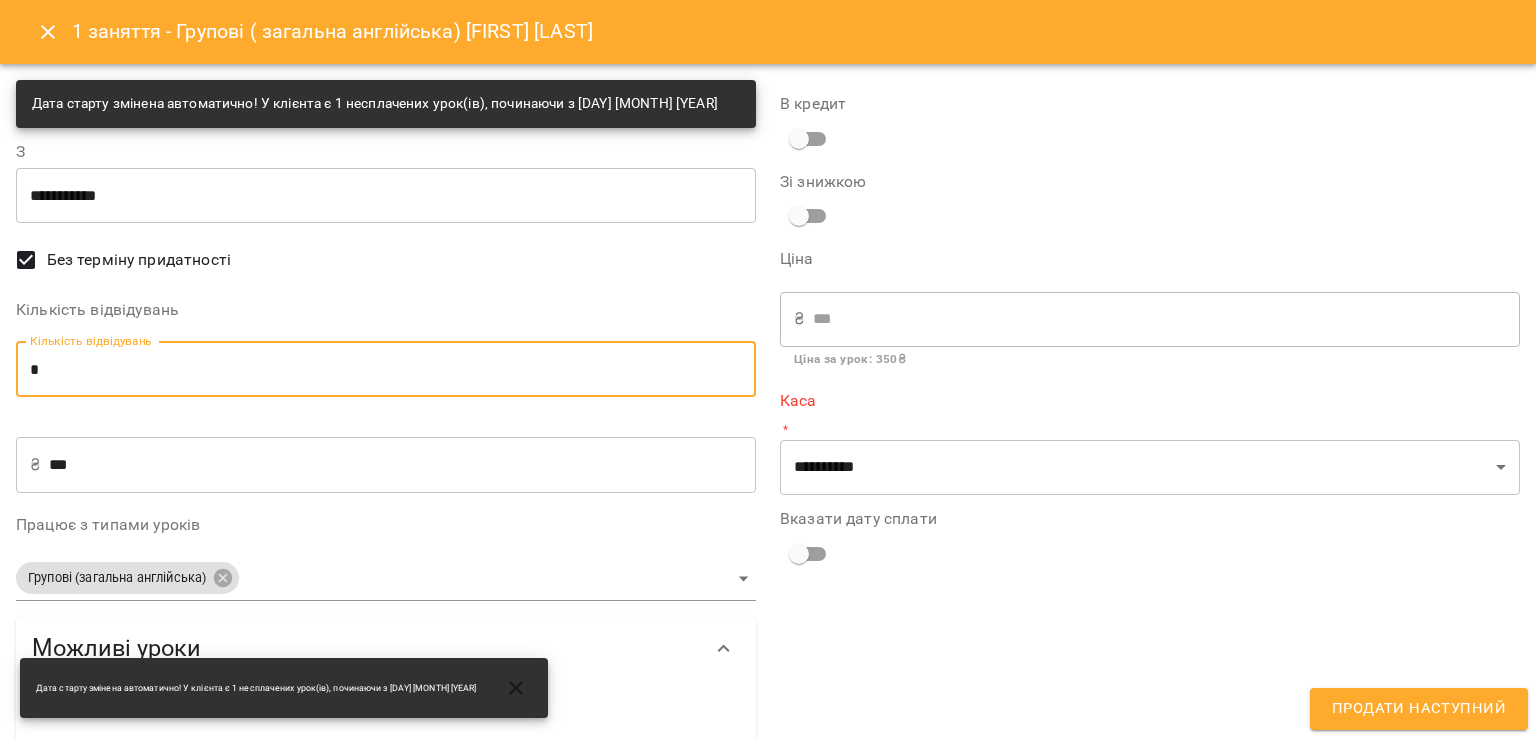 click on "*" at bounding box center [386, 369] 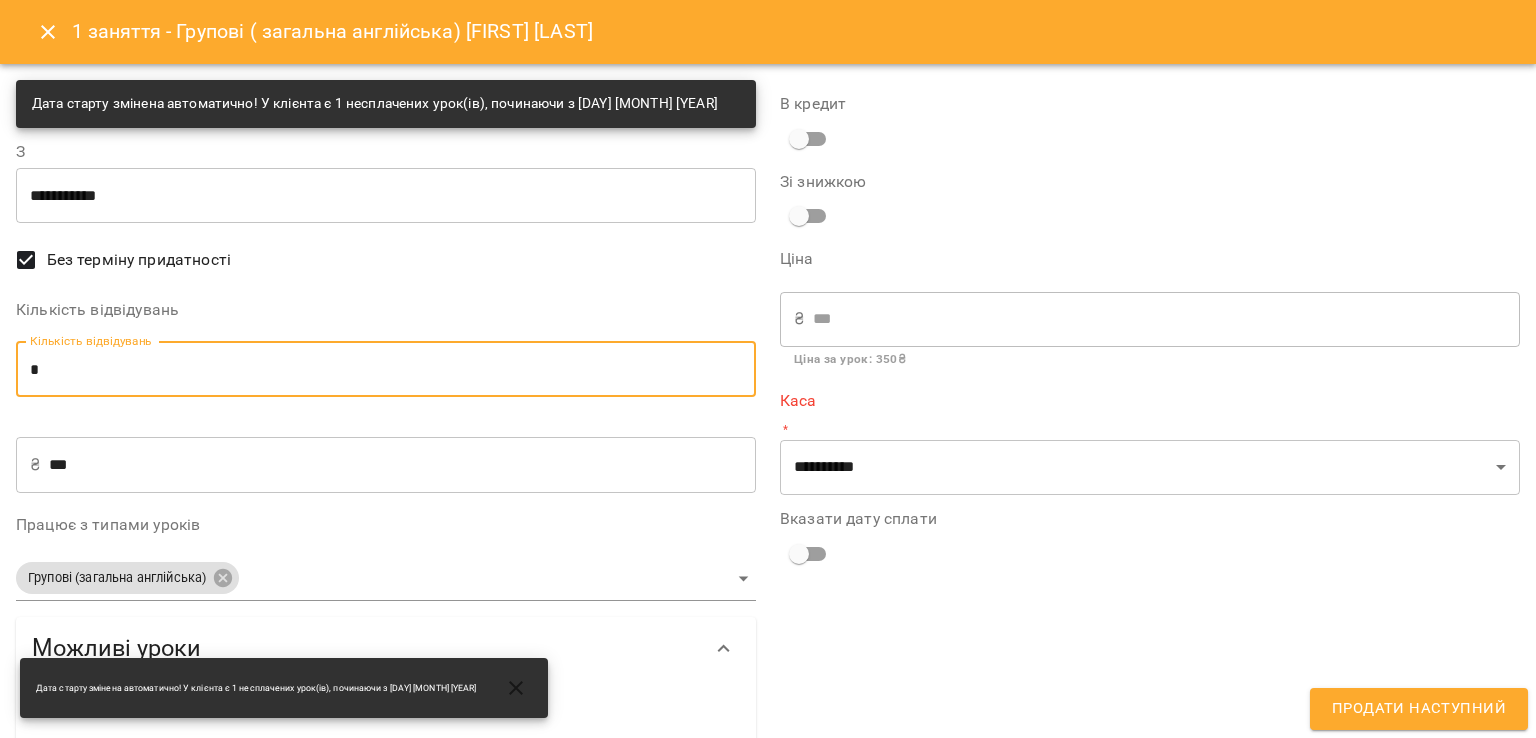 type on "*" 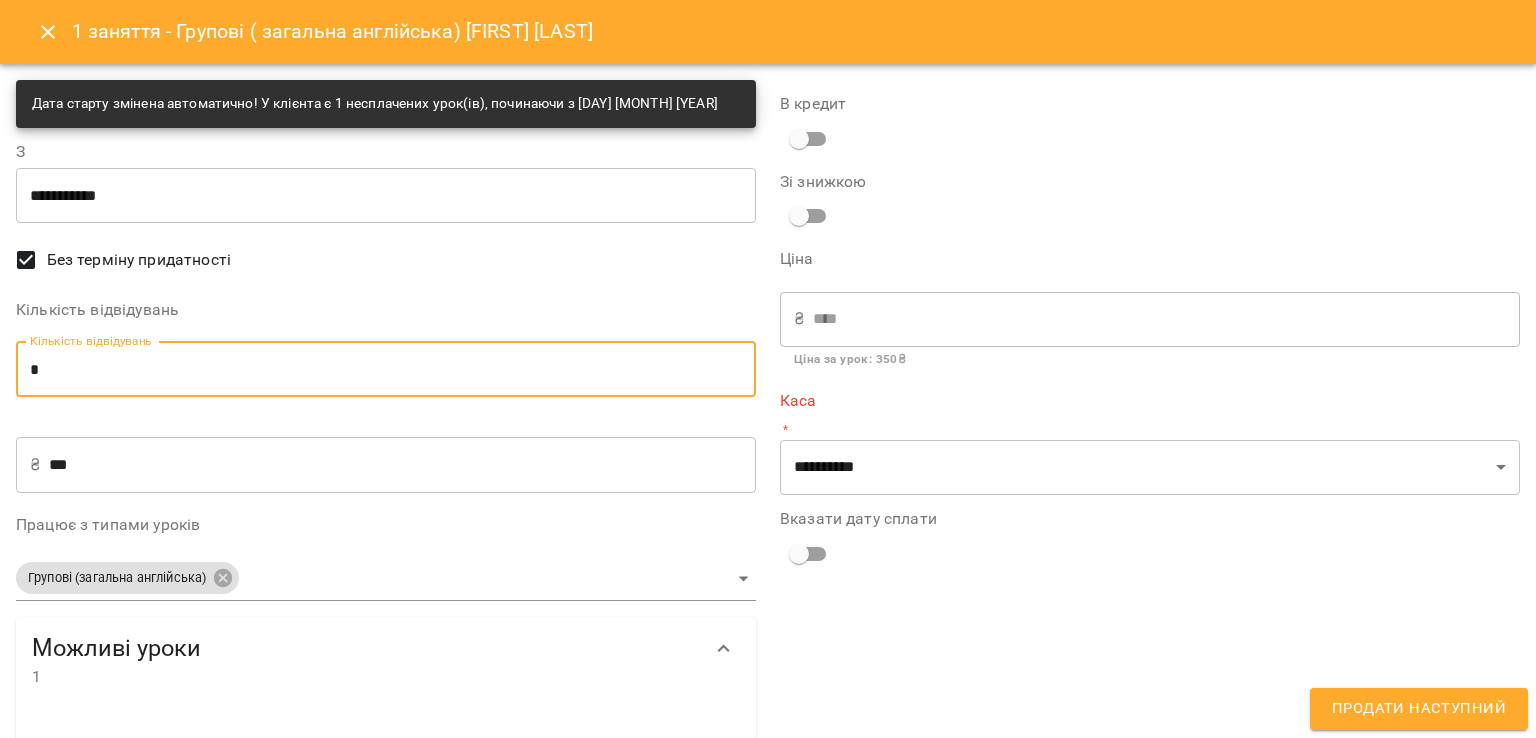 type on "*" 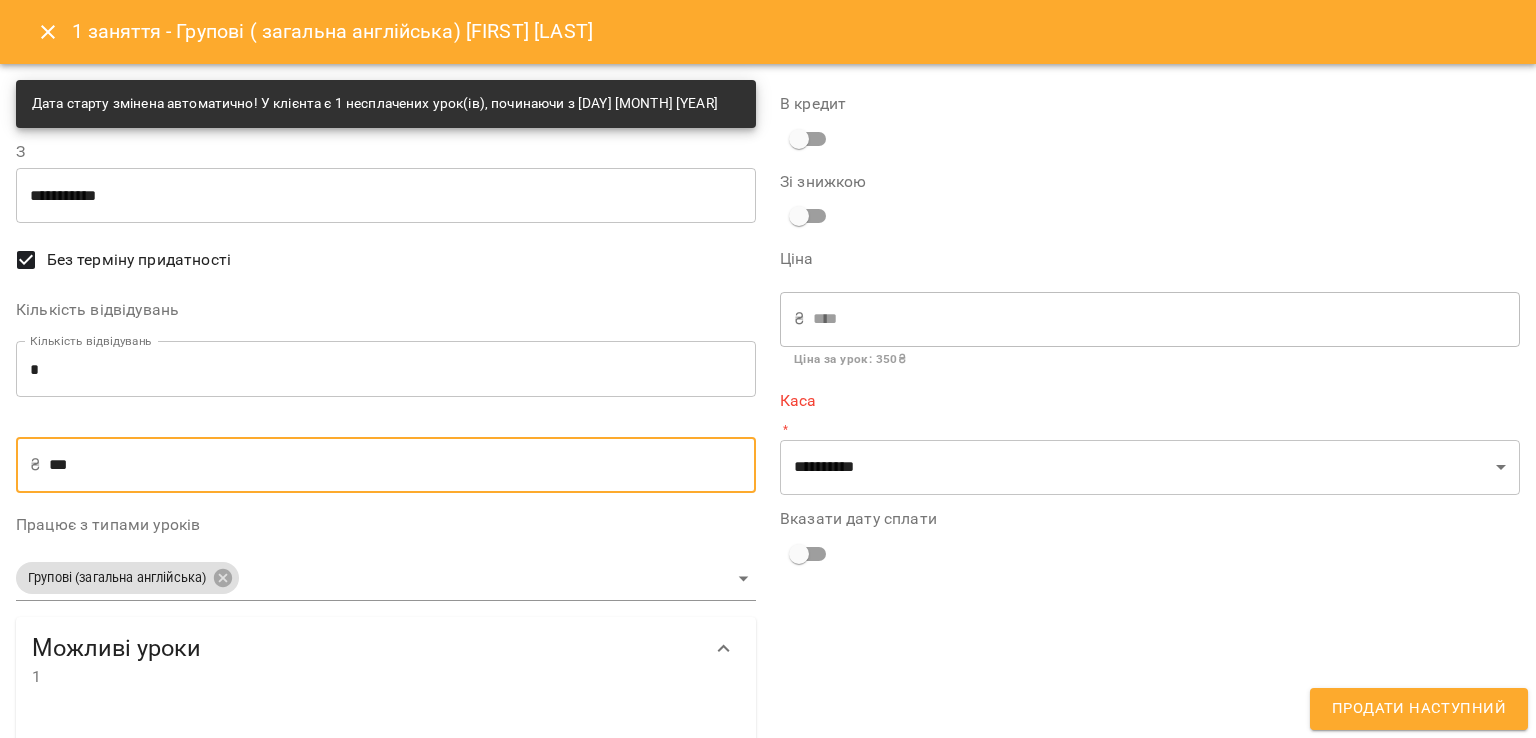 click on "***" at bounding box center [402, 465] 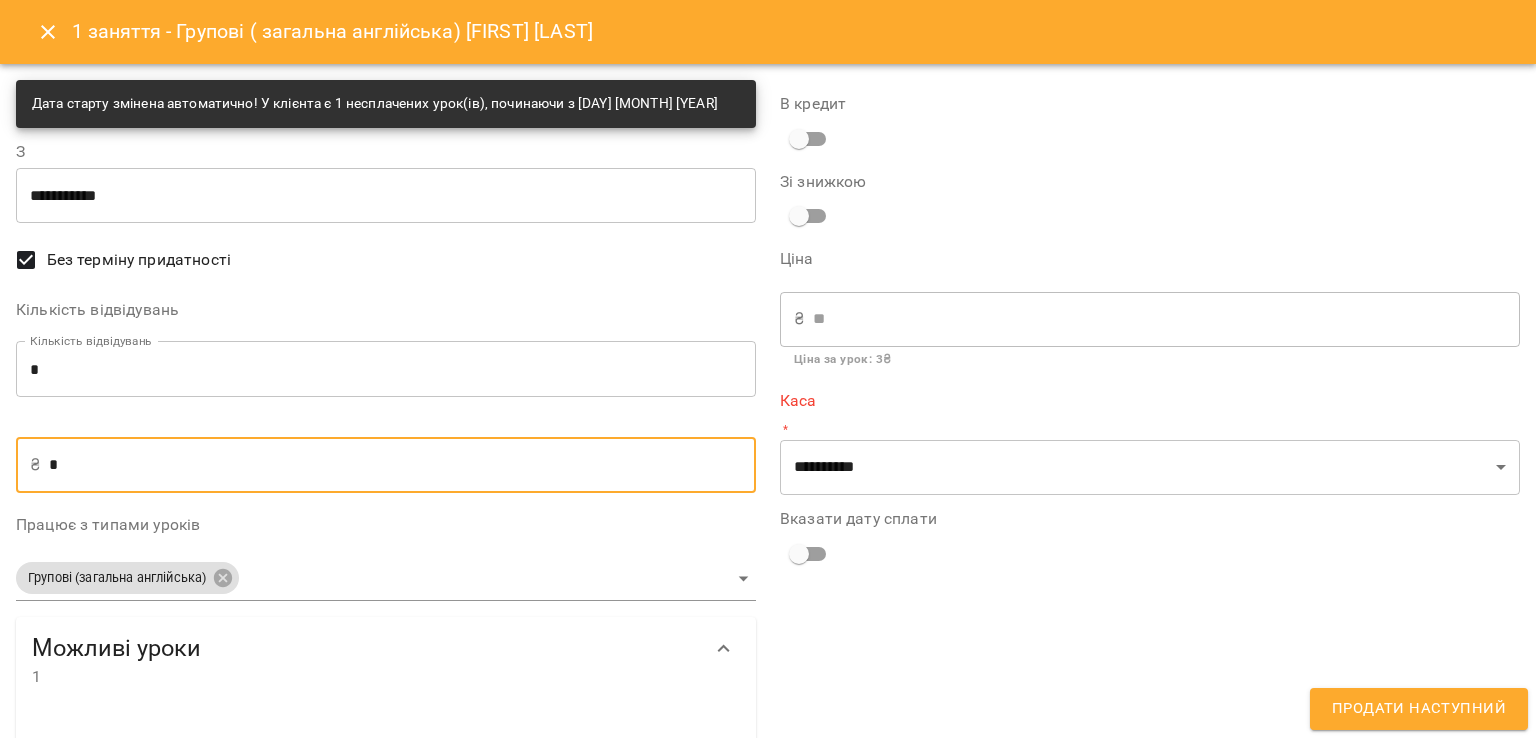 type on "**" 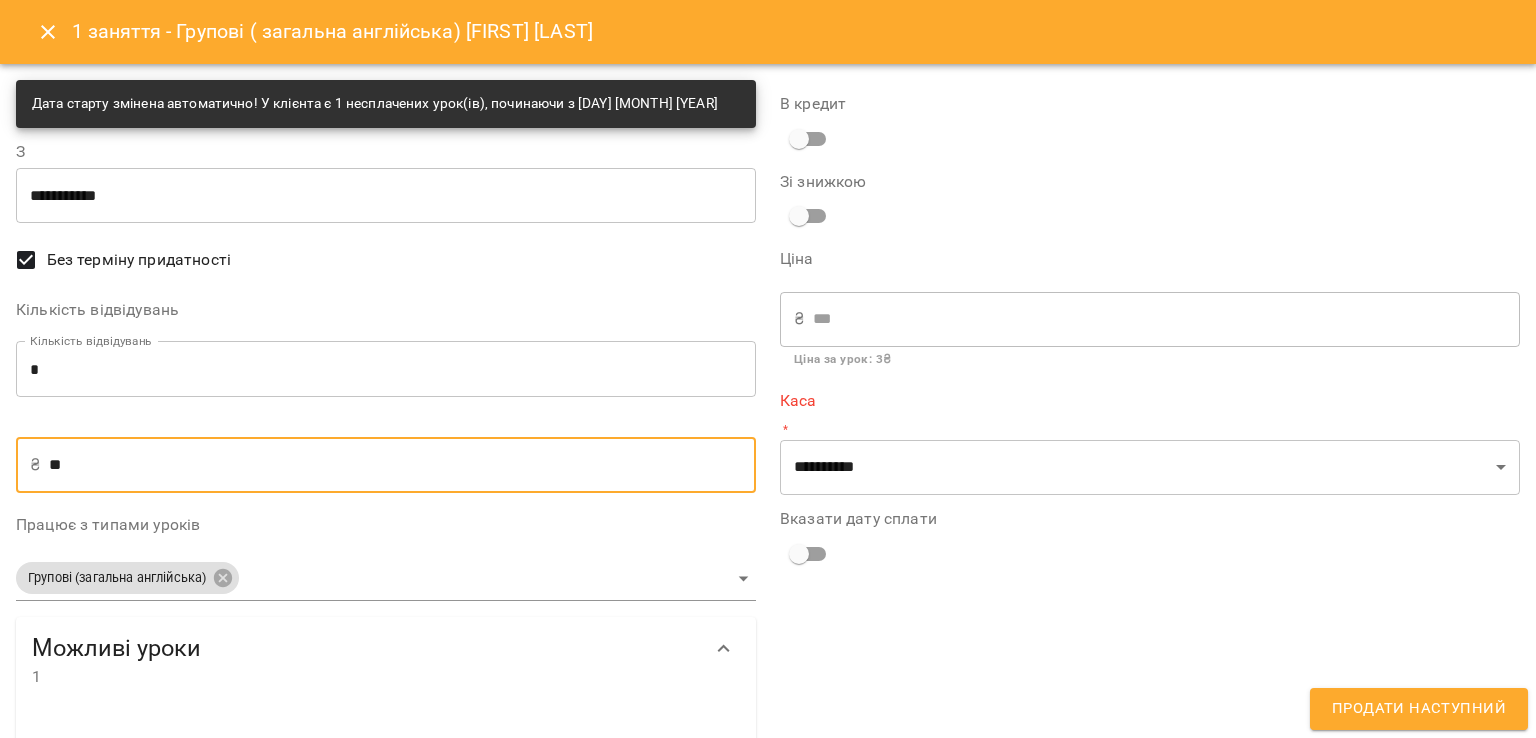 type on "***" 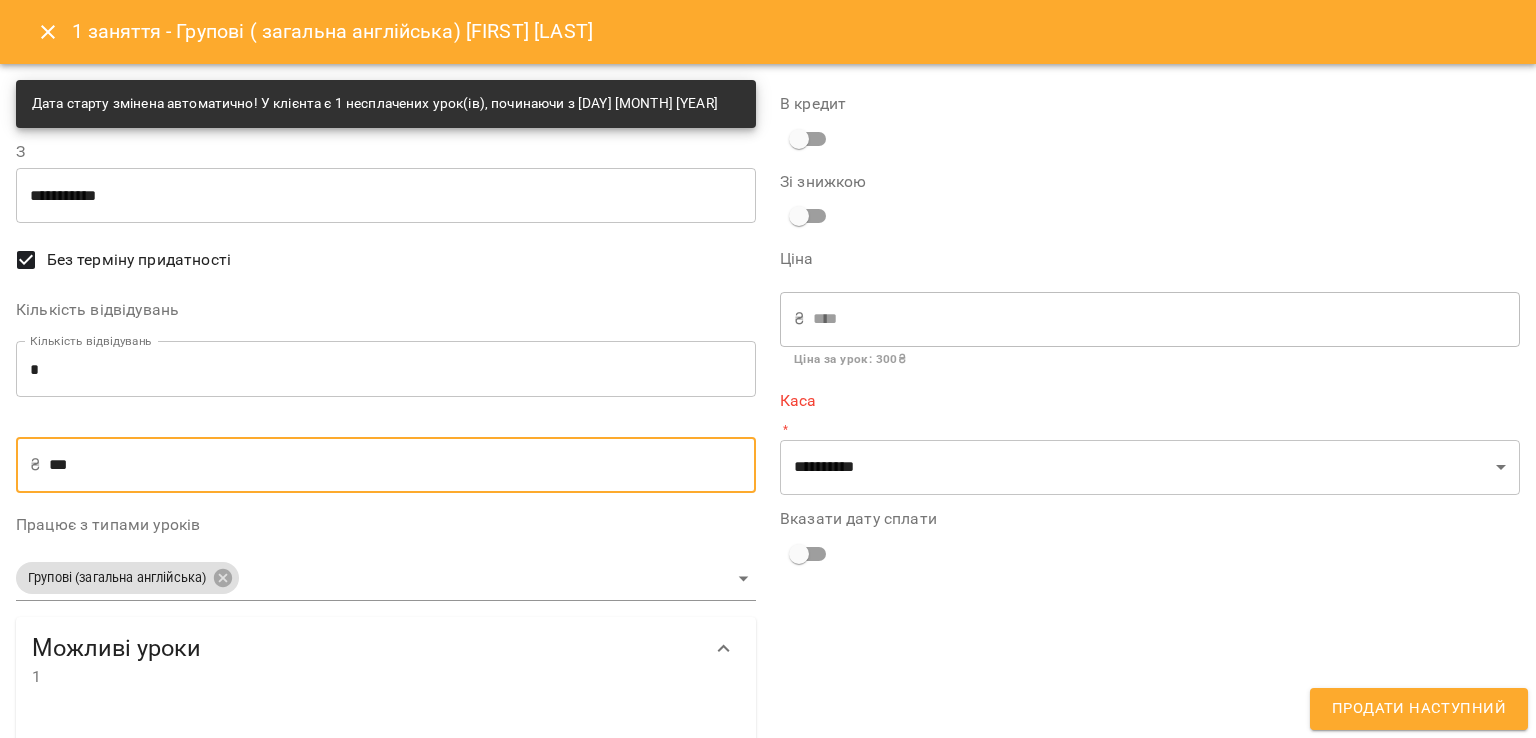 type on "***" 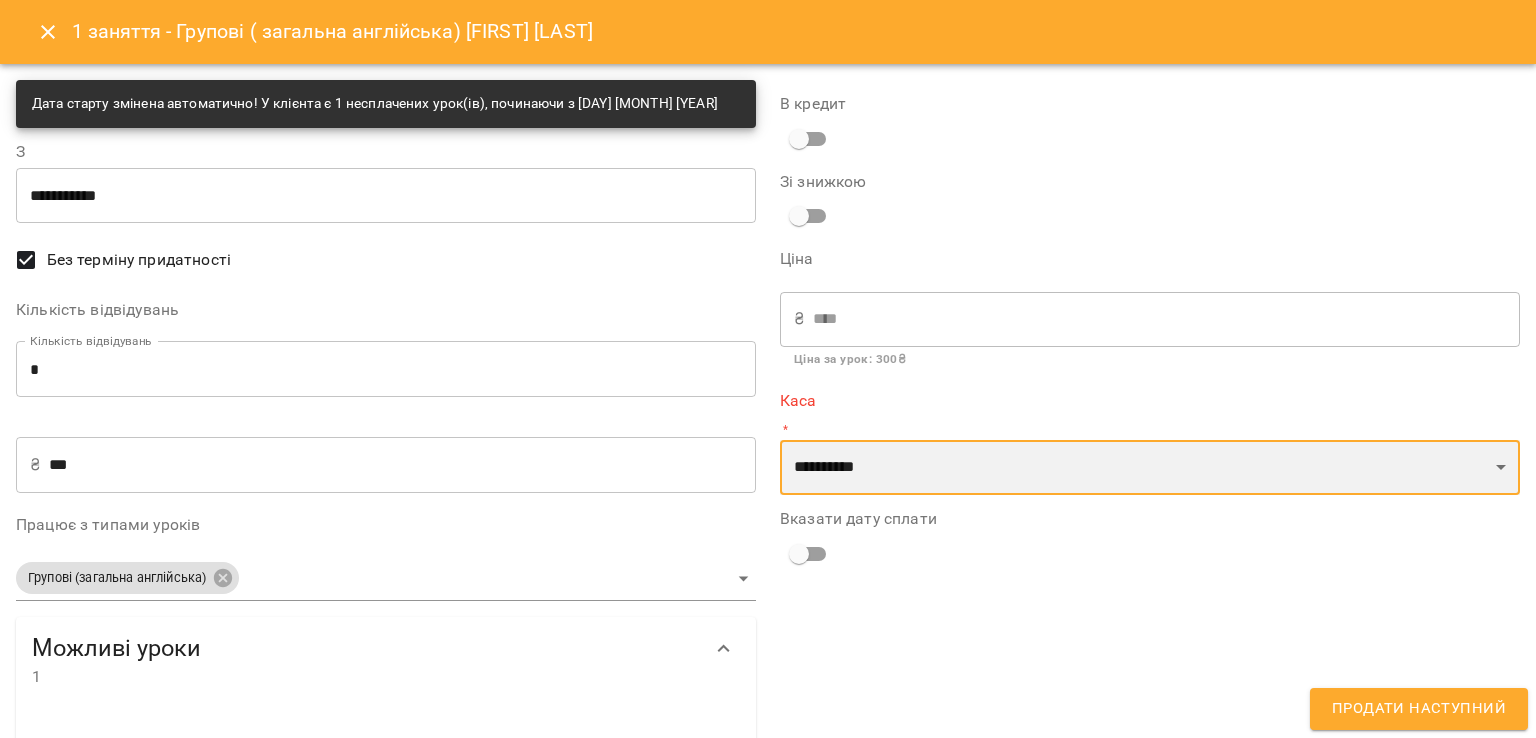 click on "**********" at bounding box center [1150, 468] 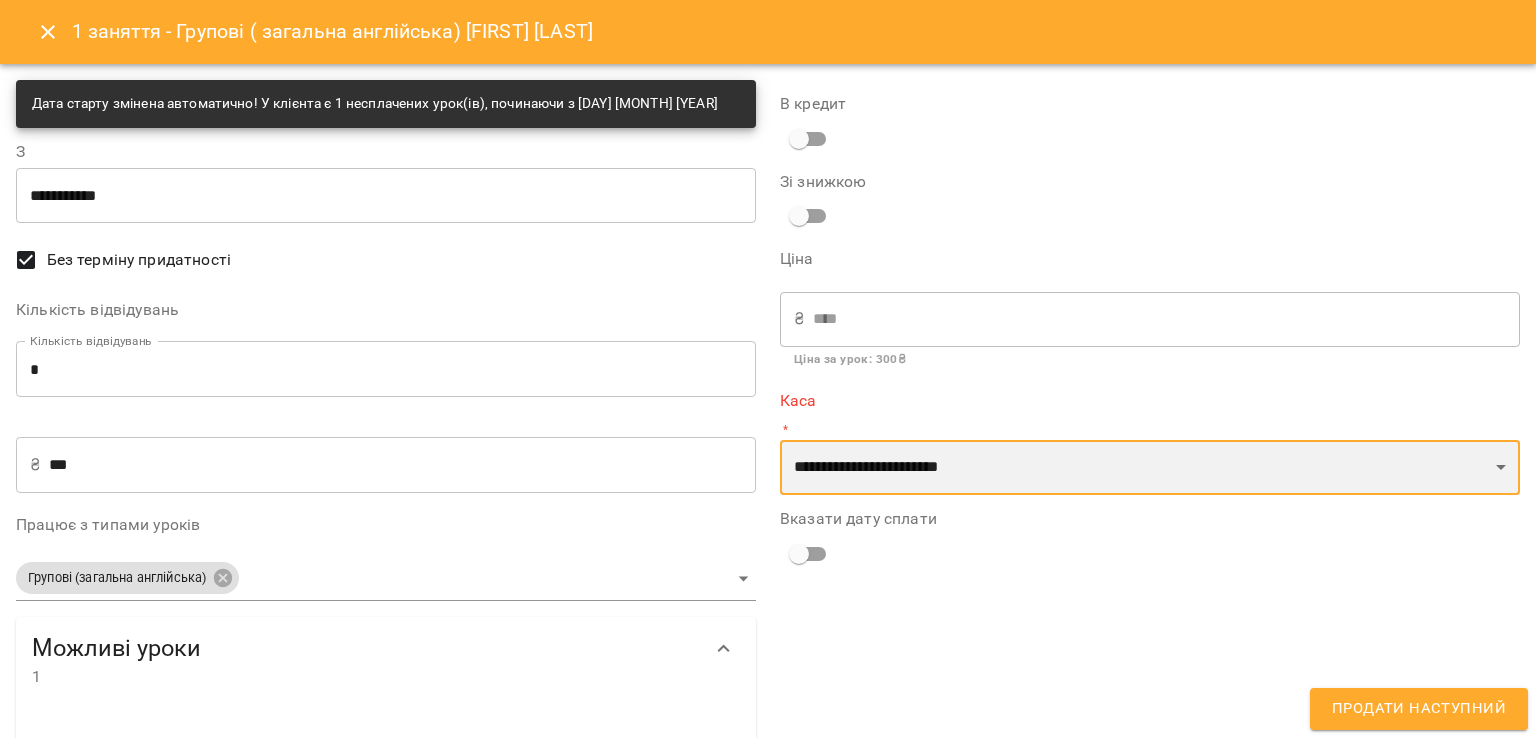click on "**********" at bounding box center (1150, 468) 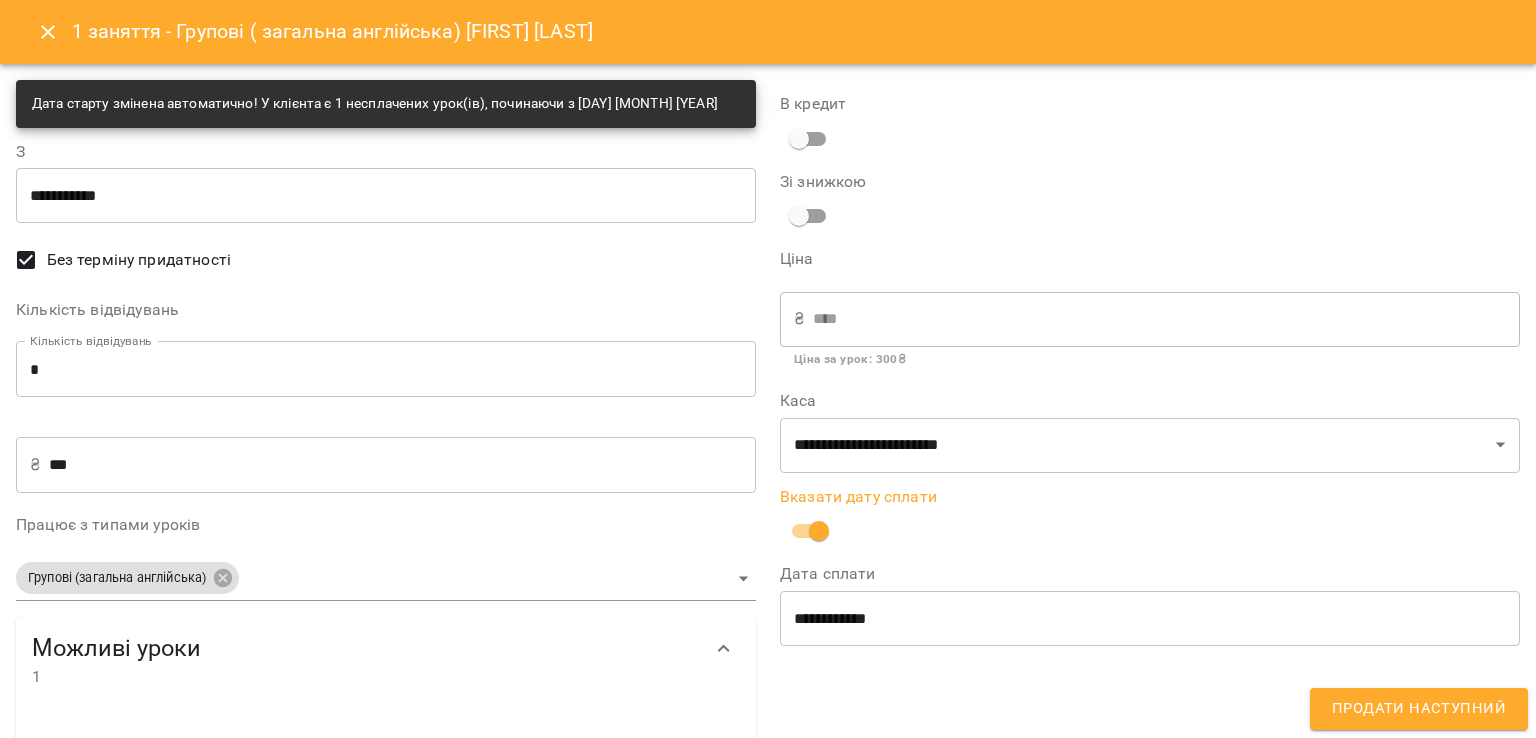 click on "Продати наступний" at bounding box center (1419, 709) 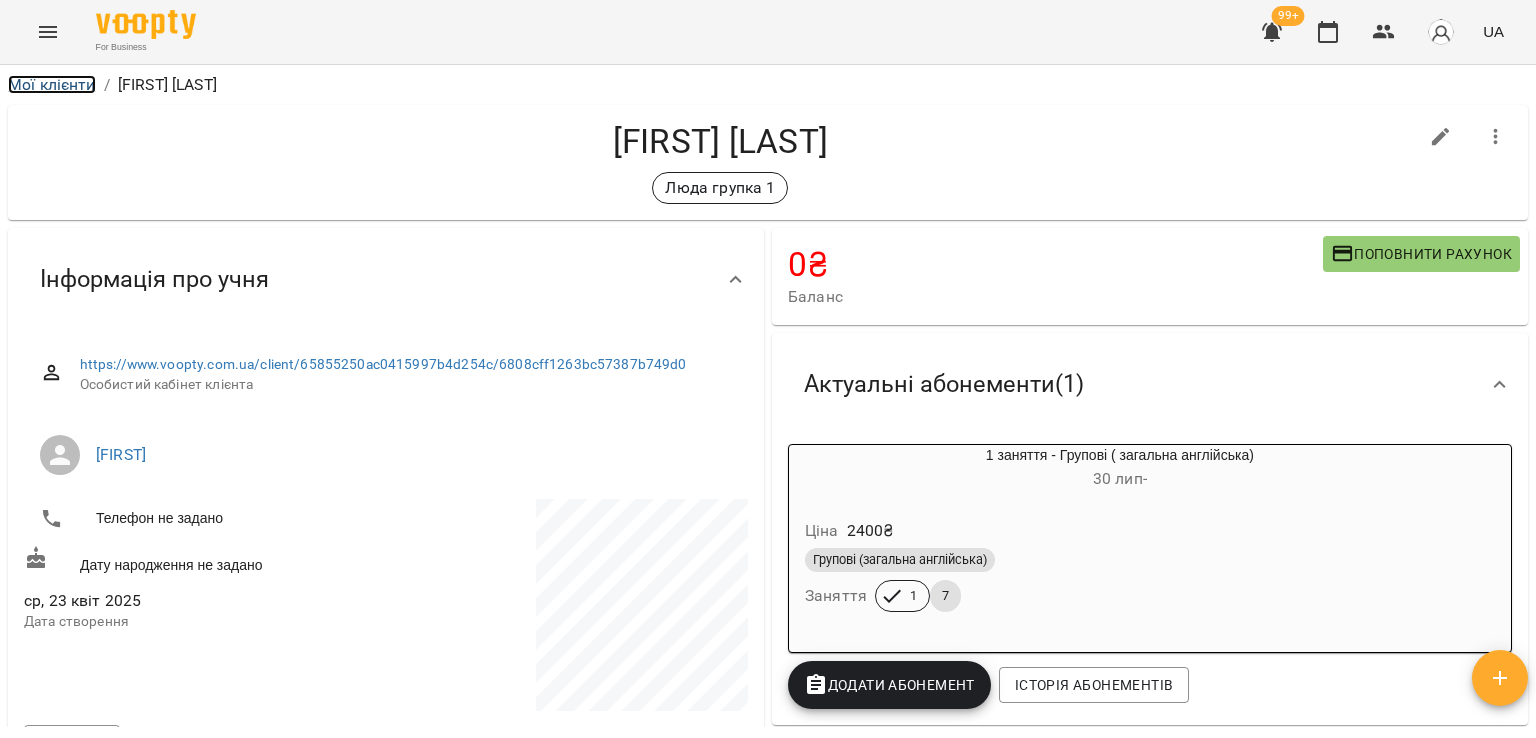 click on "Мої клієнти" at bounding box center (52, 84) 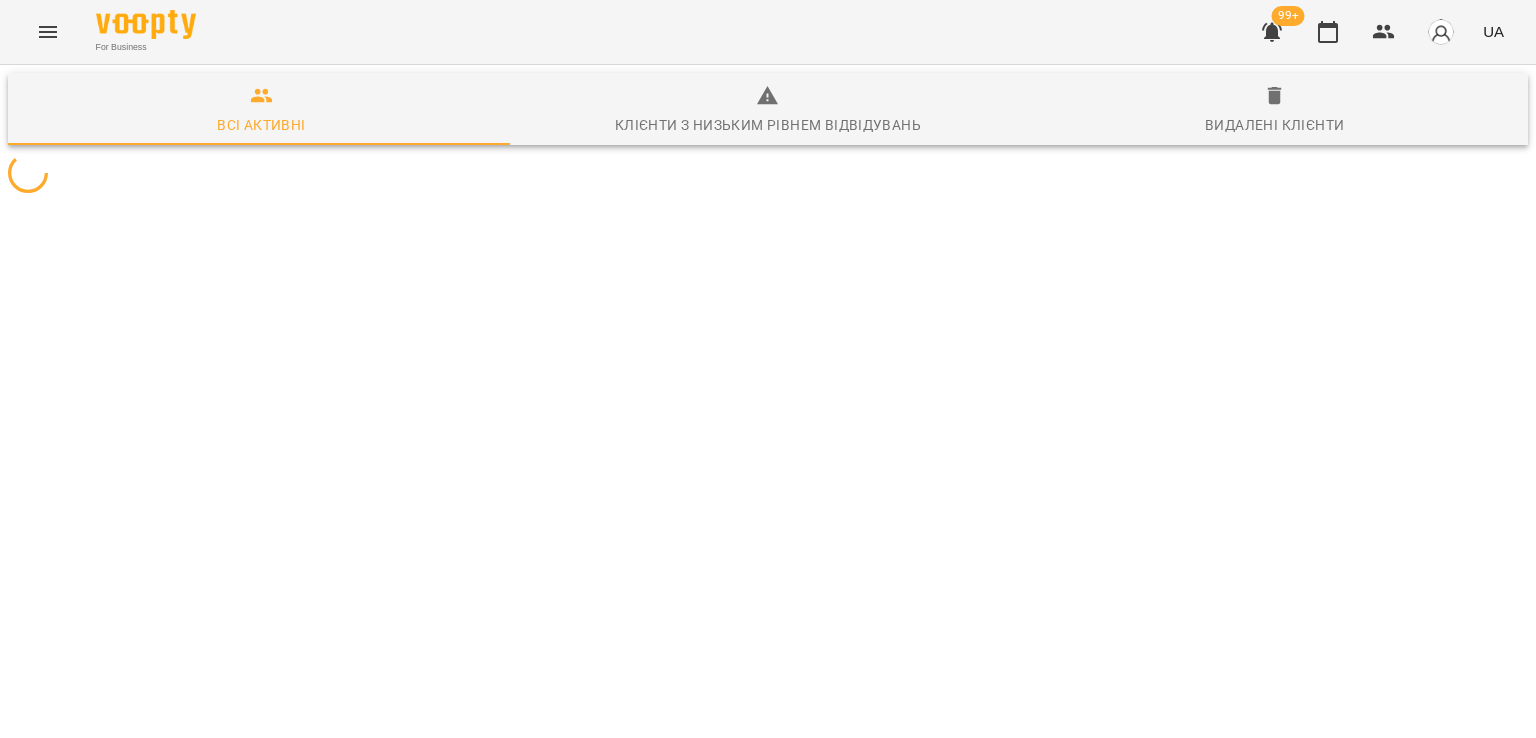 scroll, scrollTop: 0, scrollLeft: 0, axis: both 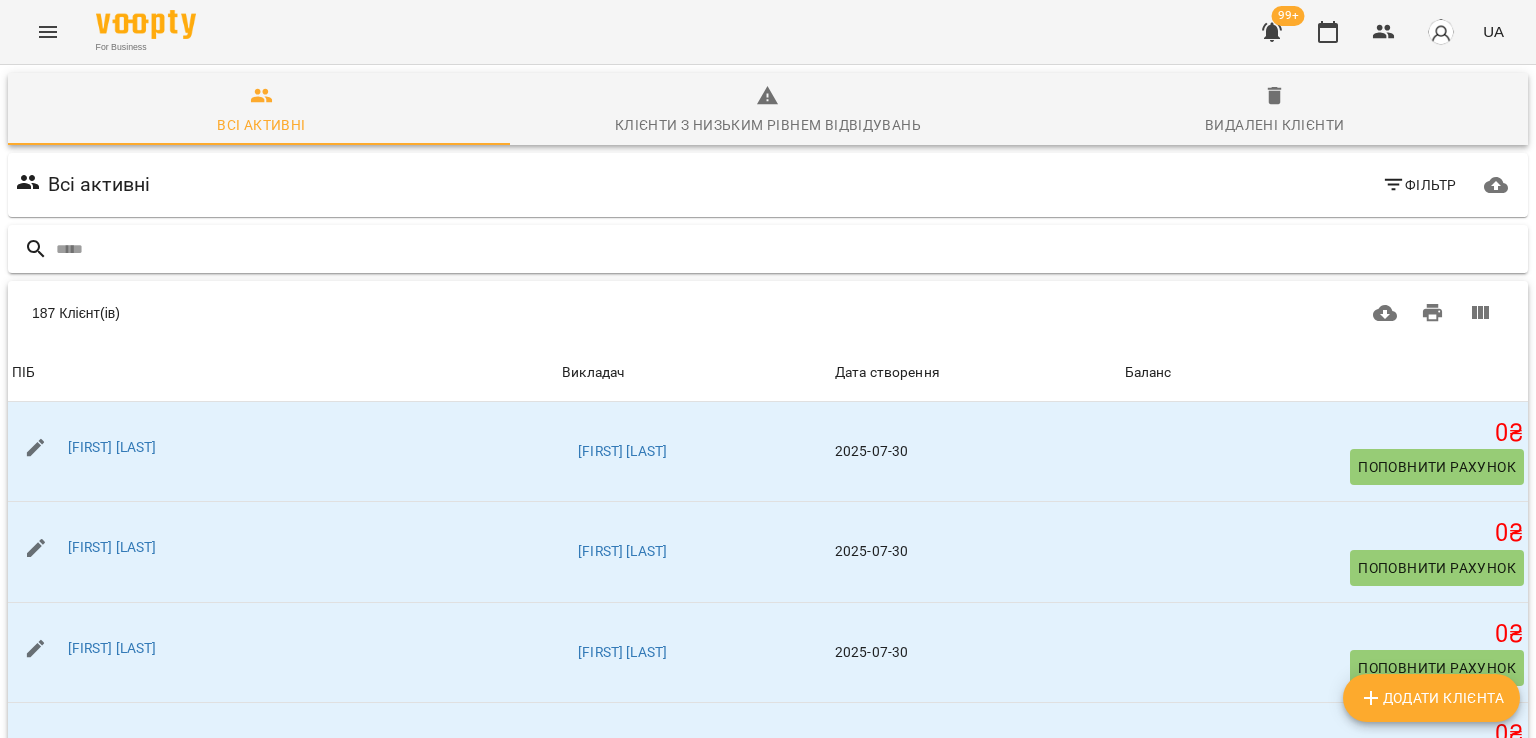 click at bounding box center [788, 249] 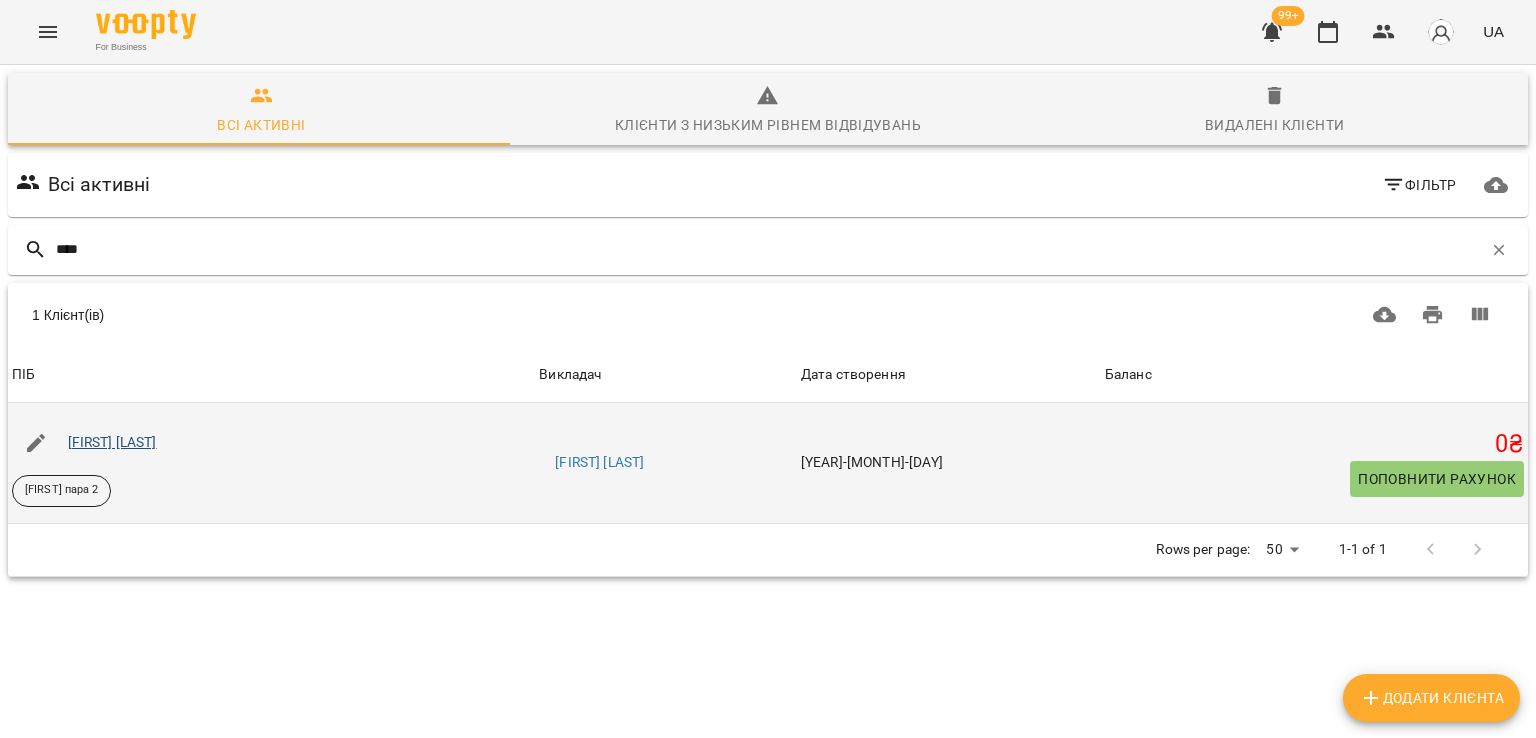 type on "****" 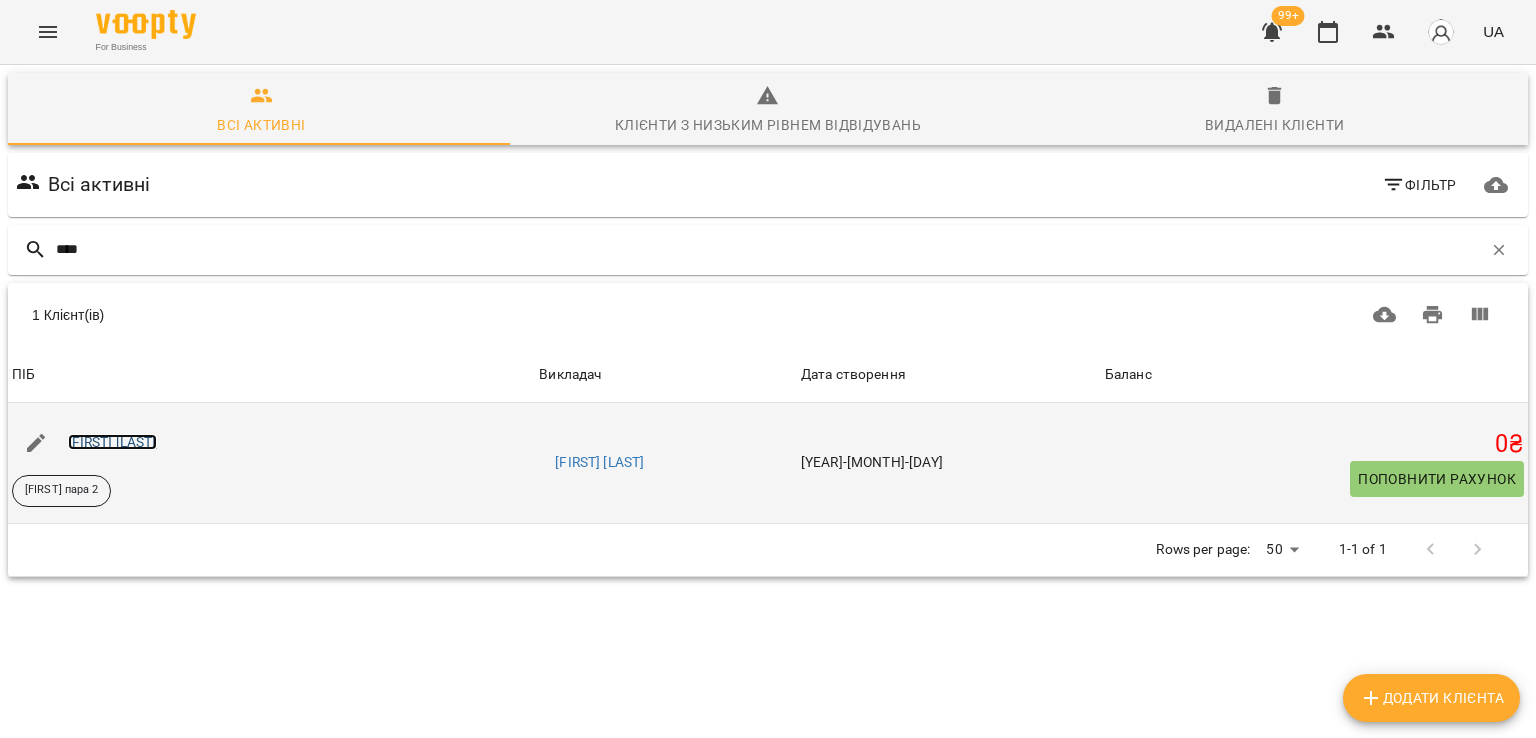 click on "[FIRST] [LAST]" at bounding box center (112, 442) 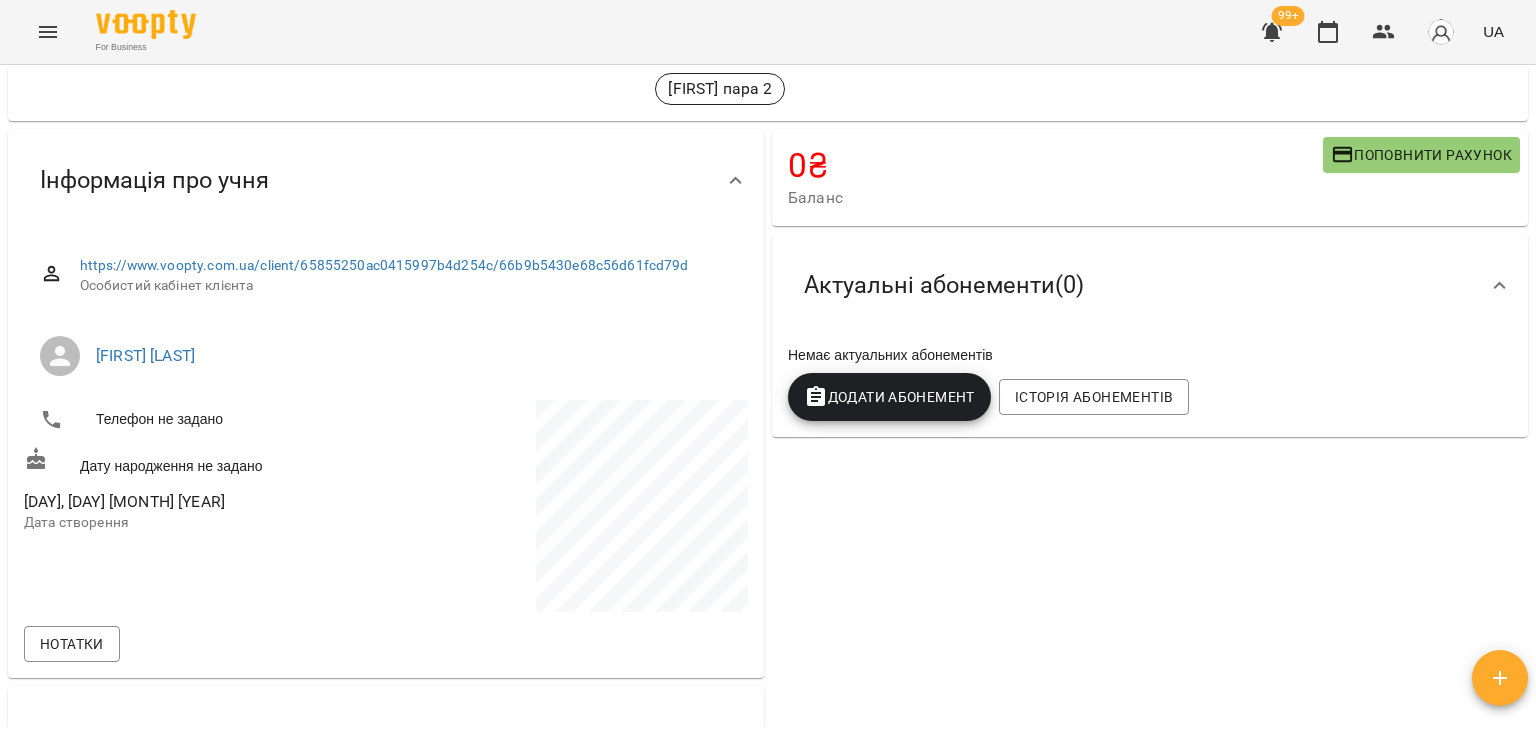 scroll, scrollTop: 100, scrollLeft: 0, axis: vertical 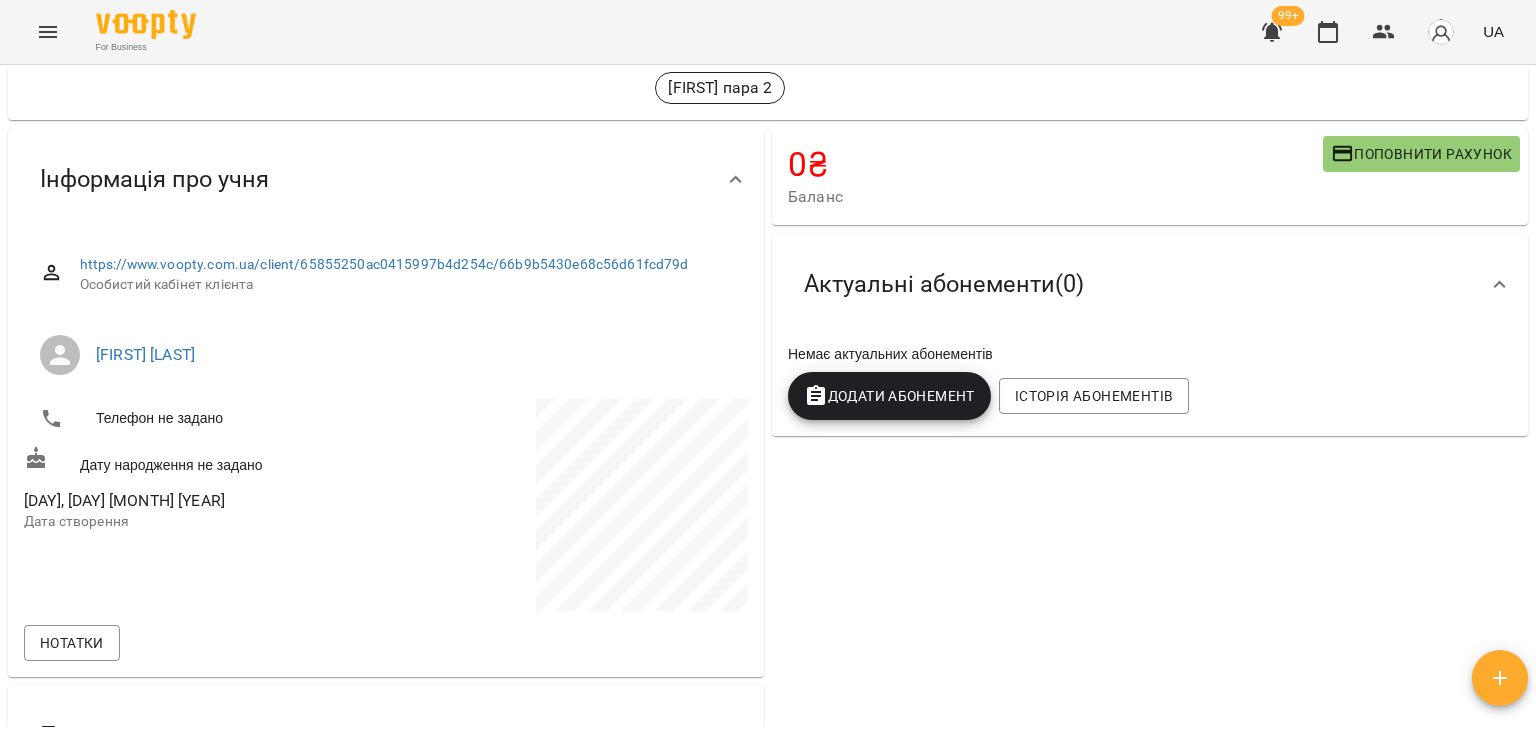 click on "Додати Абонемент" at bounding box center (889, 396) 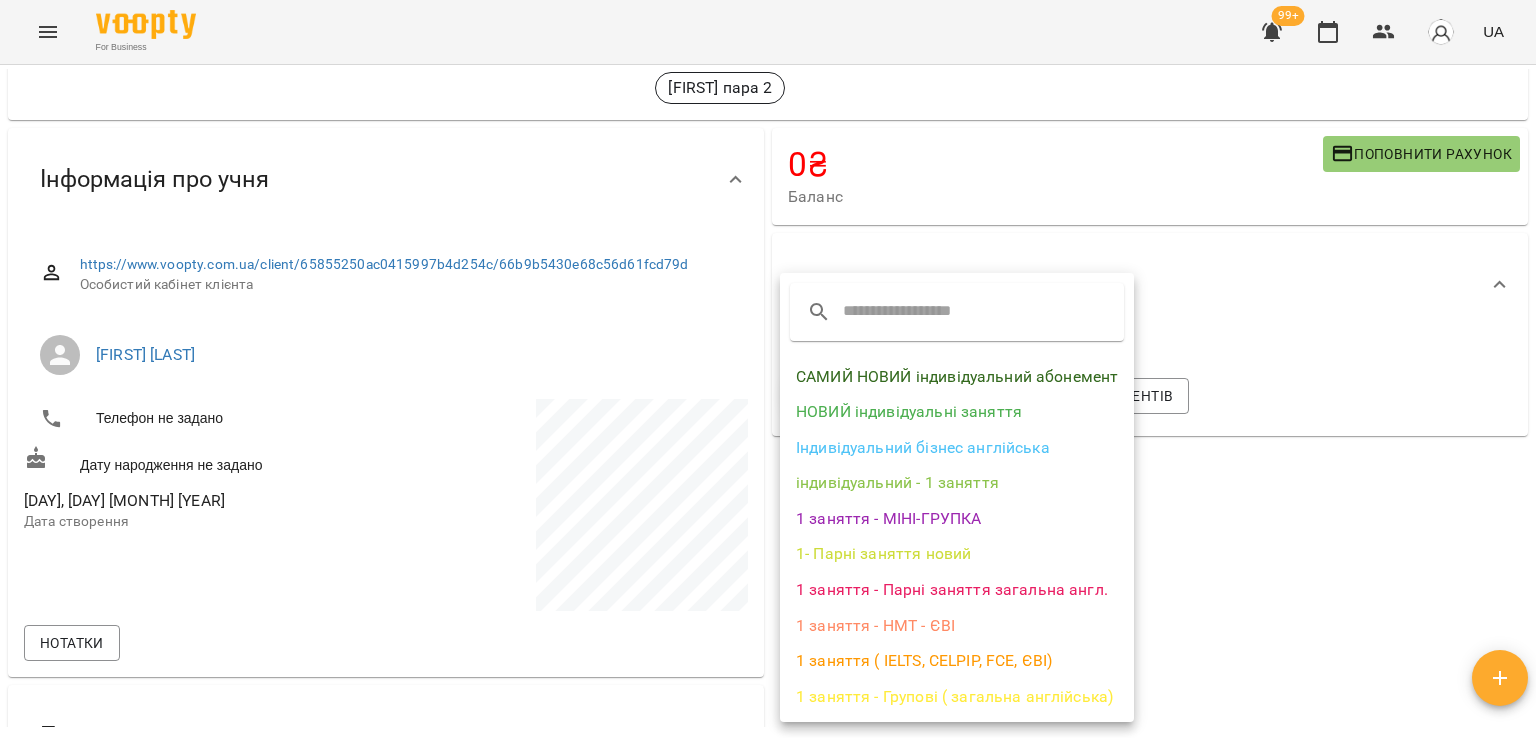 click on "1 заняття - Парні заняття загальна англ." at bounding box center [957, 590] 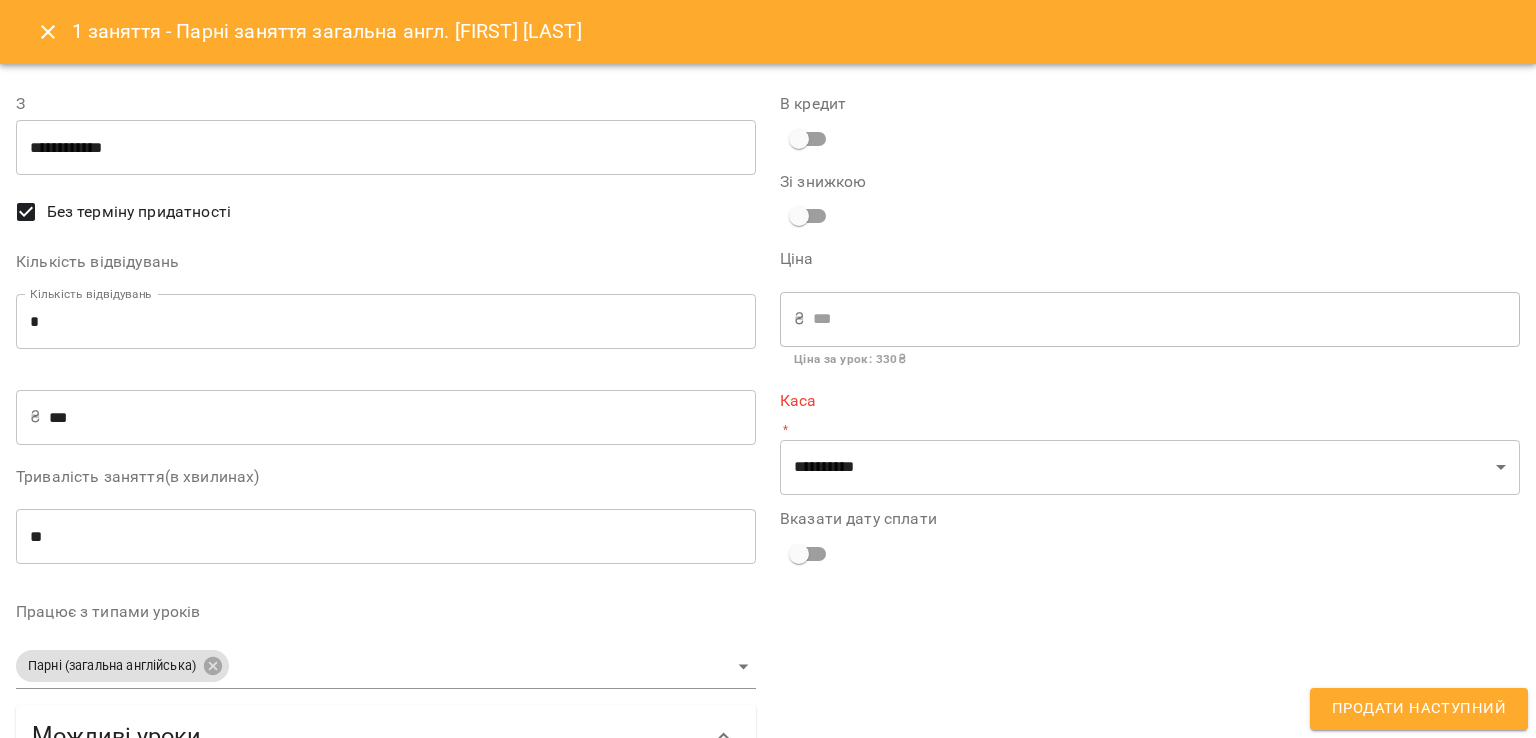 click on "*" at bounding box center (386, 322) 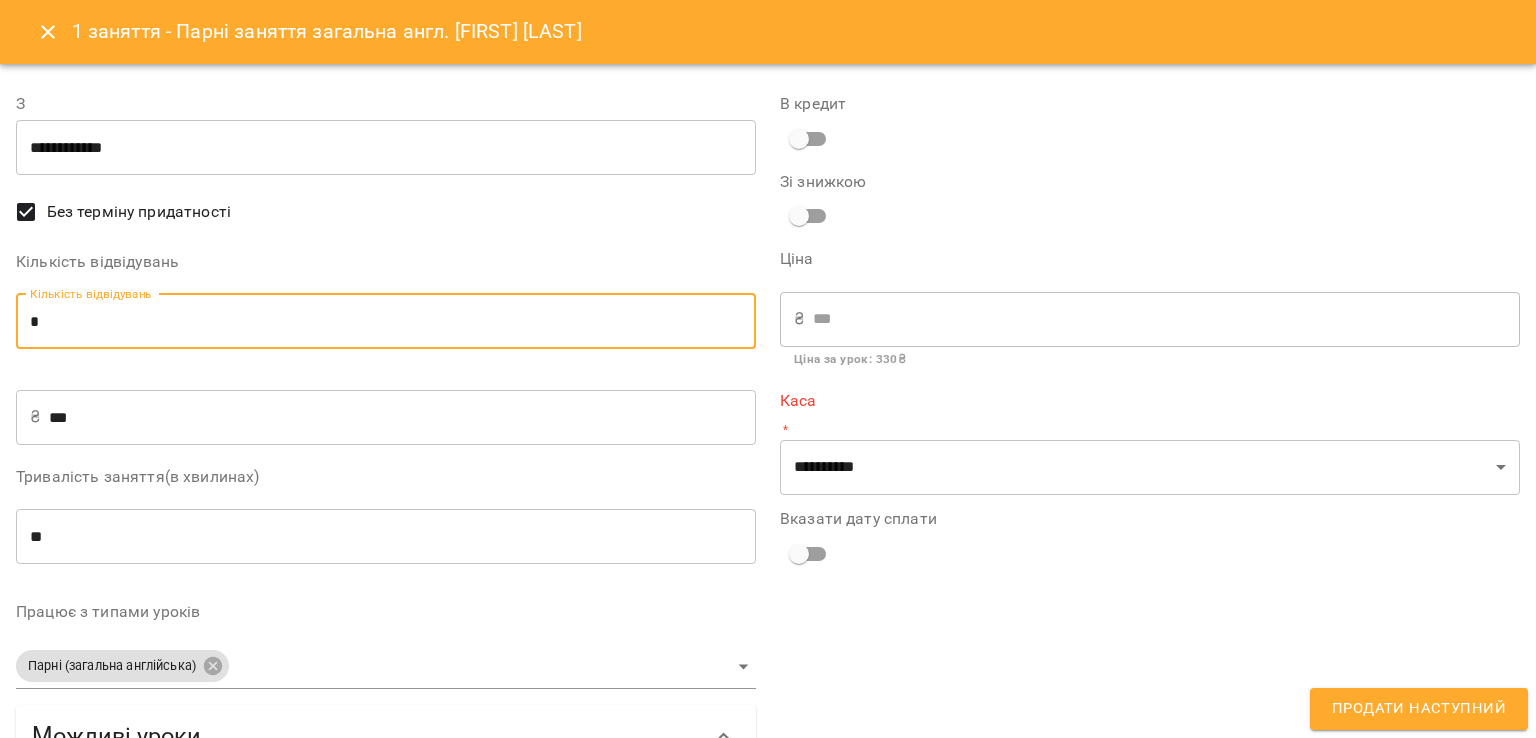 click on "*" at bounding box center [386, 322] 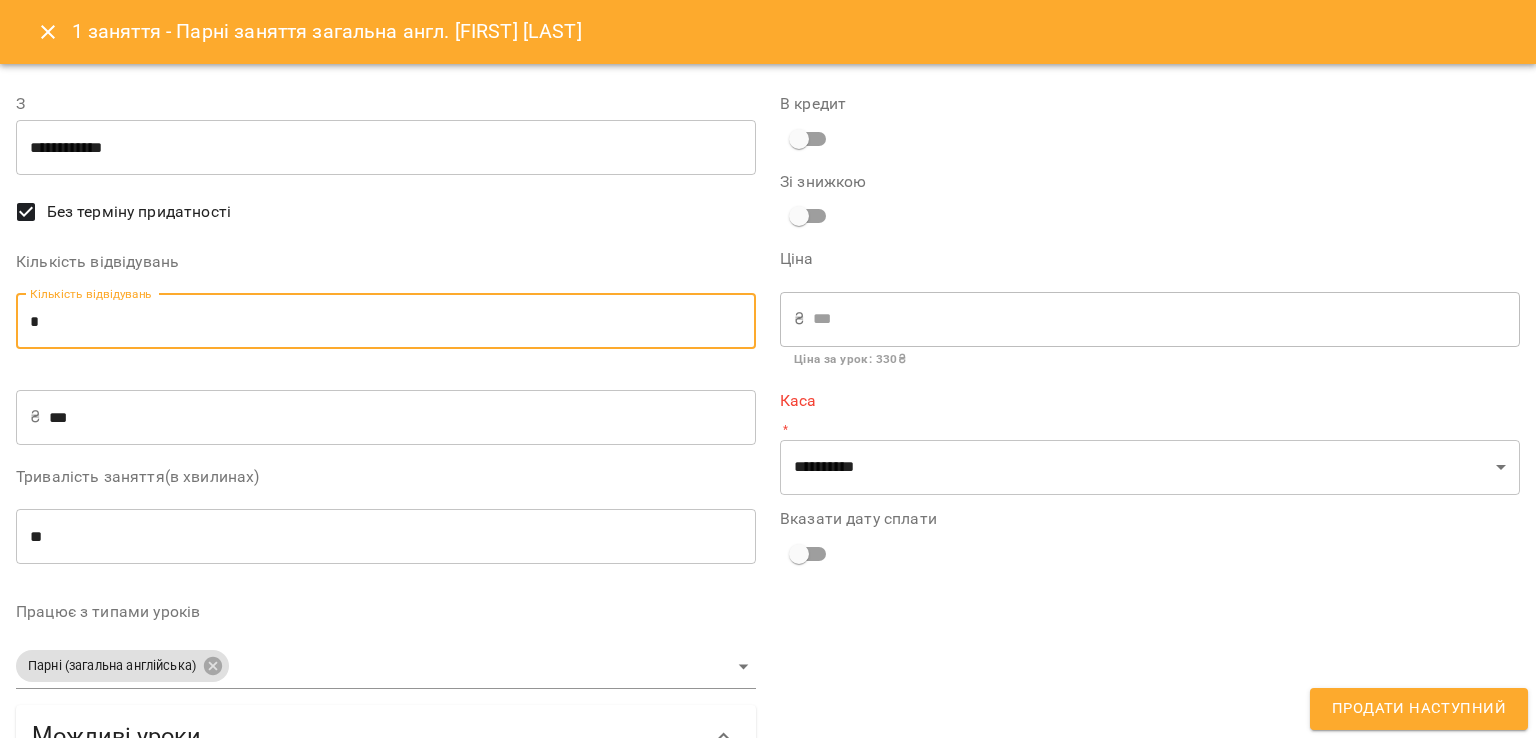 type on "*" 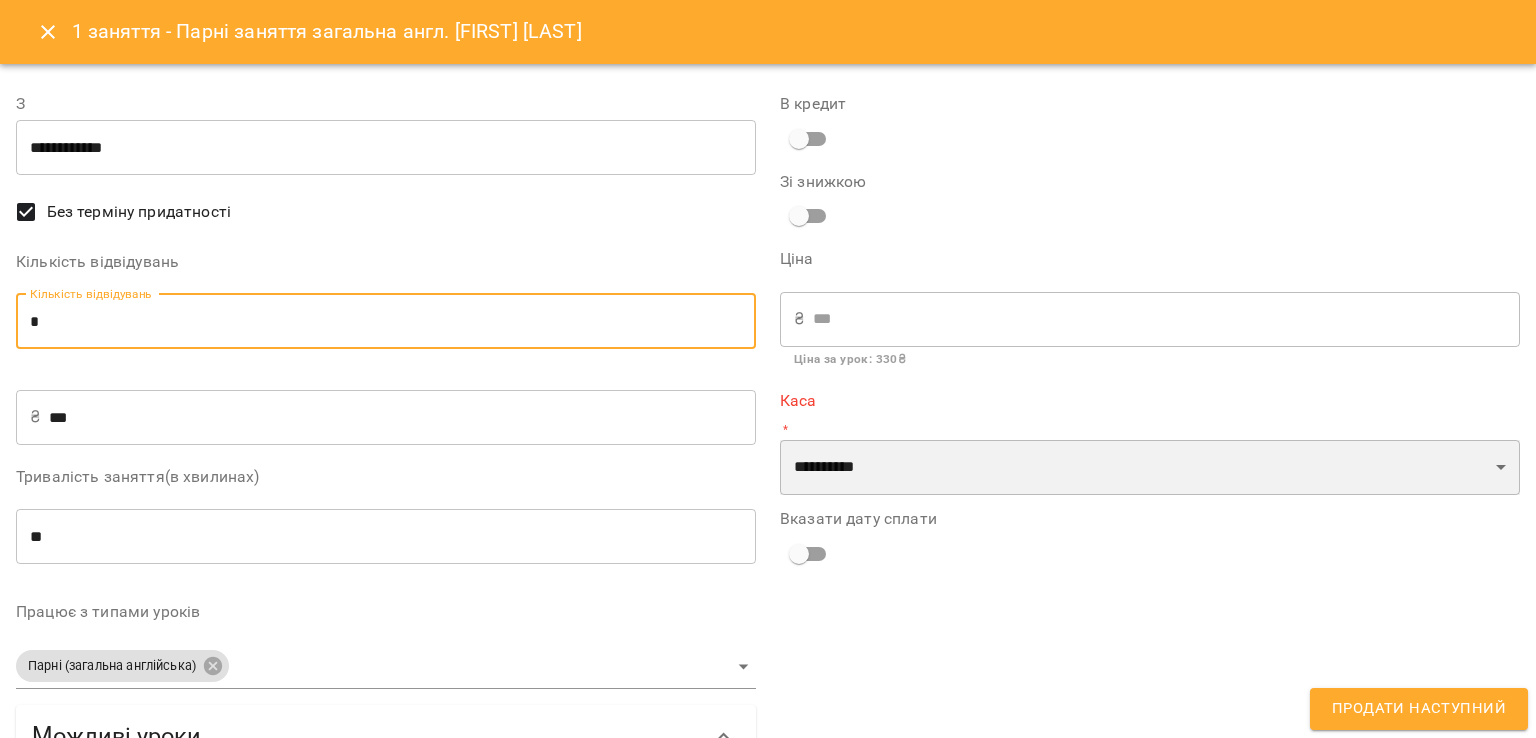 click on "**********" at bounding box center (1150, 468) 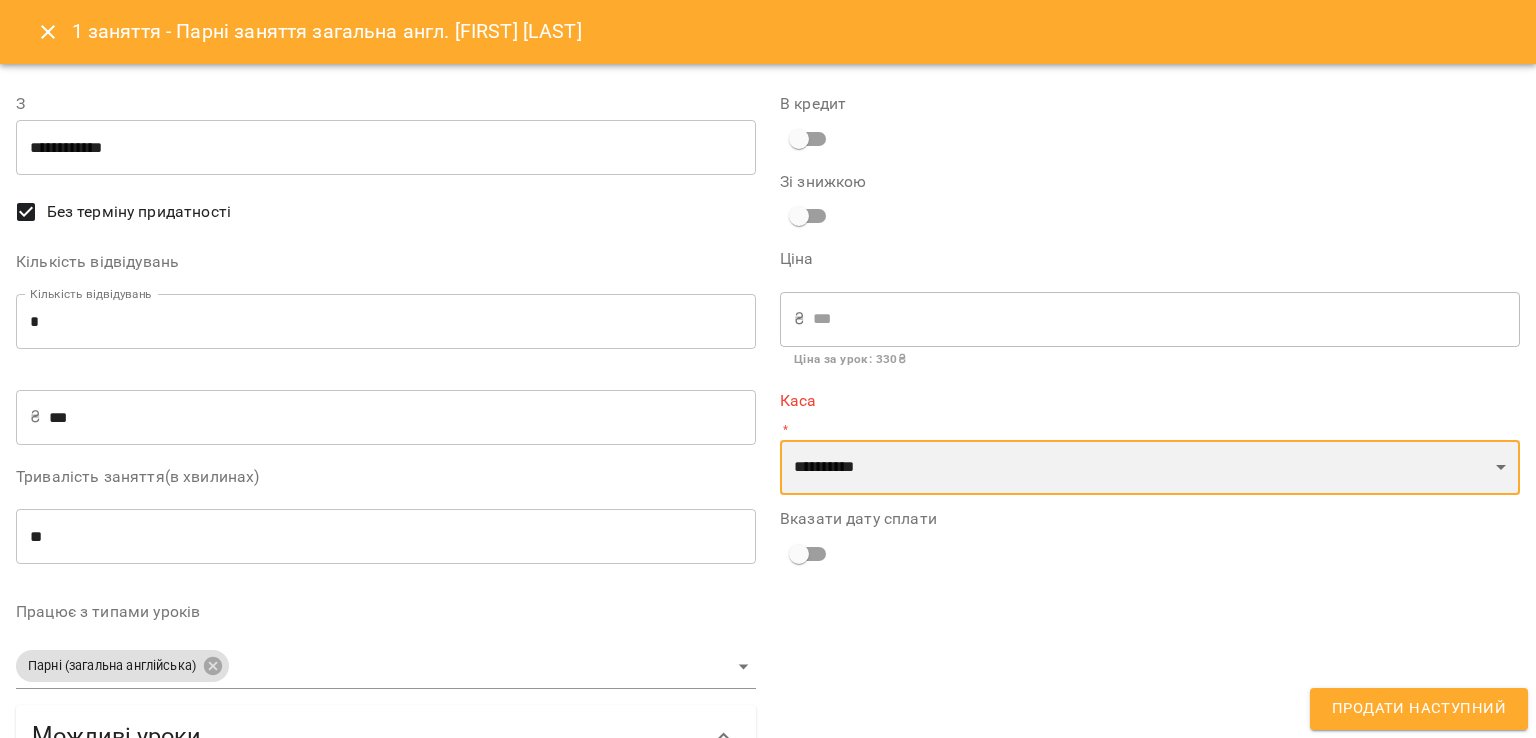 select on "****" 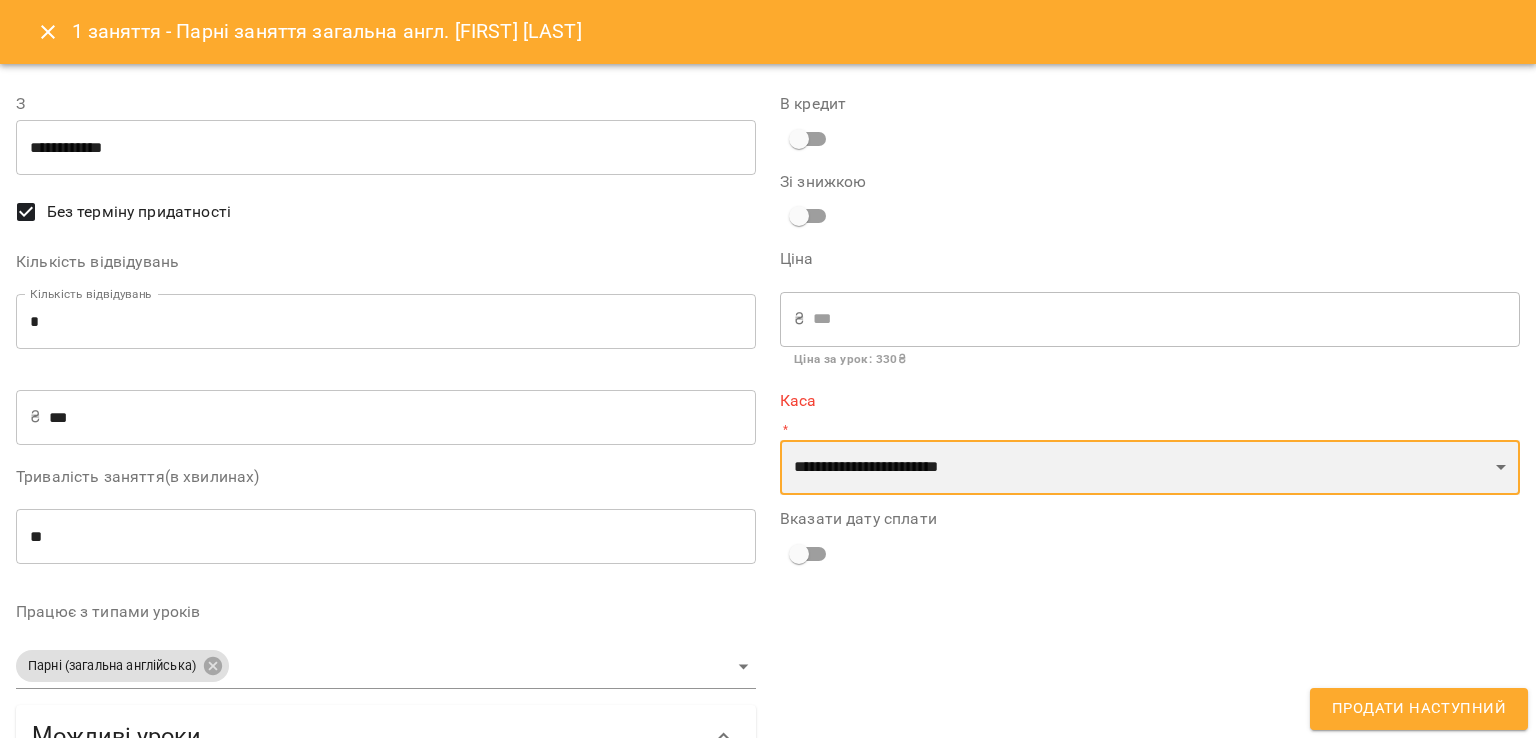 click on "**********" at bounding box center [1150, 468] 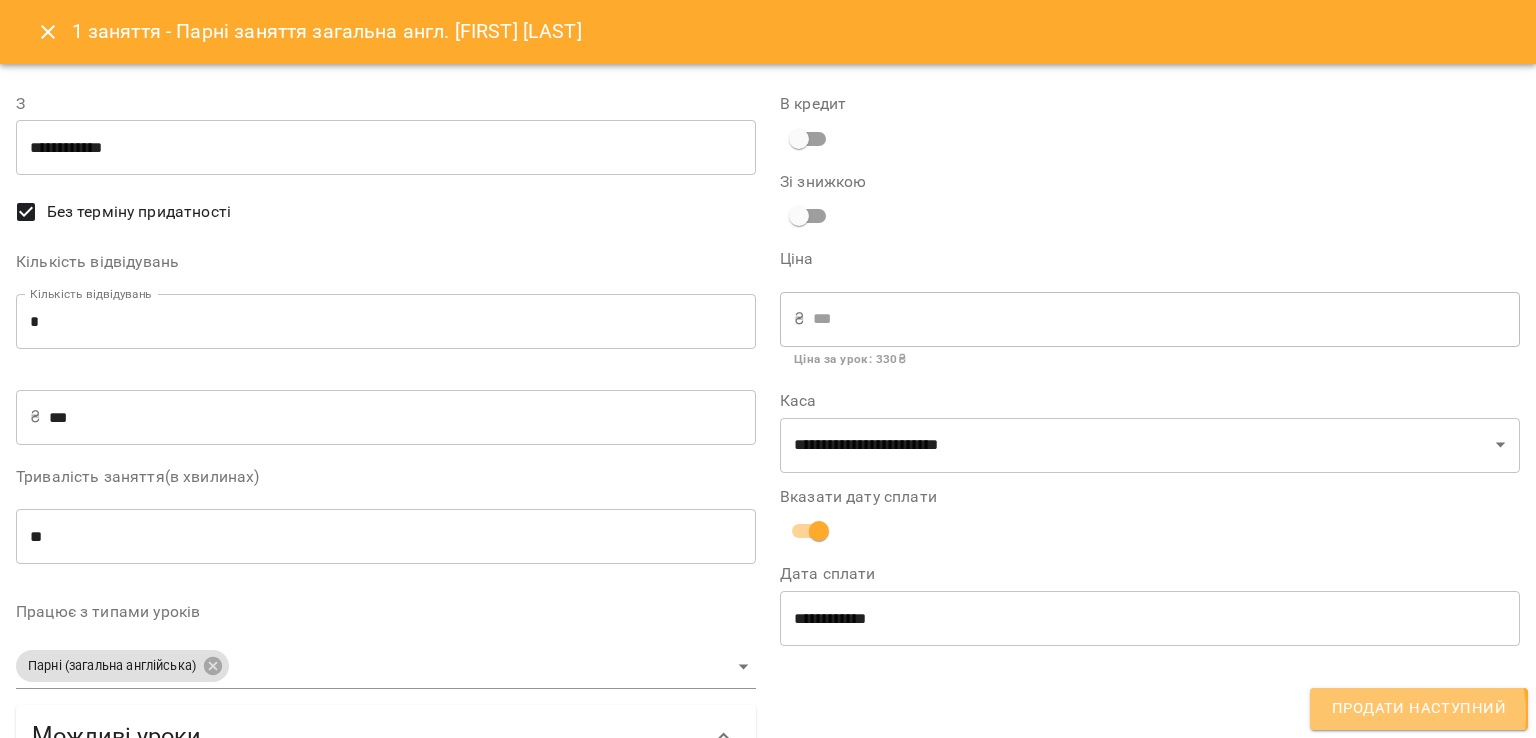 click on "Продати наступний" at bounding box center [1419, 709] 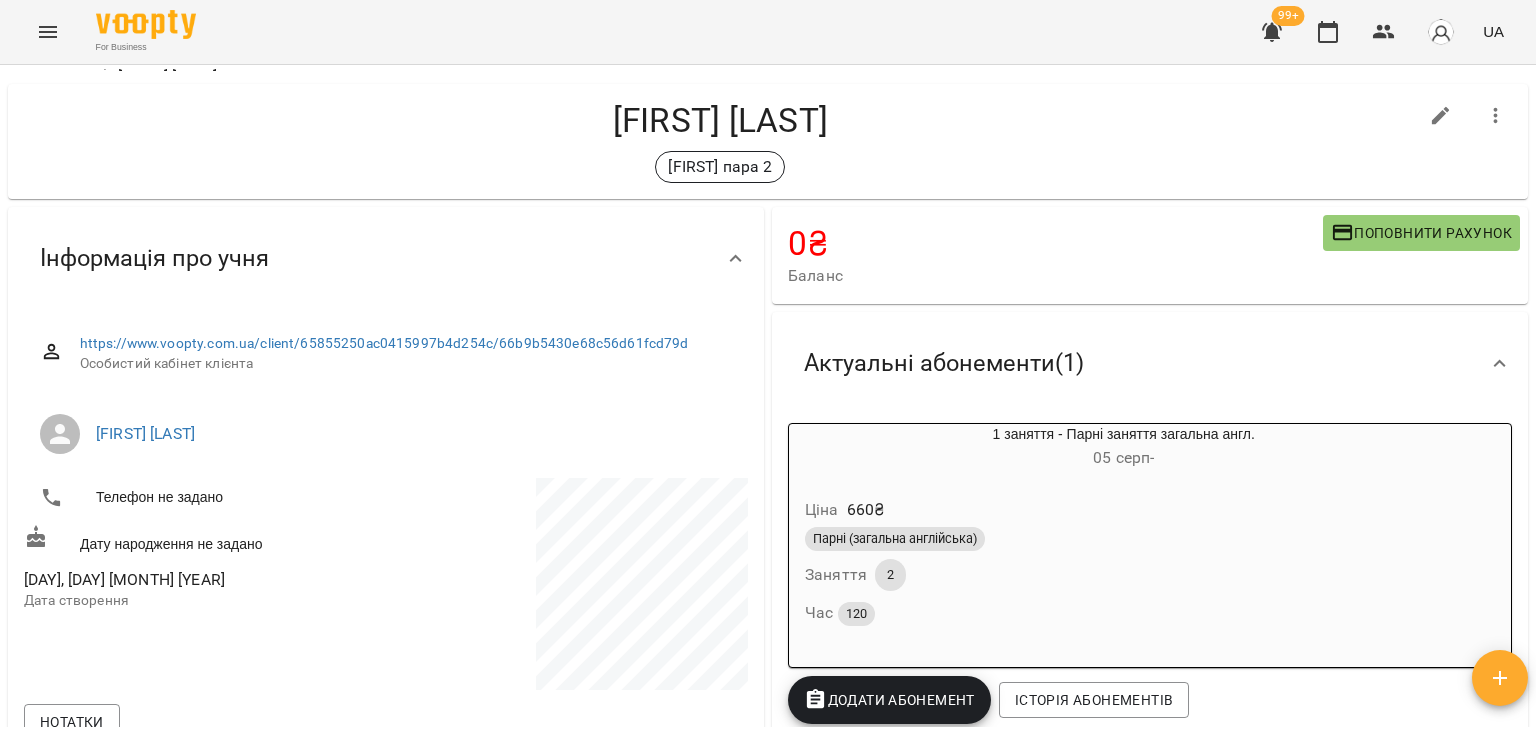 scroll, scrollTop: 0, scrollLeft: 0, axis: both 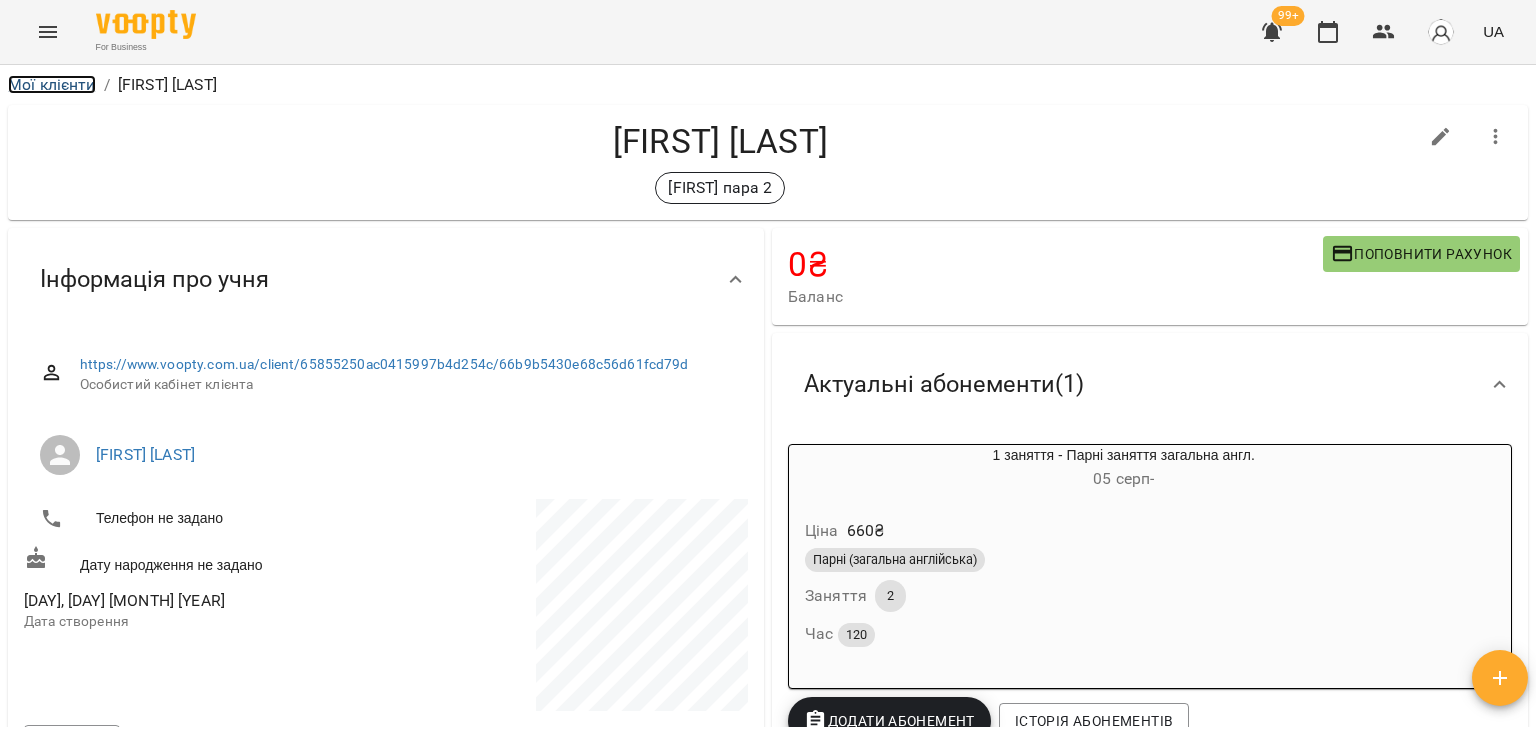 click on "Мої клієнти" at bounding box center [52, 84] 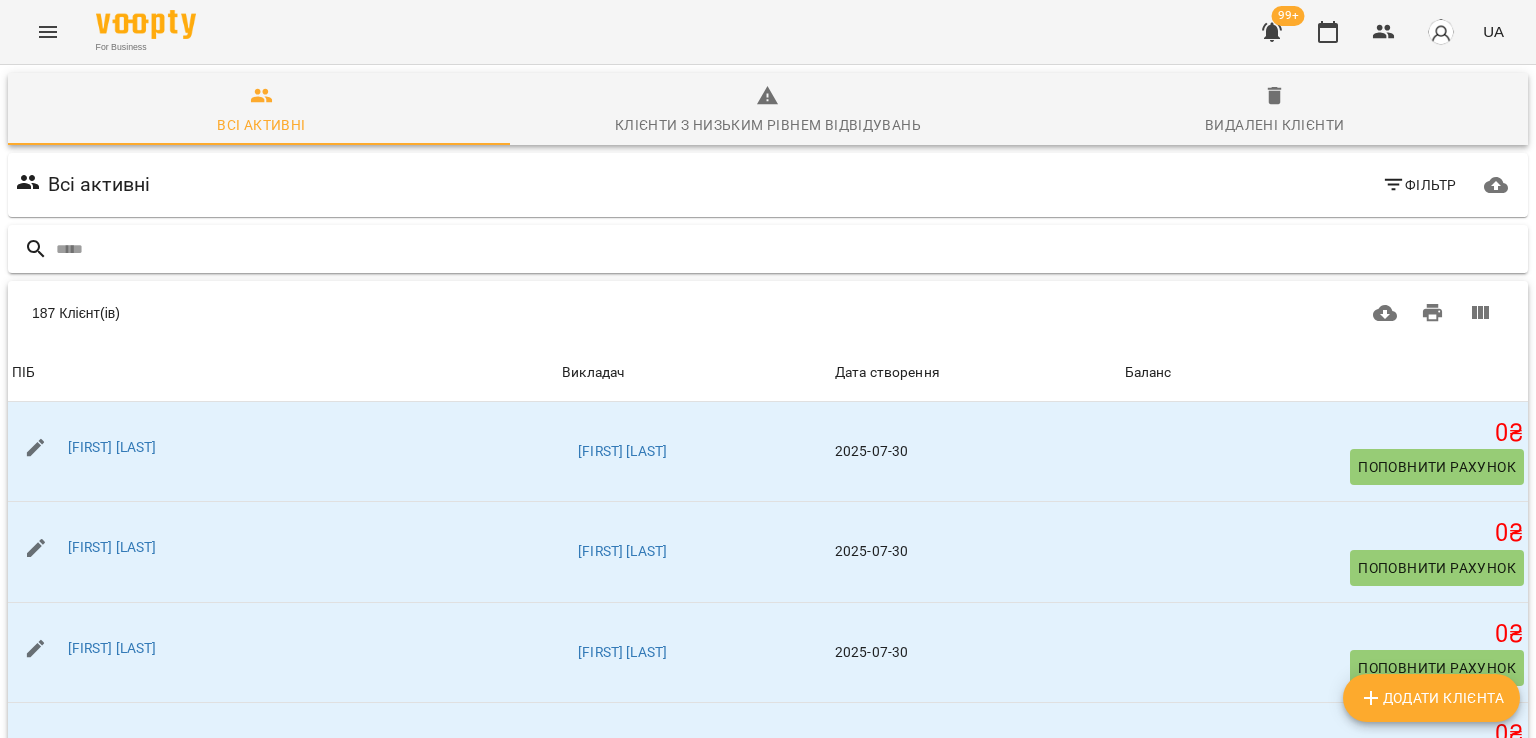 click at bounding box center (788, 249) 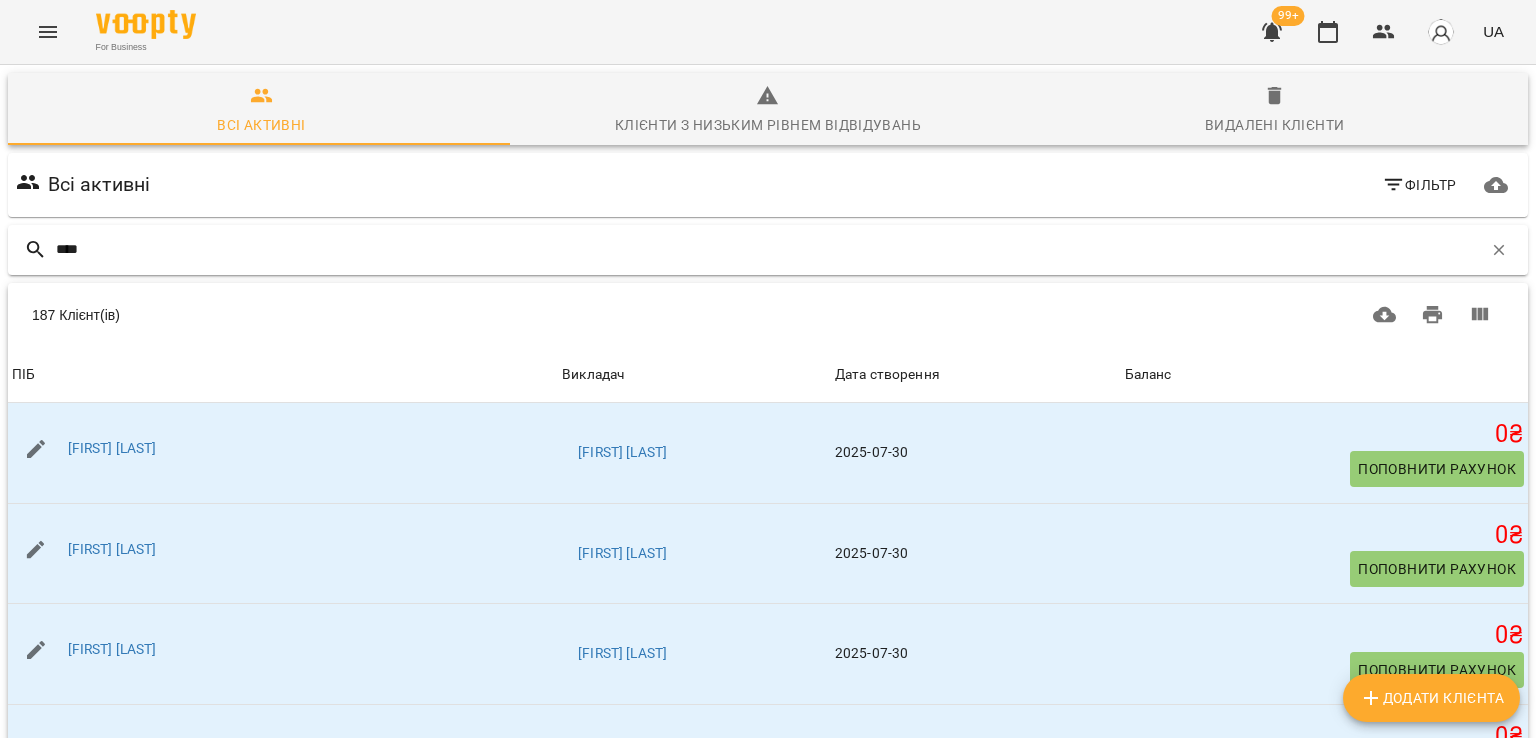 type on "*****" 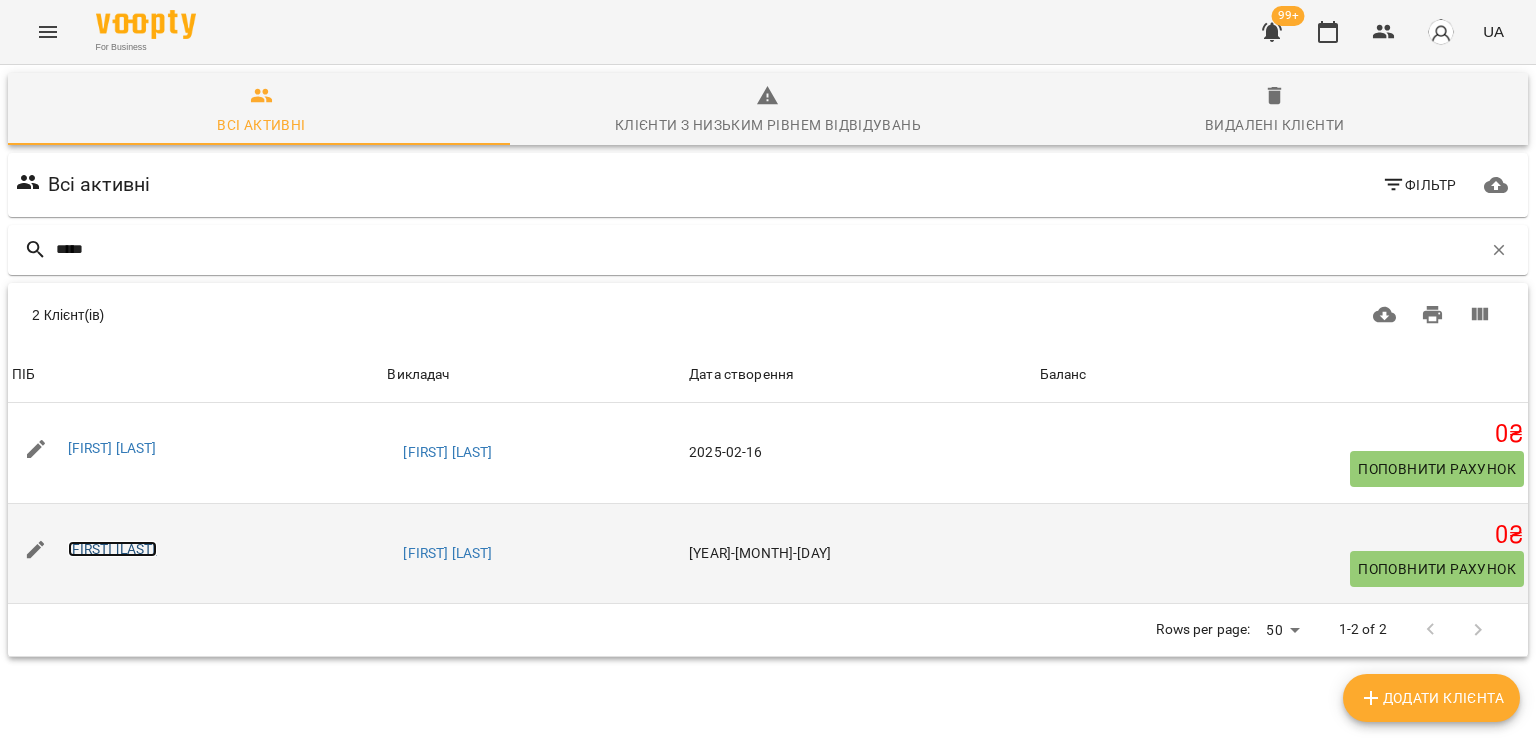 click on "[FIRST] [LAST]" at bounding box center [112, 549] 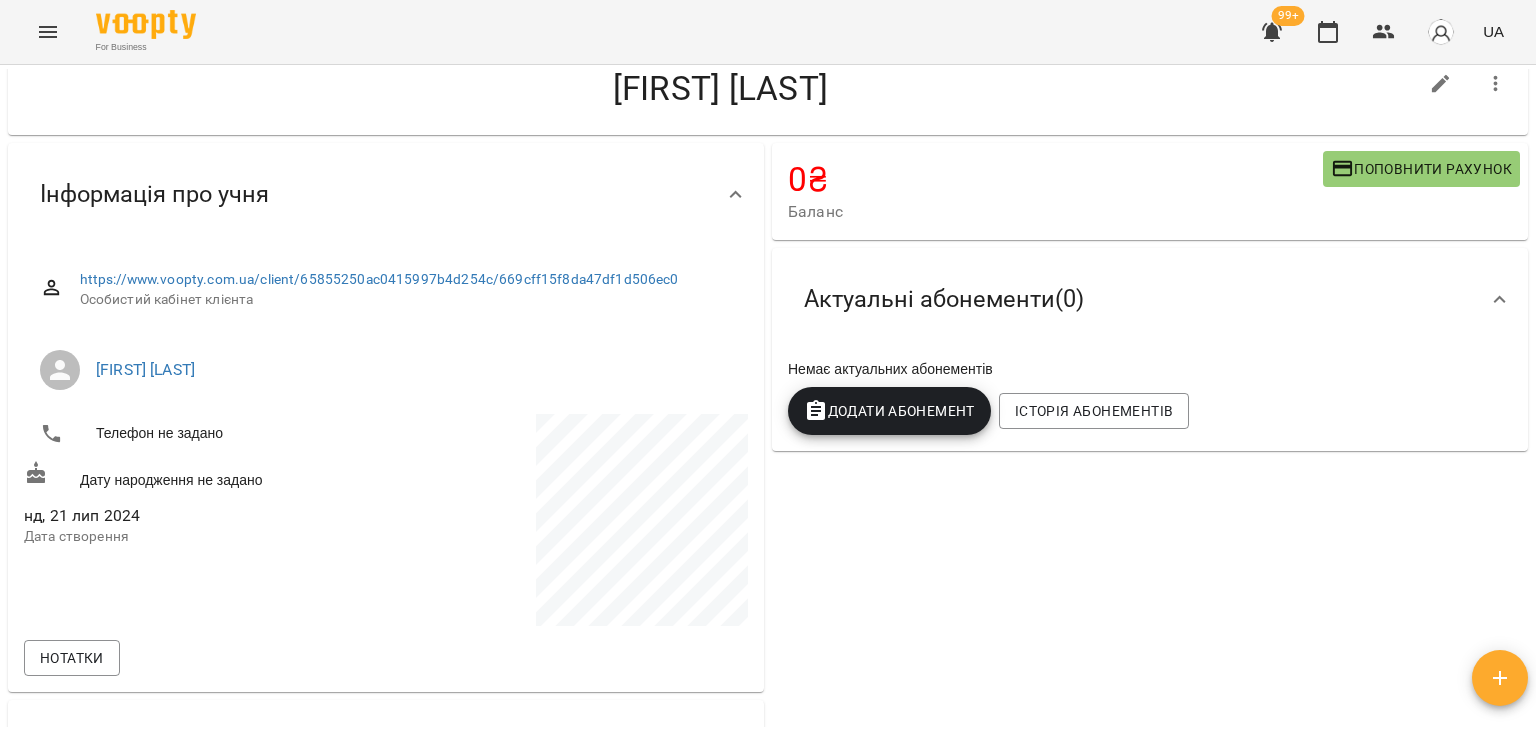 scroll, scrollTop: 100, scrollLeft: 0, axis: vertical 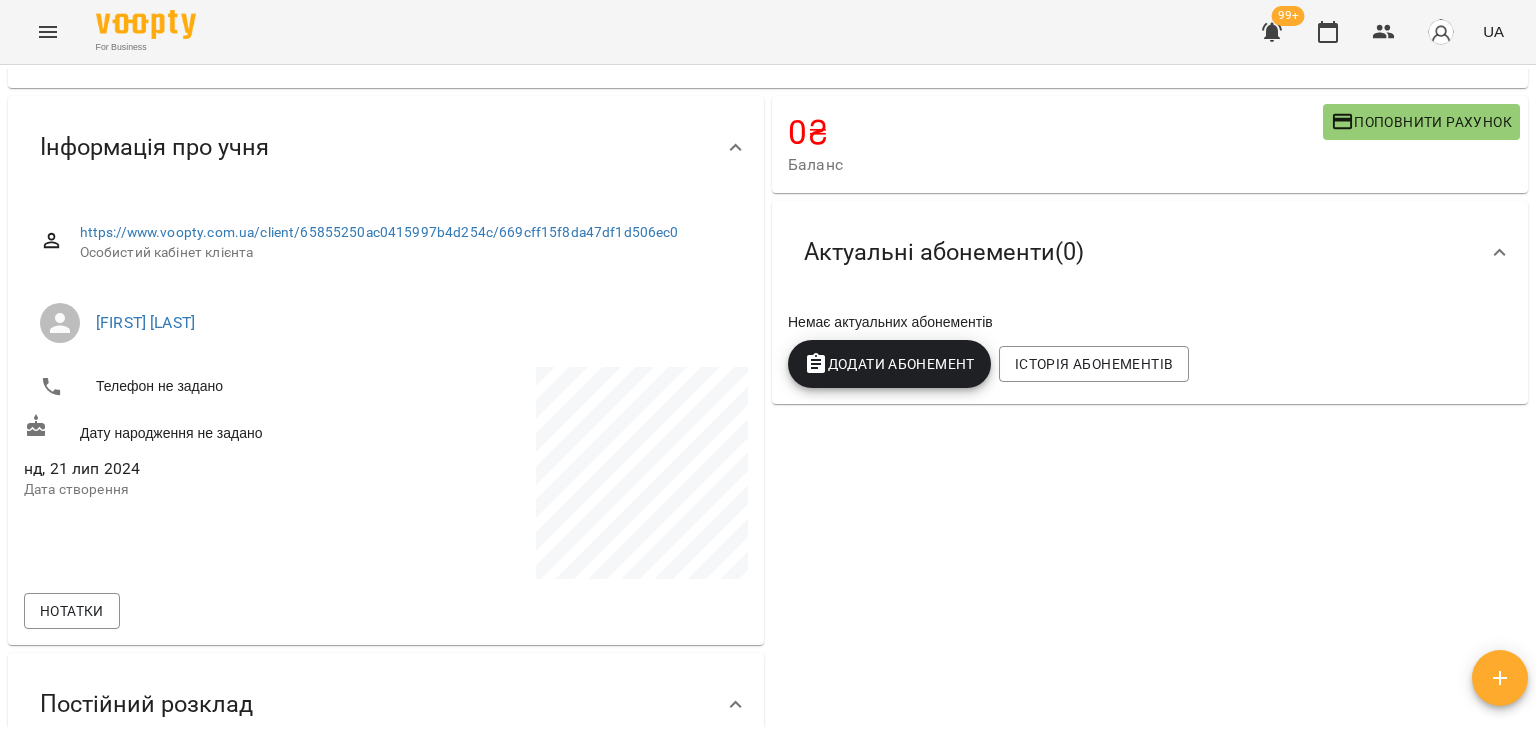 click on "Додати Абонемент" at bounding box center [889, 364] 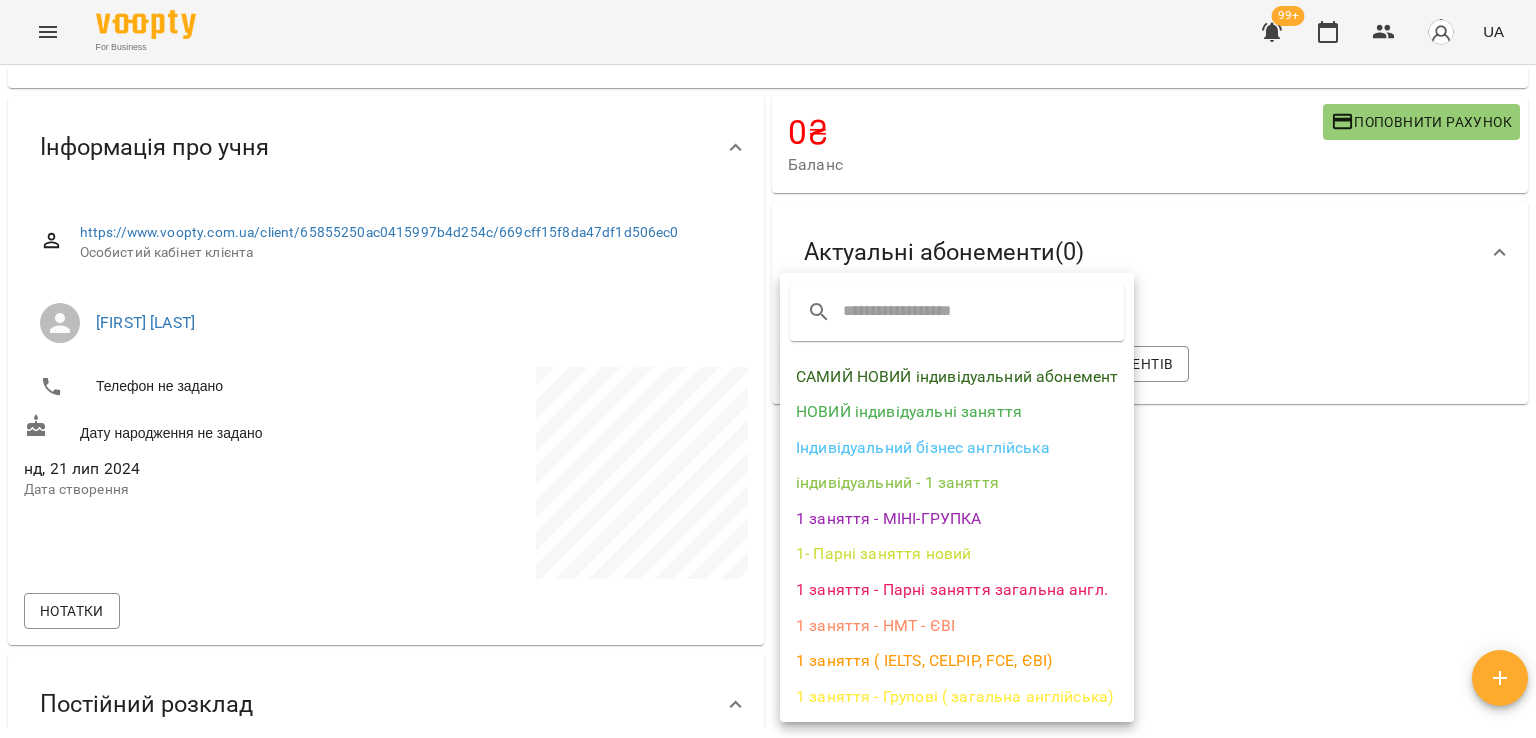 click on "Індивідуальний бізнес англійська" at bounding box center (957, 448) 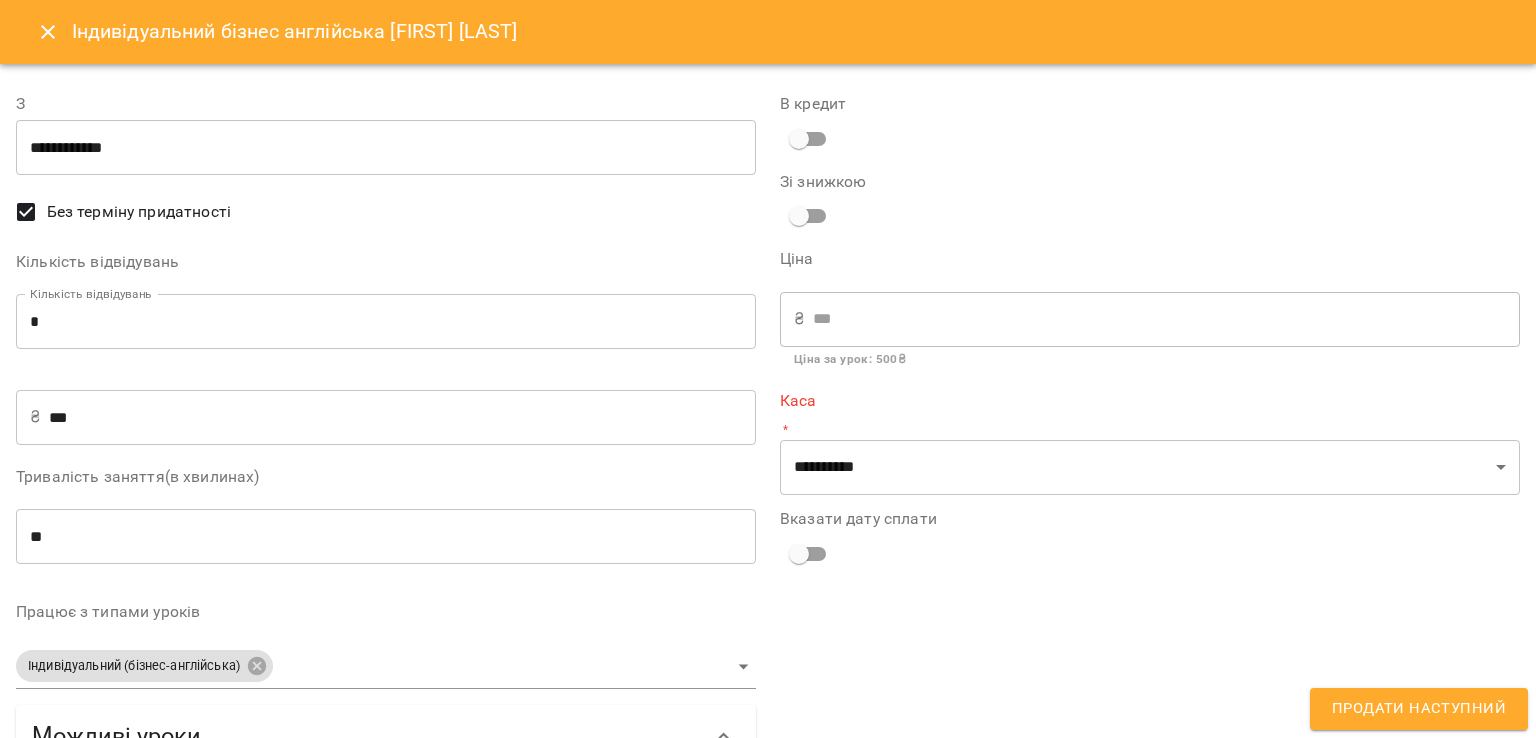 click on "***" at bounding box center (402, 417) 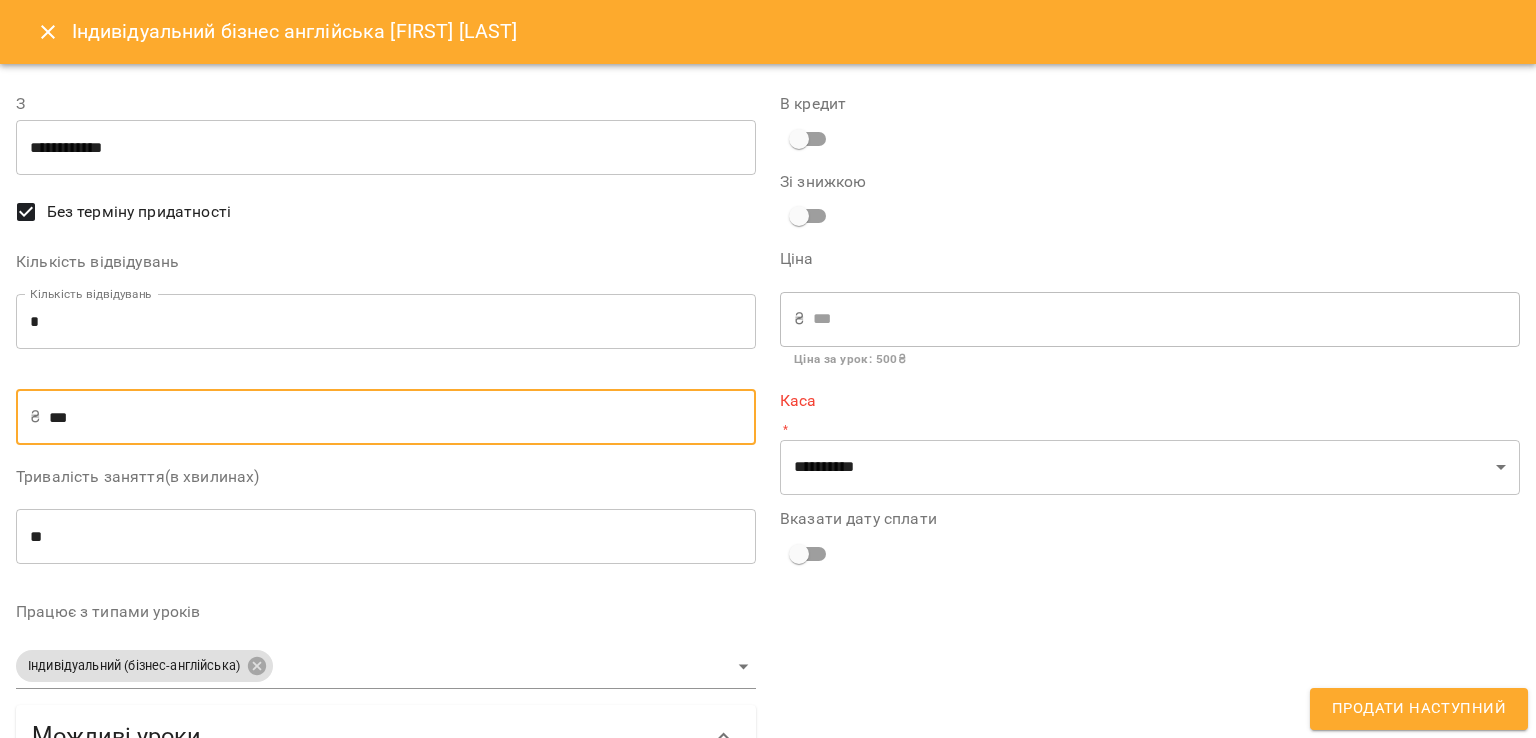 click on "***" at bounding box center (402, 417) 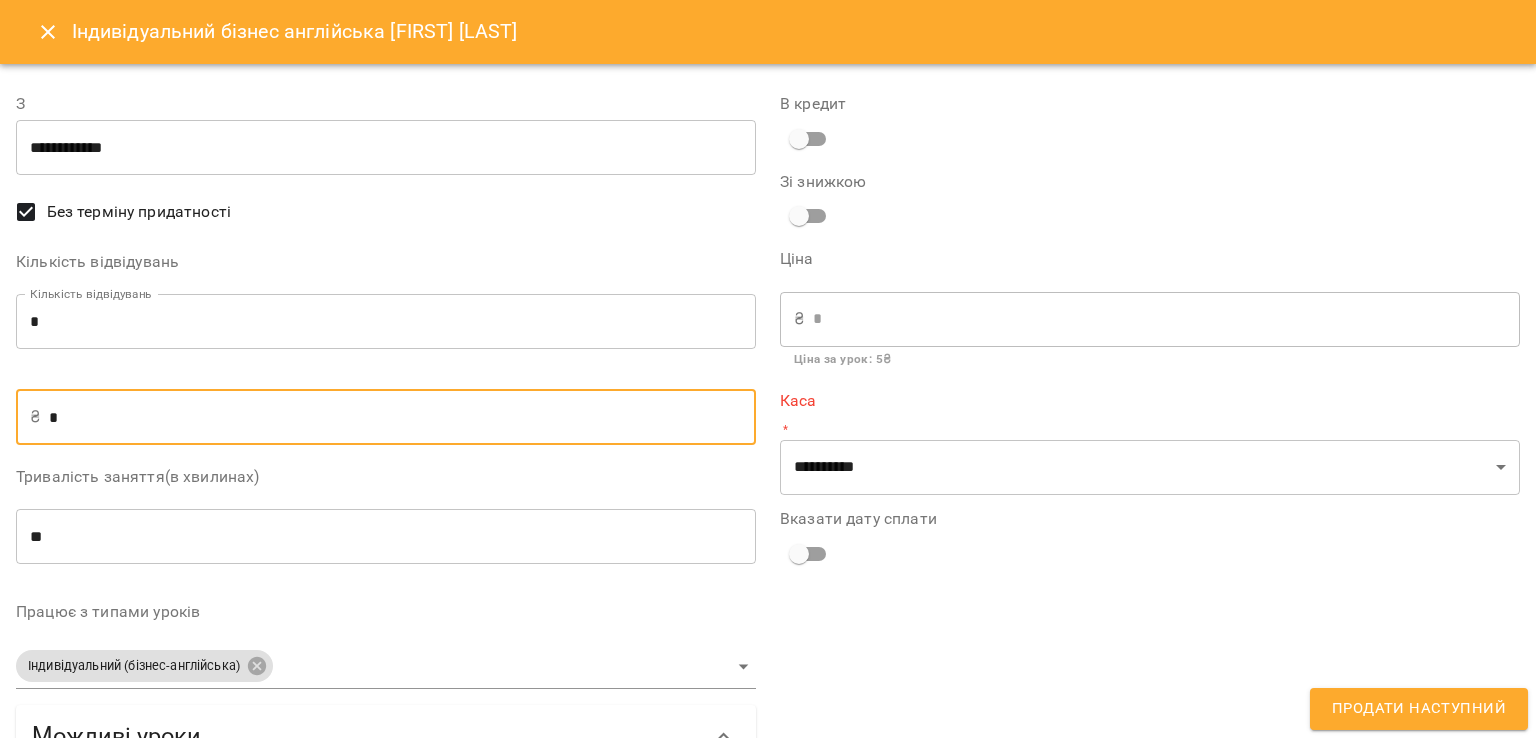 type on "**" 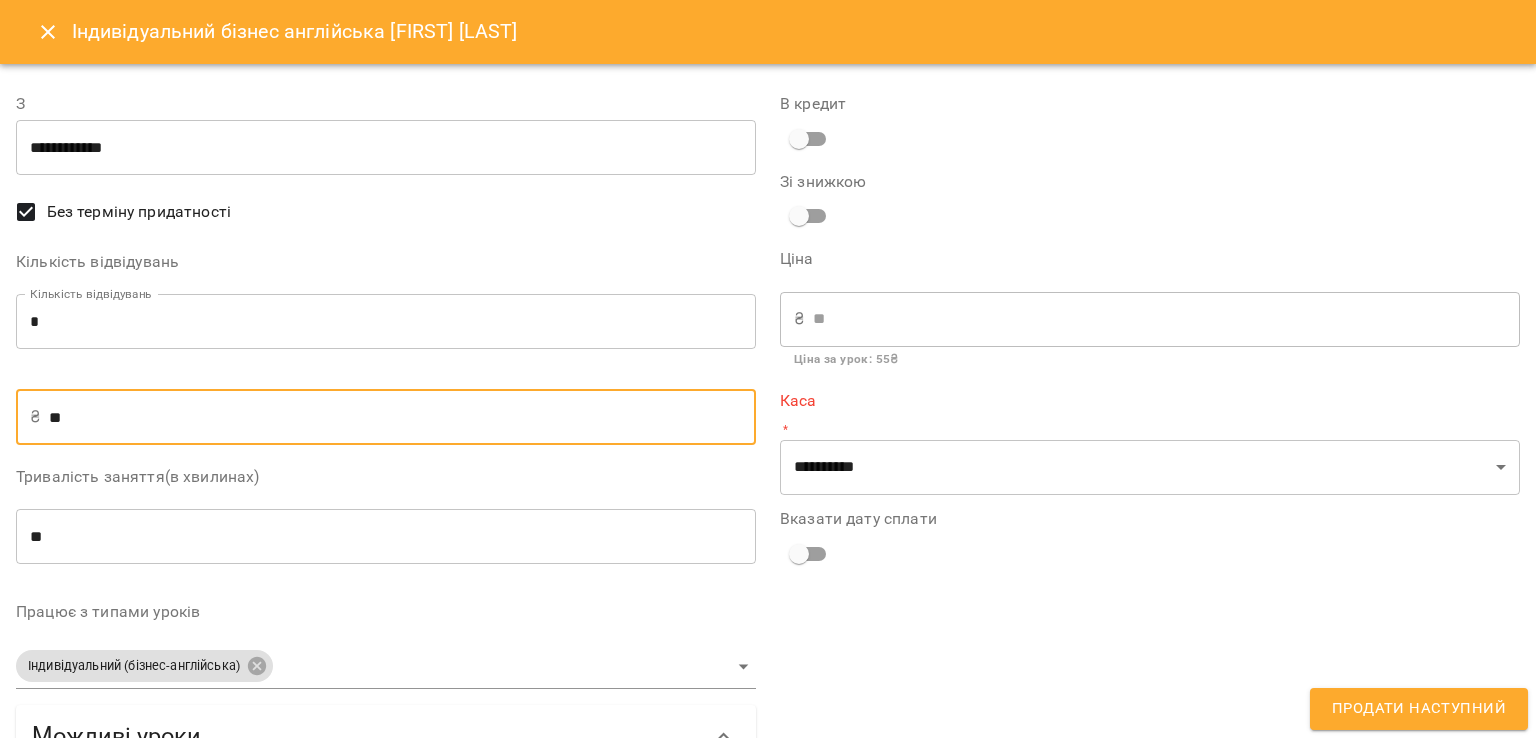 type on "***" 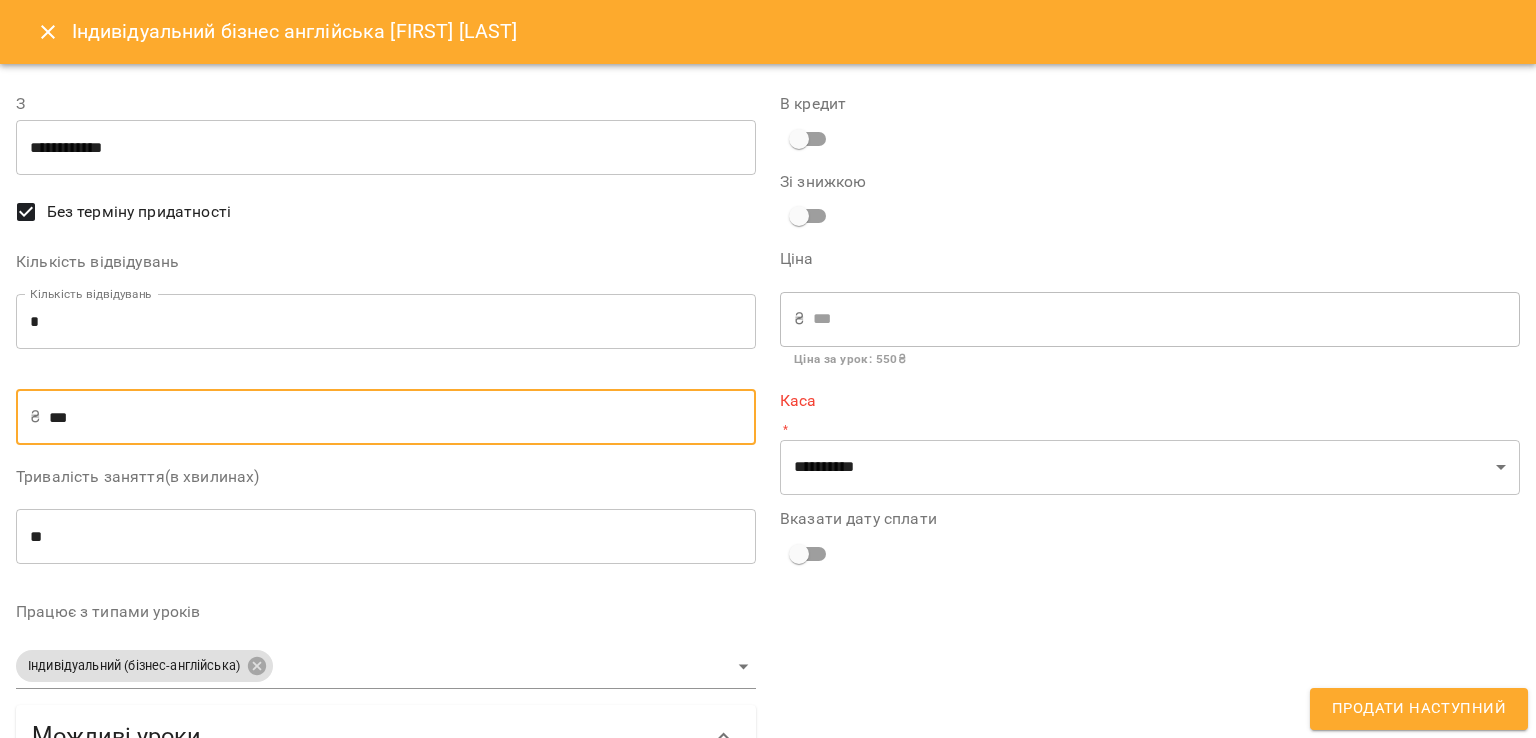 type on "***" 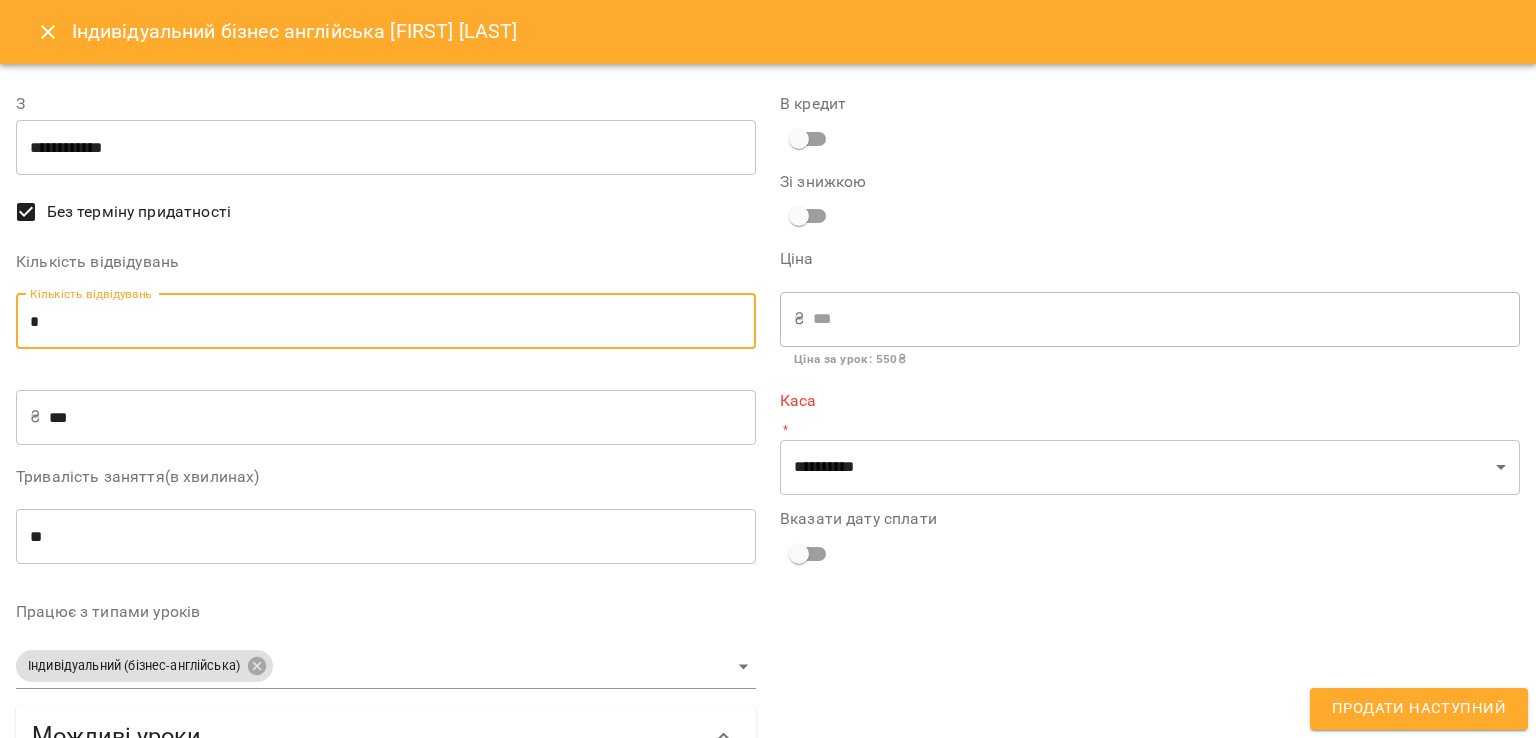 click on "*" at bounding box center [386, 322] 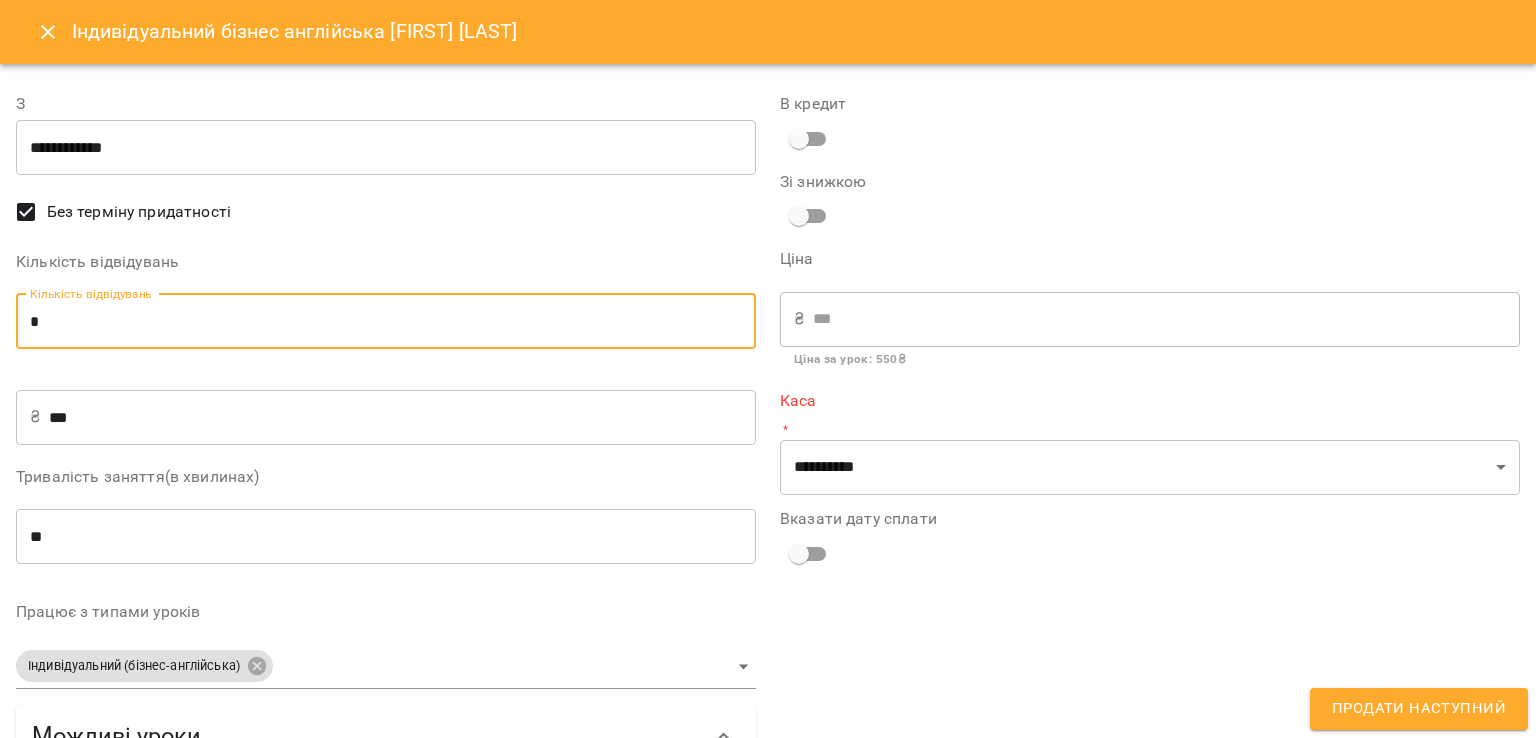 type on "*" 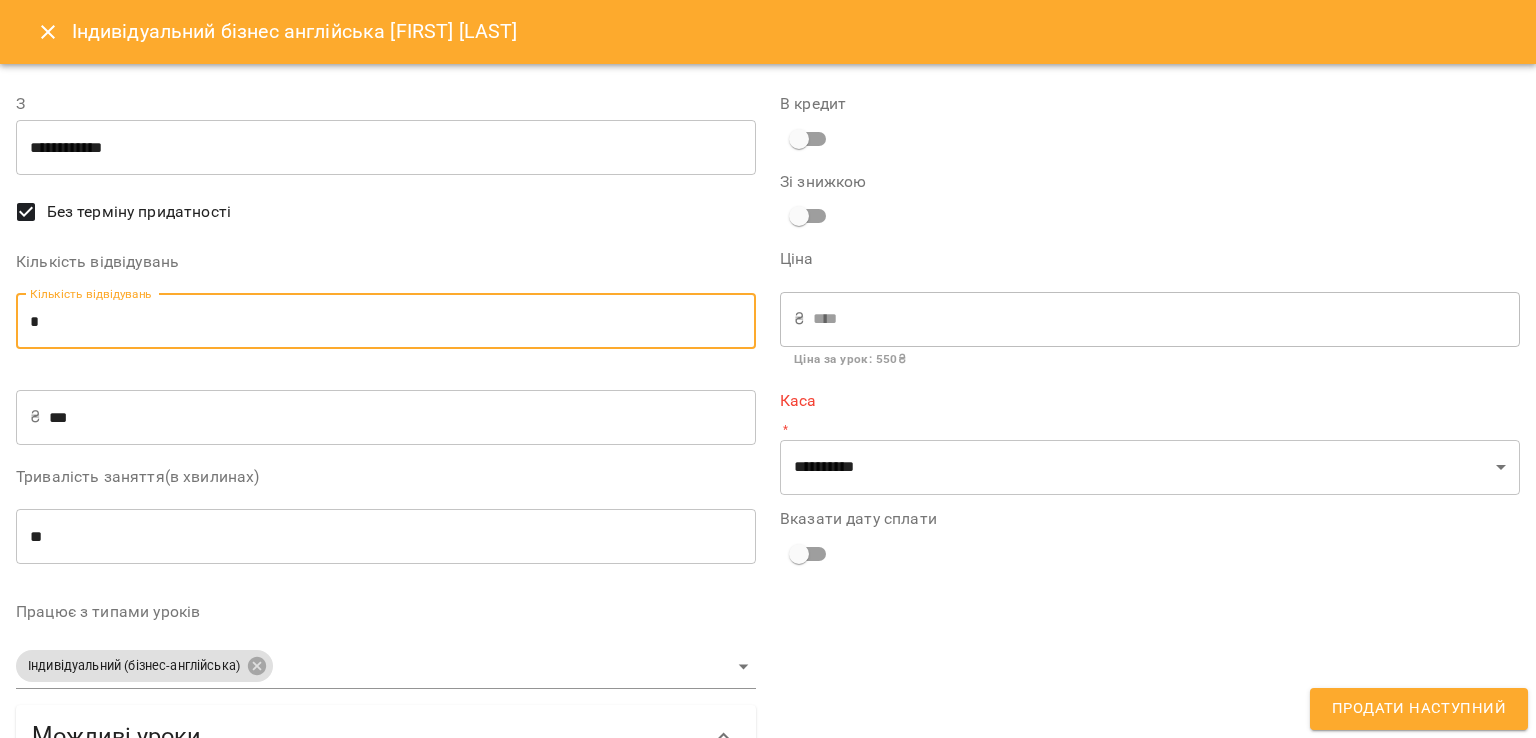 type on "*" 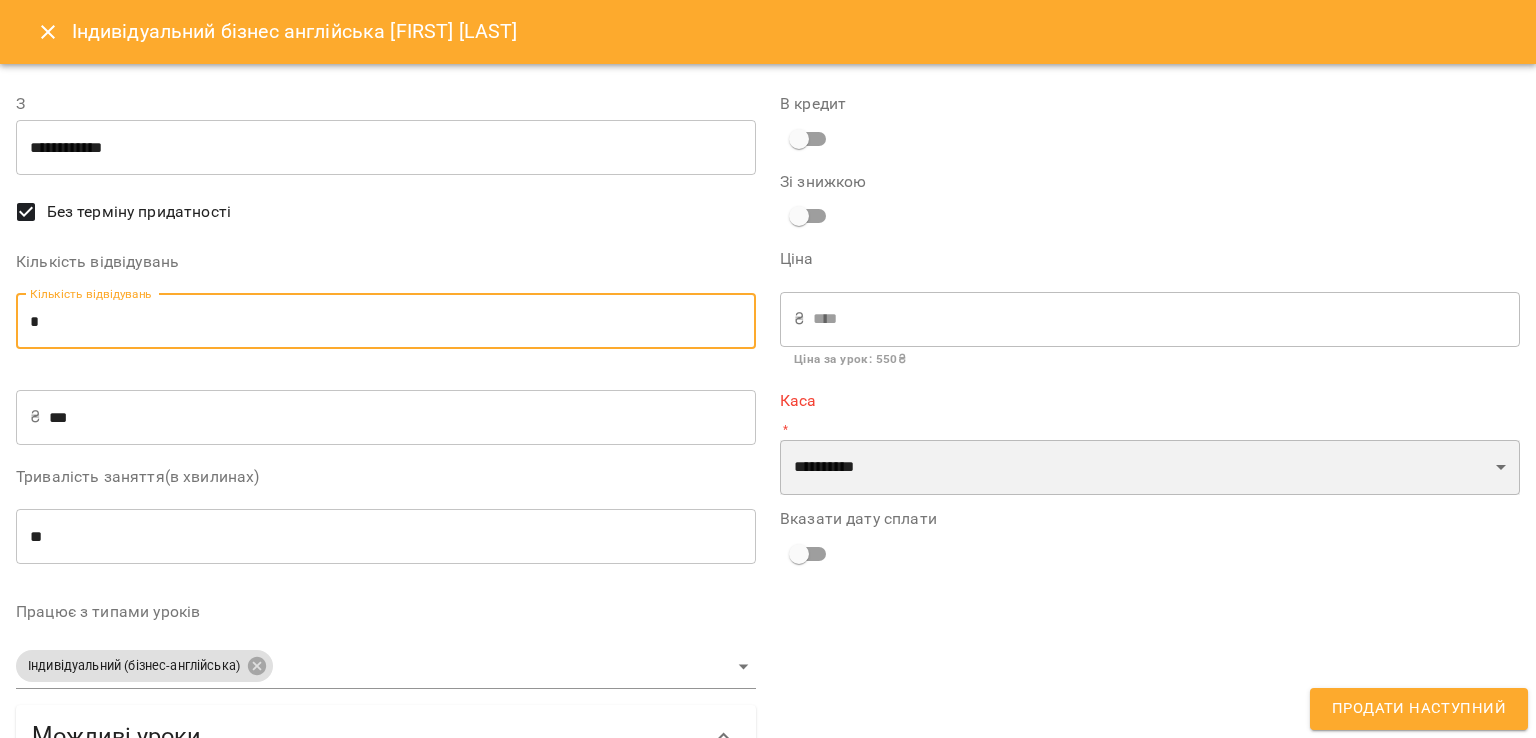 click on "**********" at bounding box center (1150, 468) 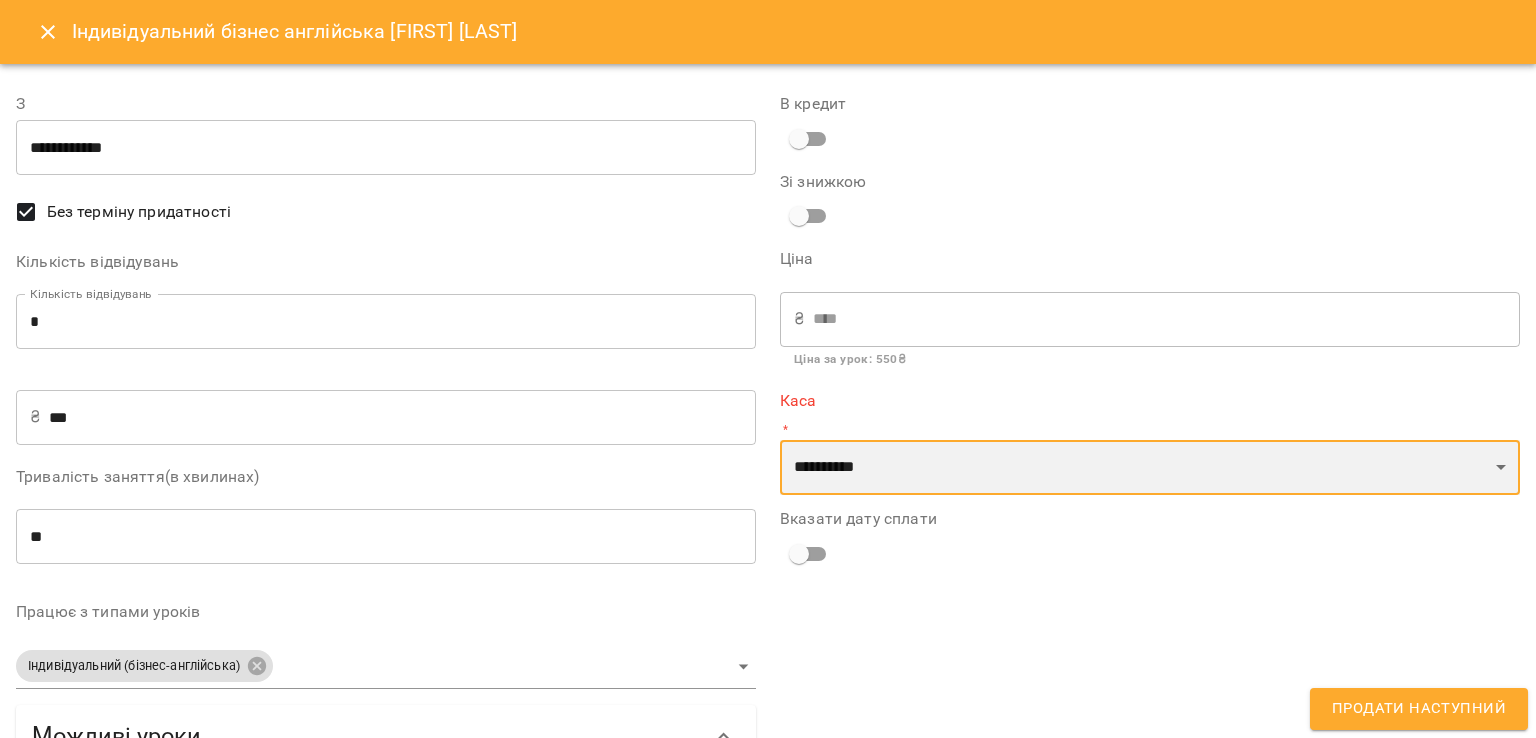 select on "****" 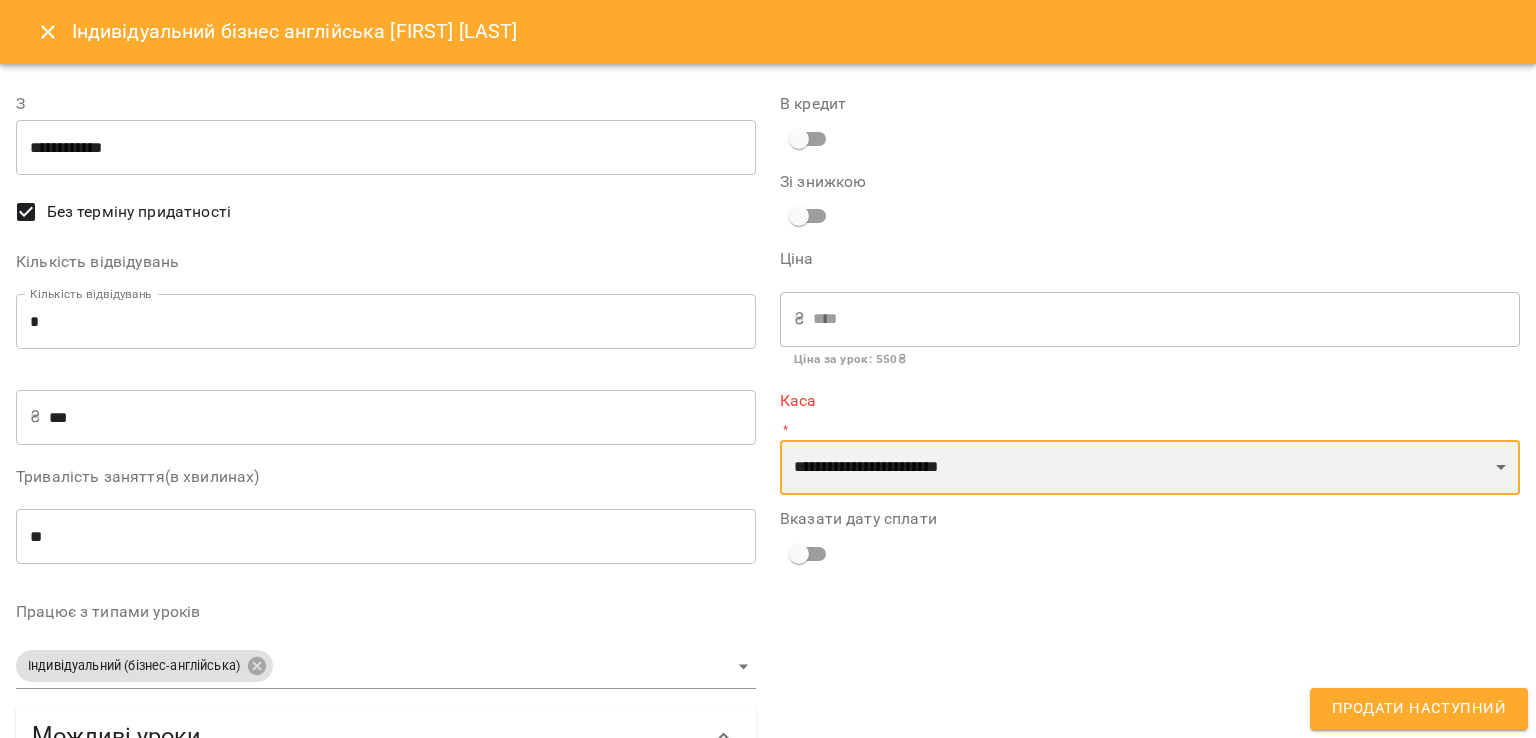 click on "**********" at bounding box center (1150, 468) 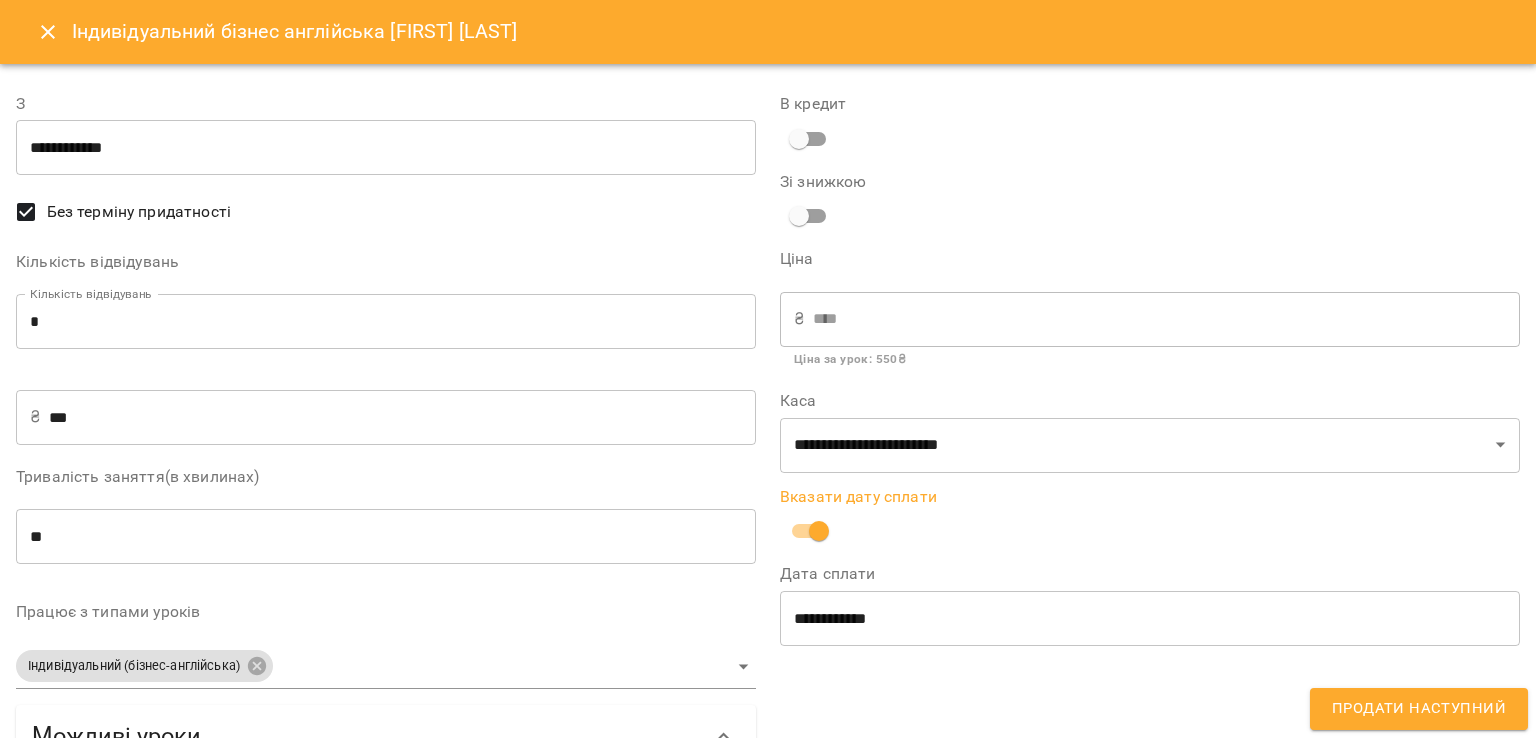 click on "Продати наступний" at bounding box center [1419, 709] 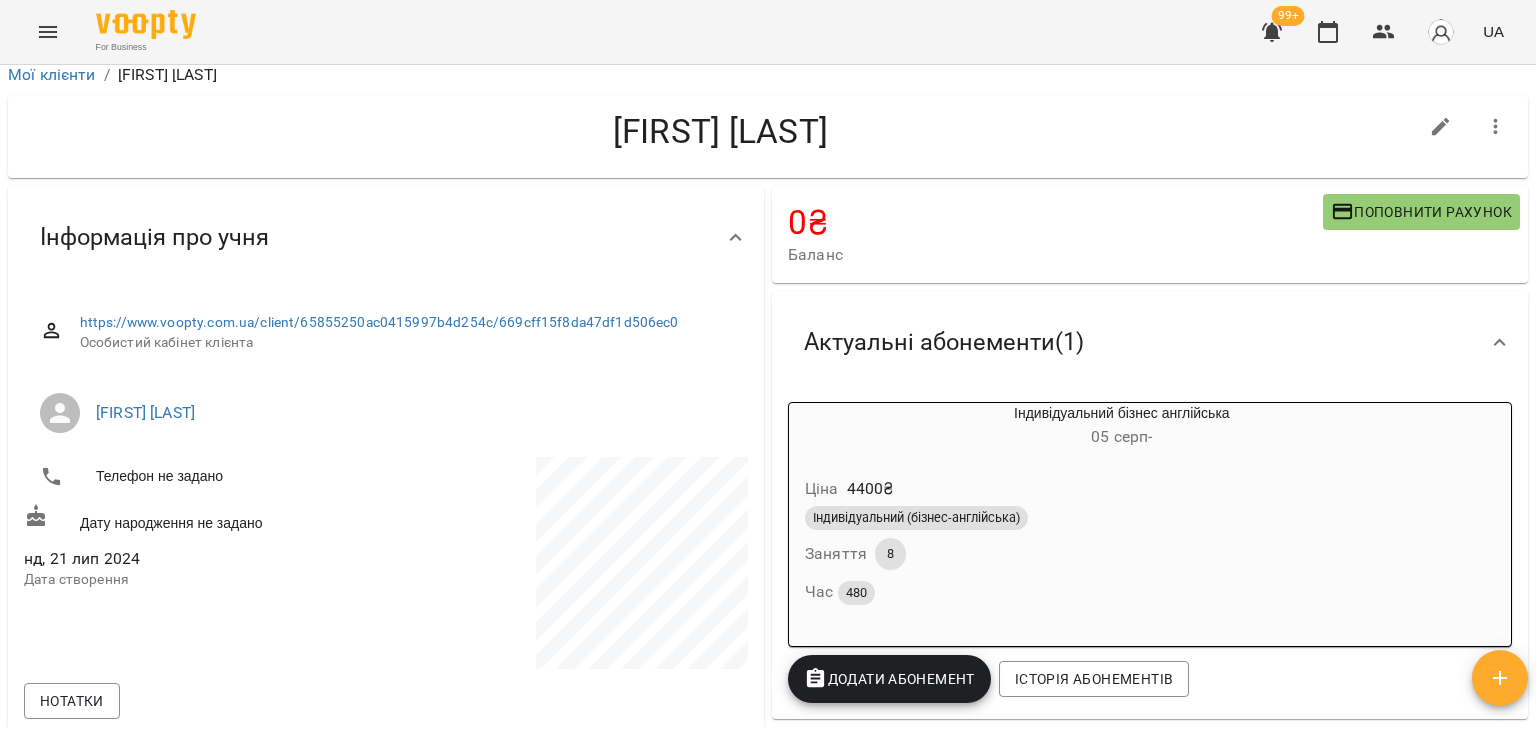 scroll, scrollTop: 0, scrollLeft: 0, axis: both 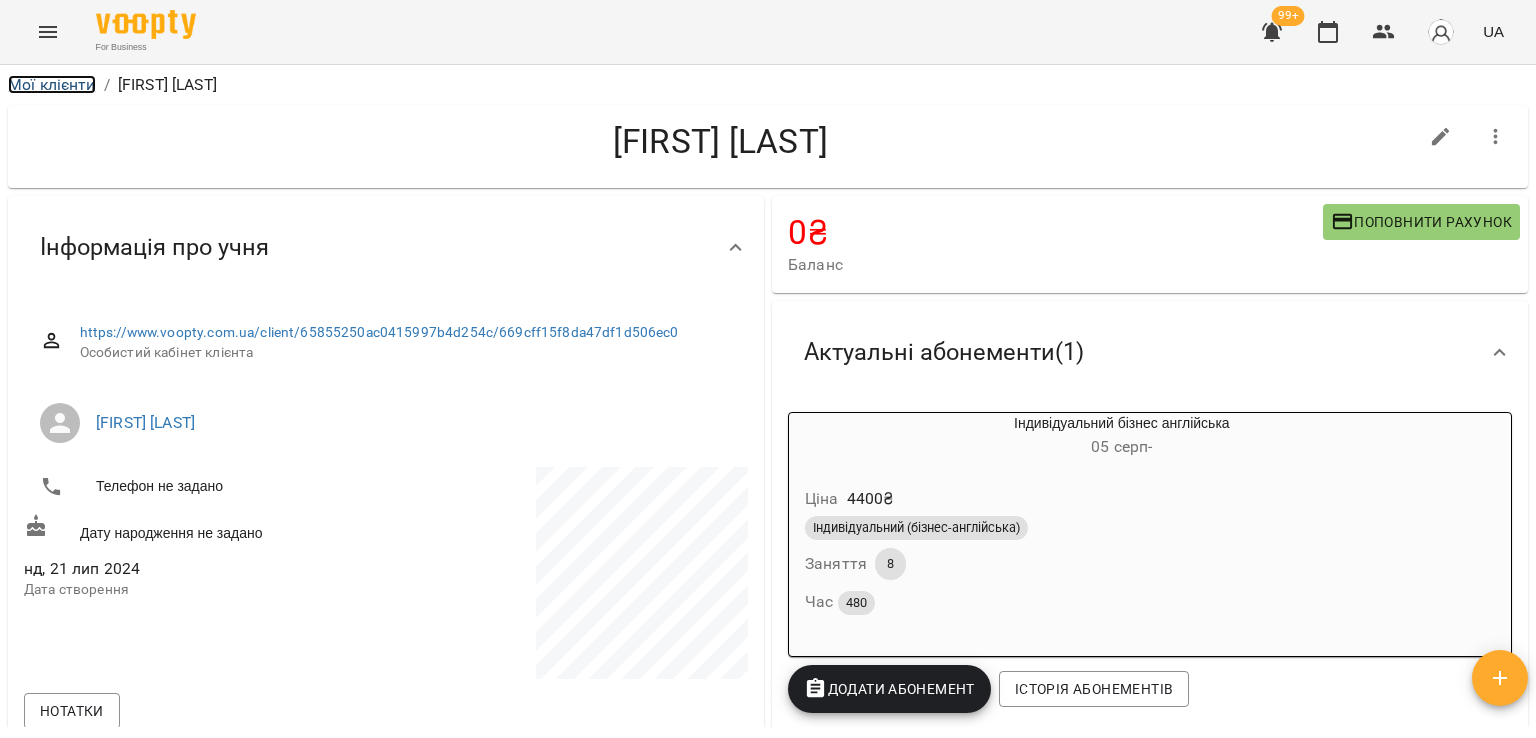 click on "Мої клієнти" at bounding box center (52, 84) 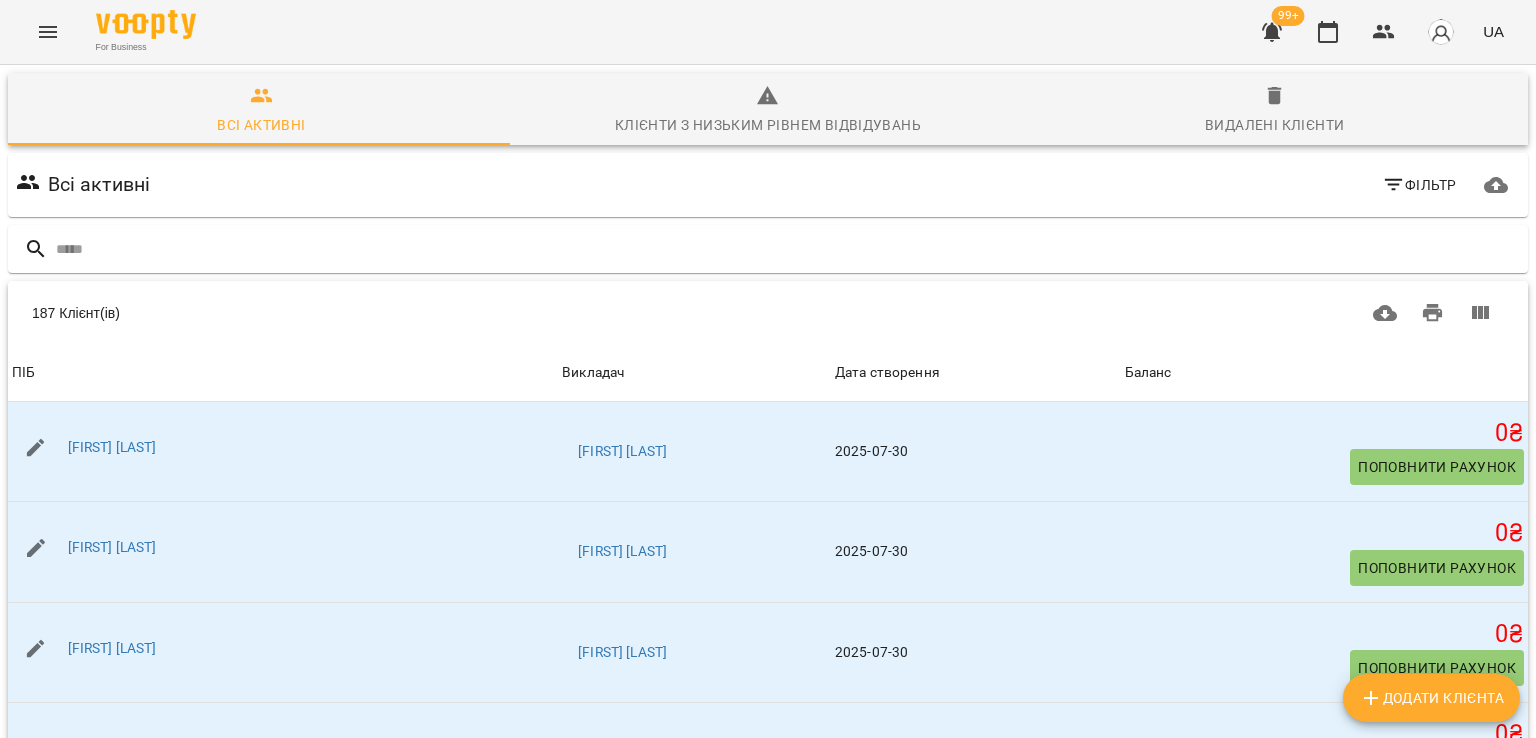 click 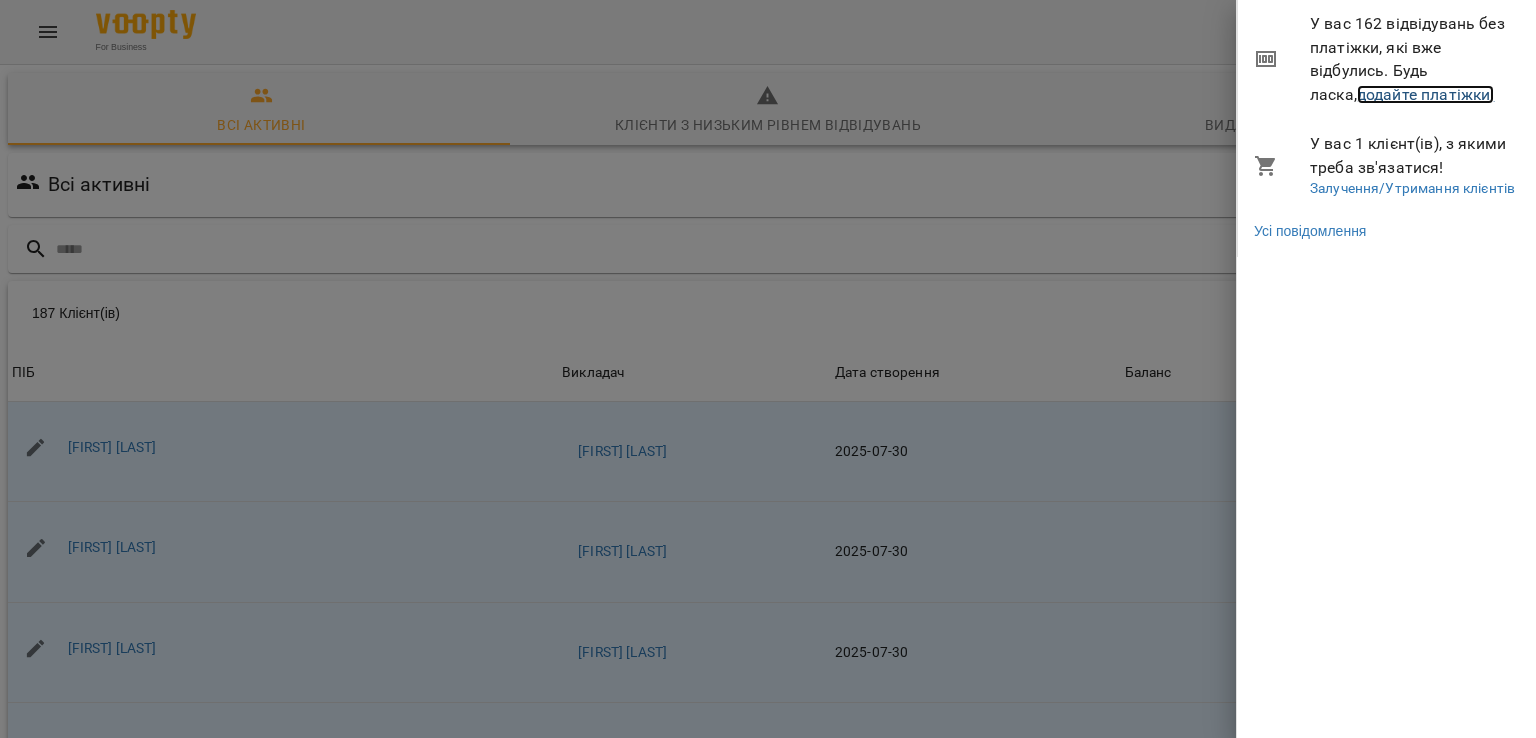 click on "додайте платіжки!" at bounding box center [1426, 94] 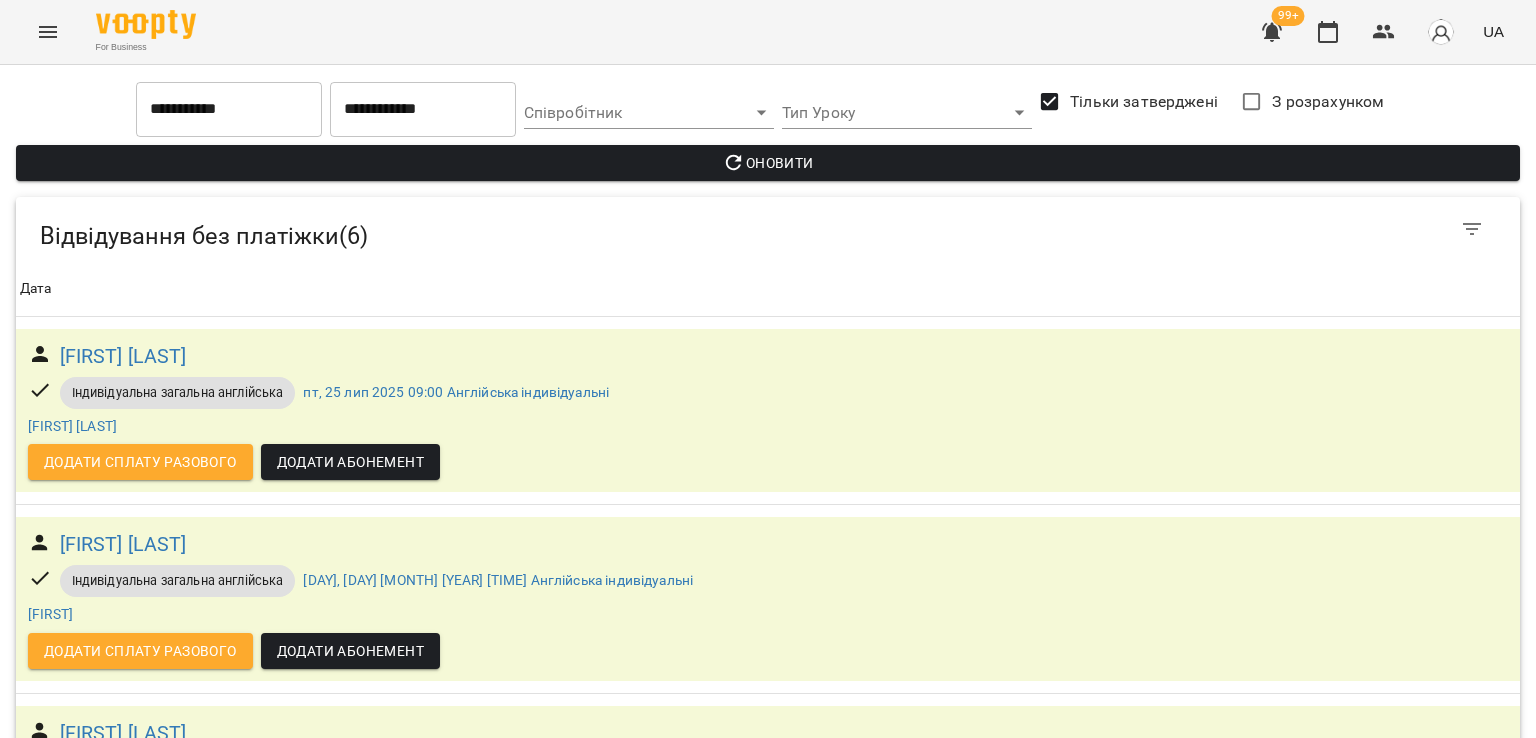 scroll, scrollTop: 723, scrollLeft: 0, axis: vertical 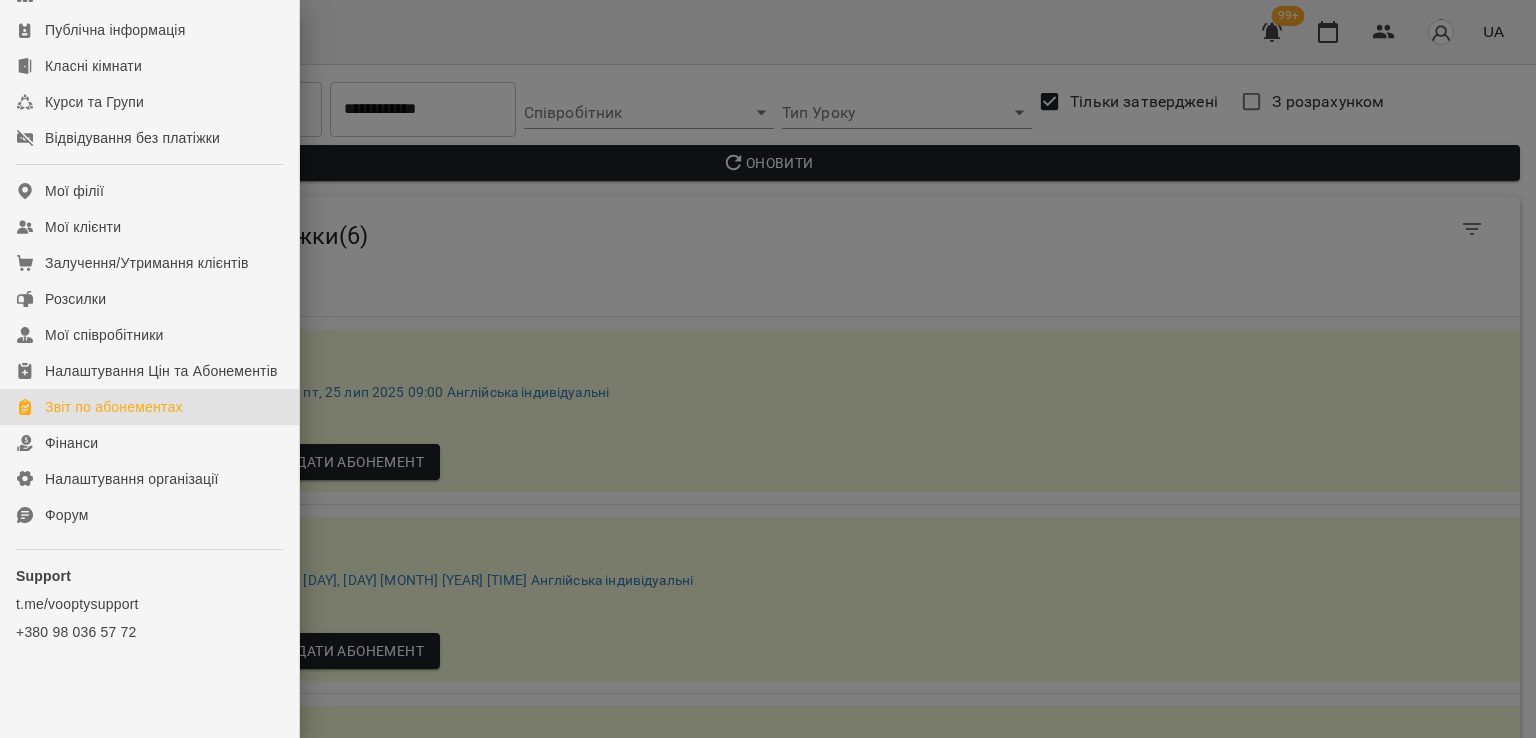 click on "Звіт по абонементах" at bounding box center [149, 407] 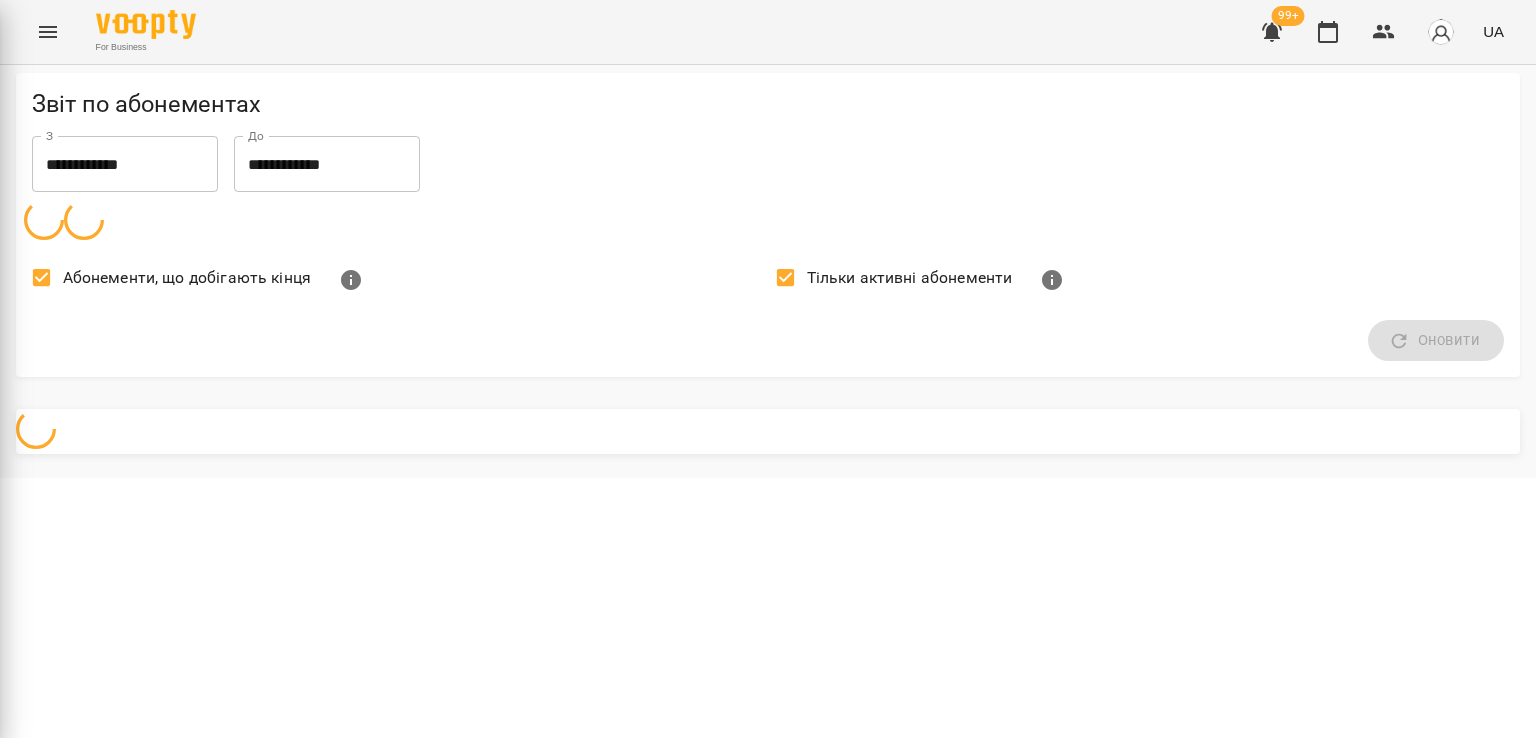 scroll, scrollTop: 0, scrollLeft: 0, axis: both 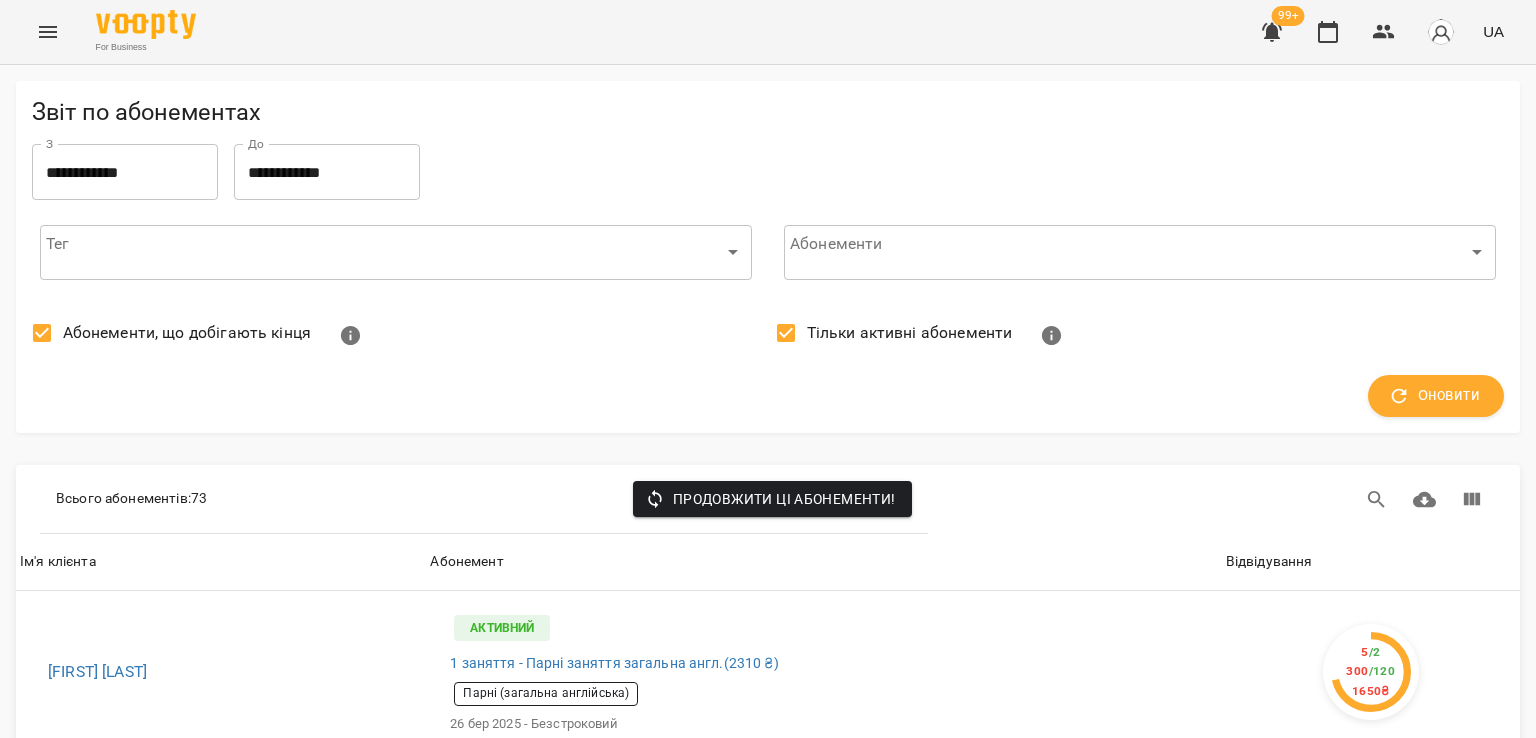 click on "Абонементи, що добігають кінця" at bounding box center (187, 333) 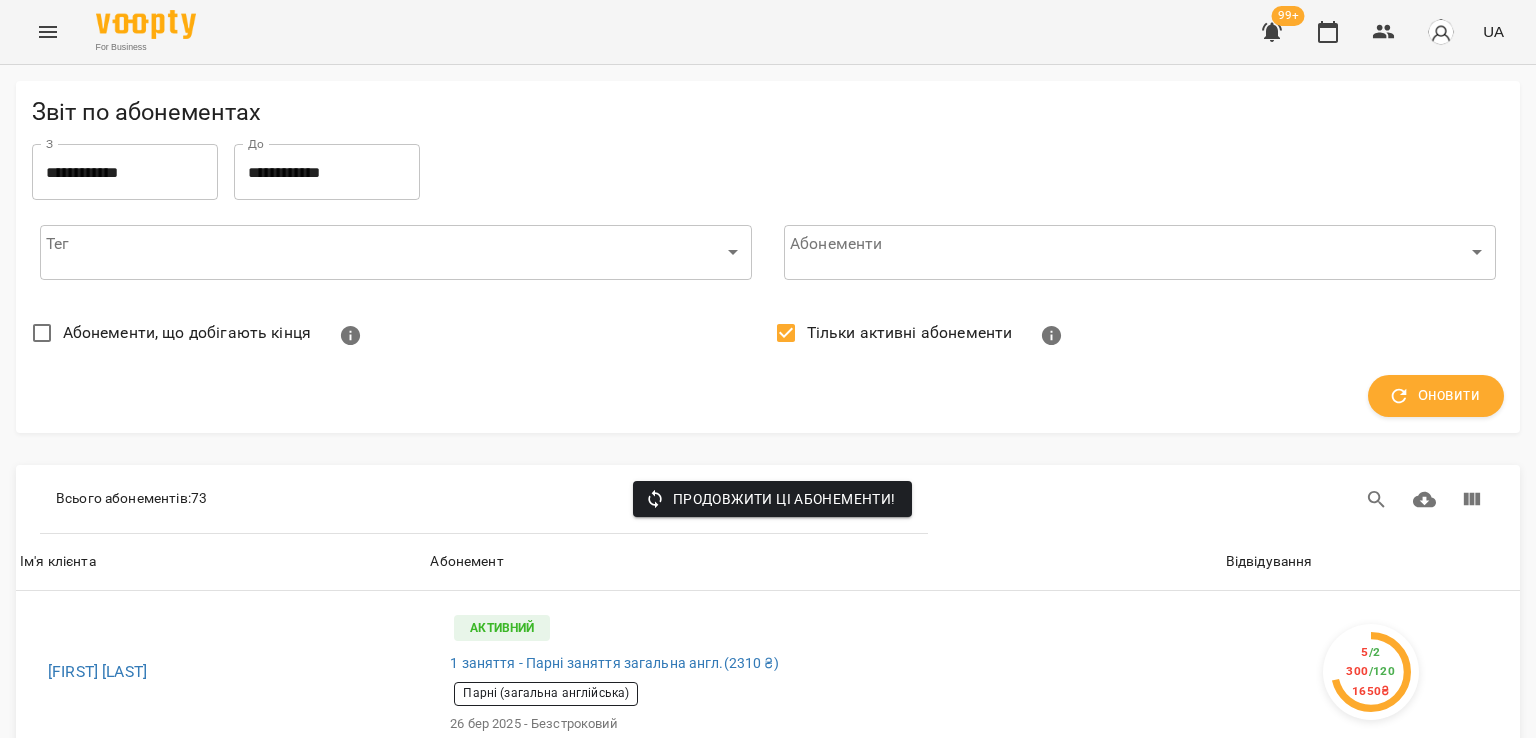 click on "Тільки активні абонементи" at bounding box center (910, 333) 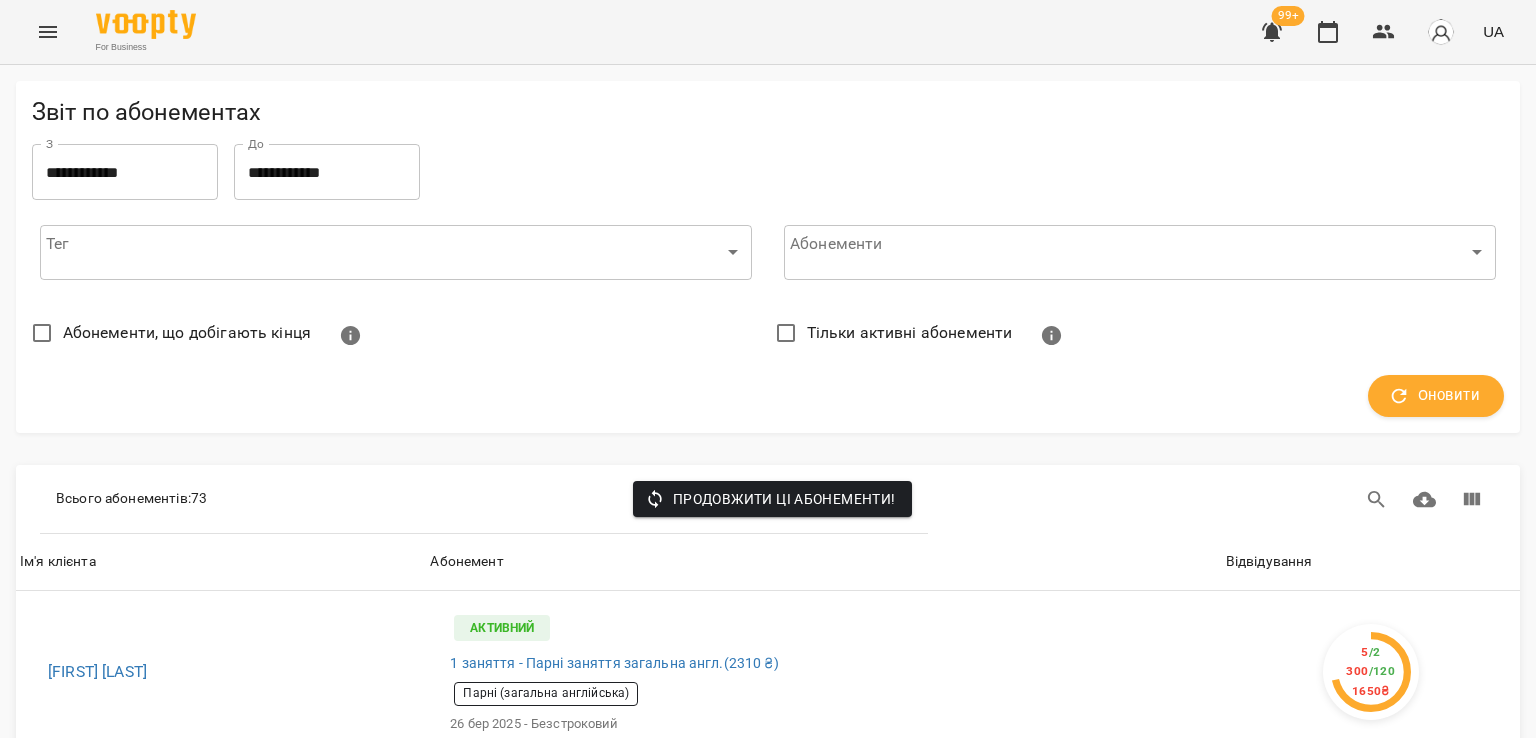 click on "Оновити" at bounding box center [1436, 396] 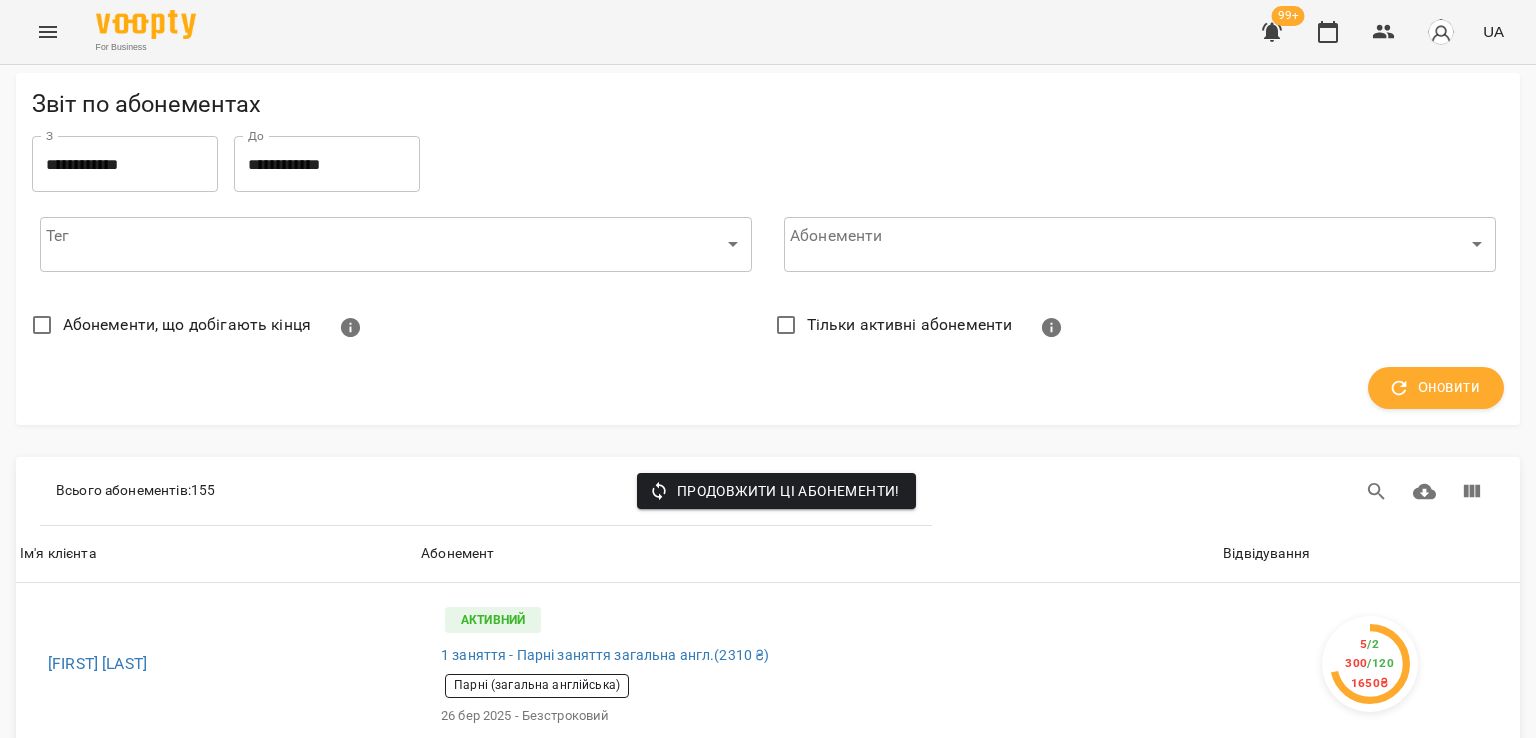 scroll, scrollTop: 200, scrollLeft: 0, axis: vertical 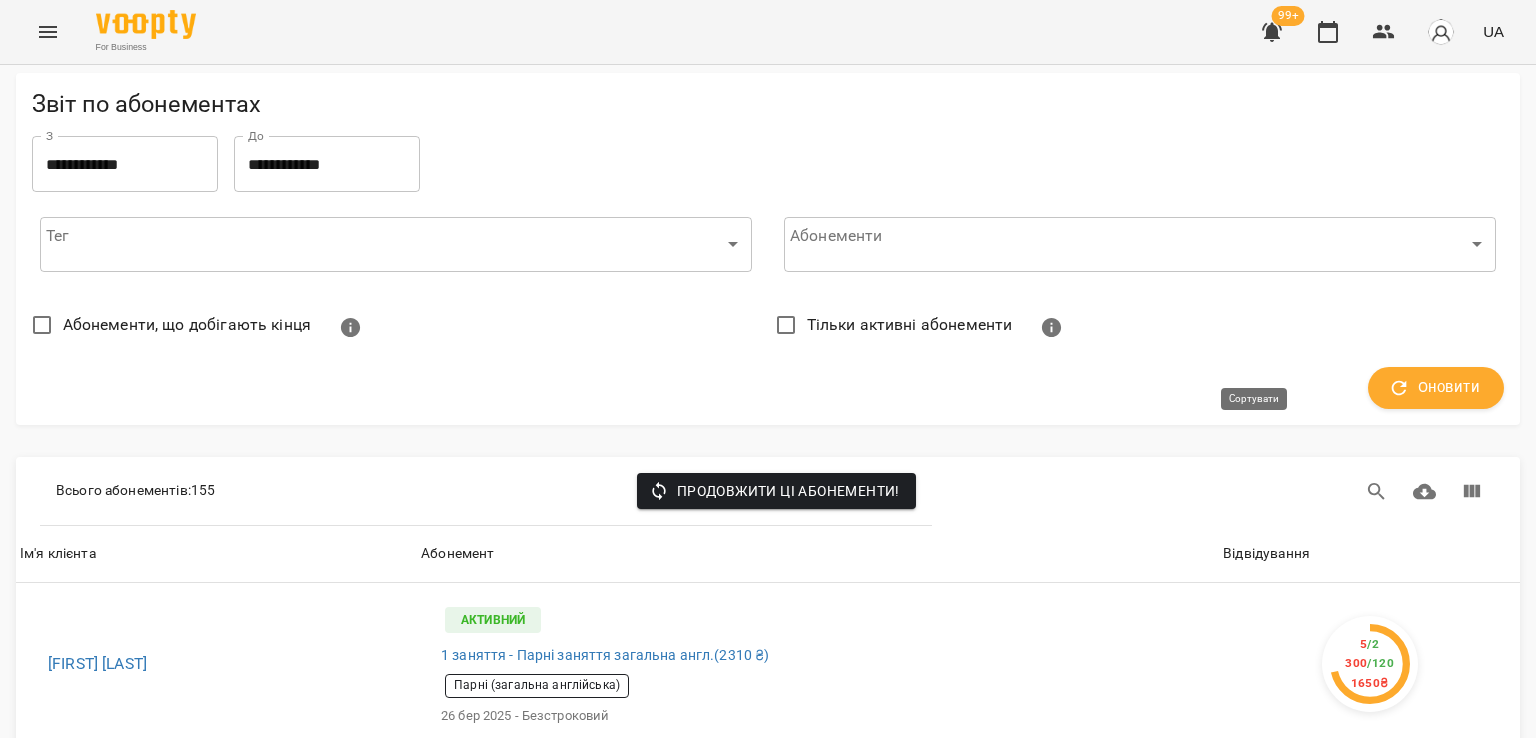 click on "Відвідування" at bounding box center [1266, 554] 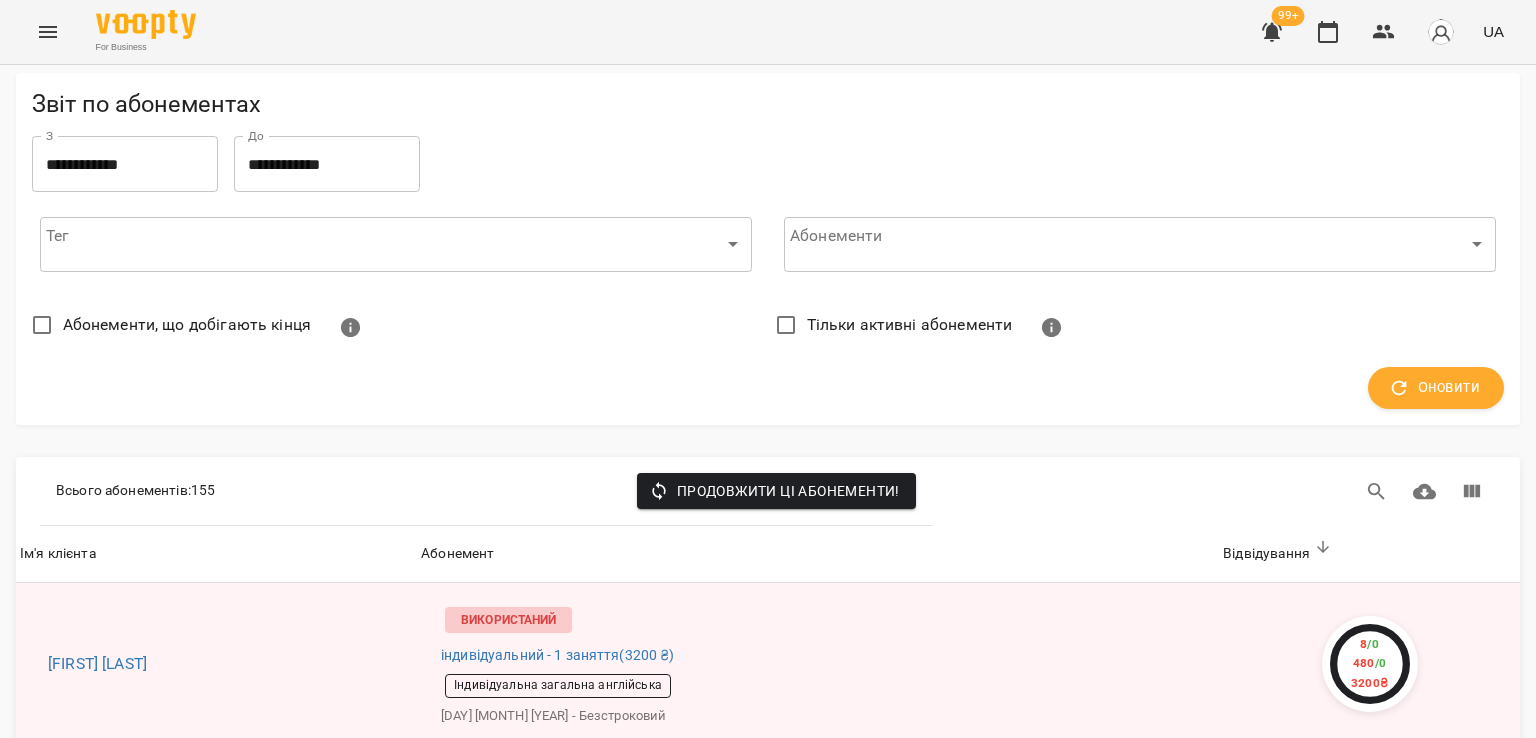 scroll, scrollTop: 1400, scrollLeft: 0, axis: vertical 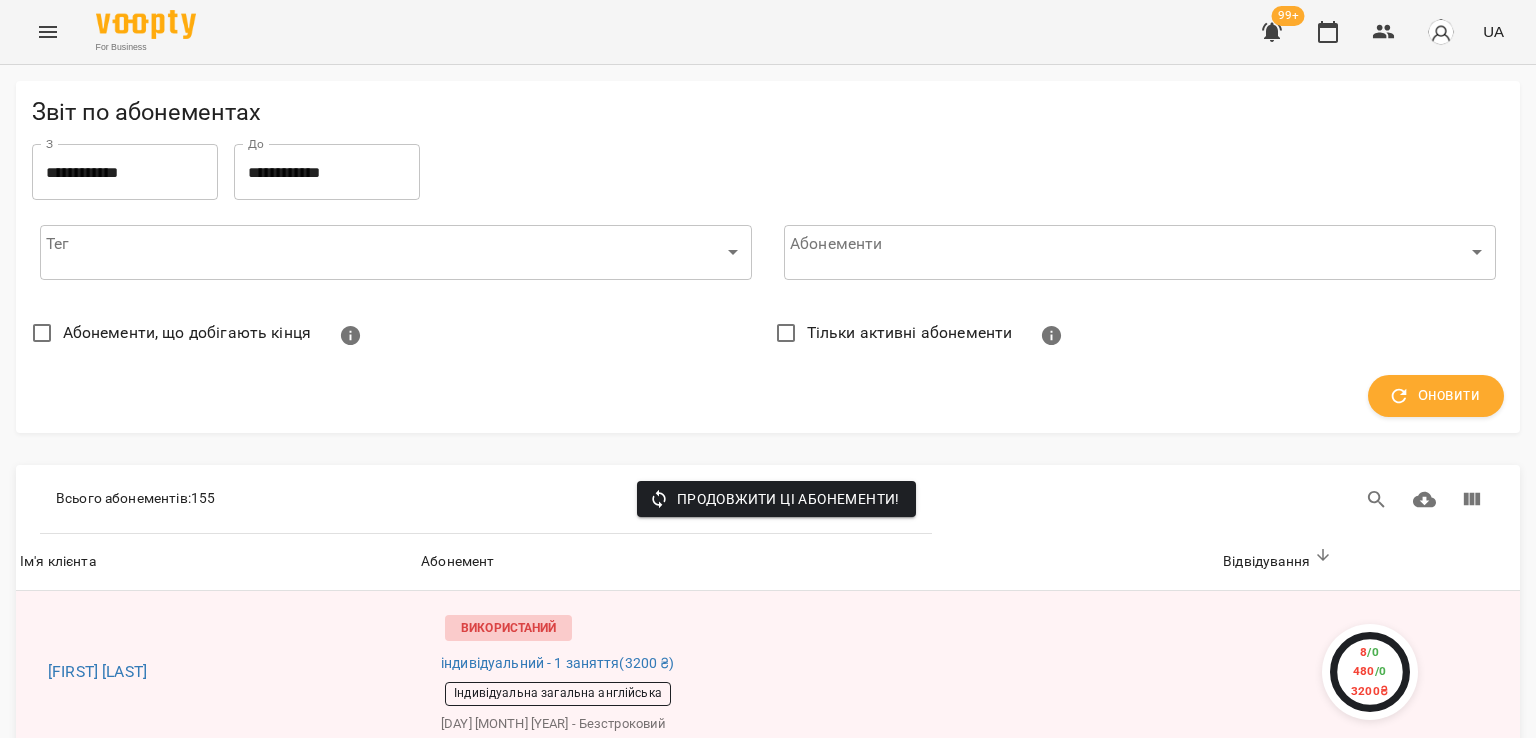 click 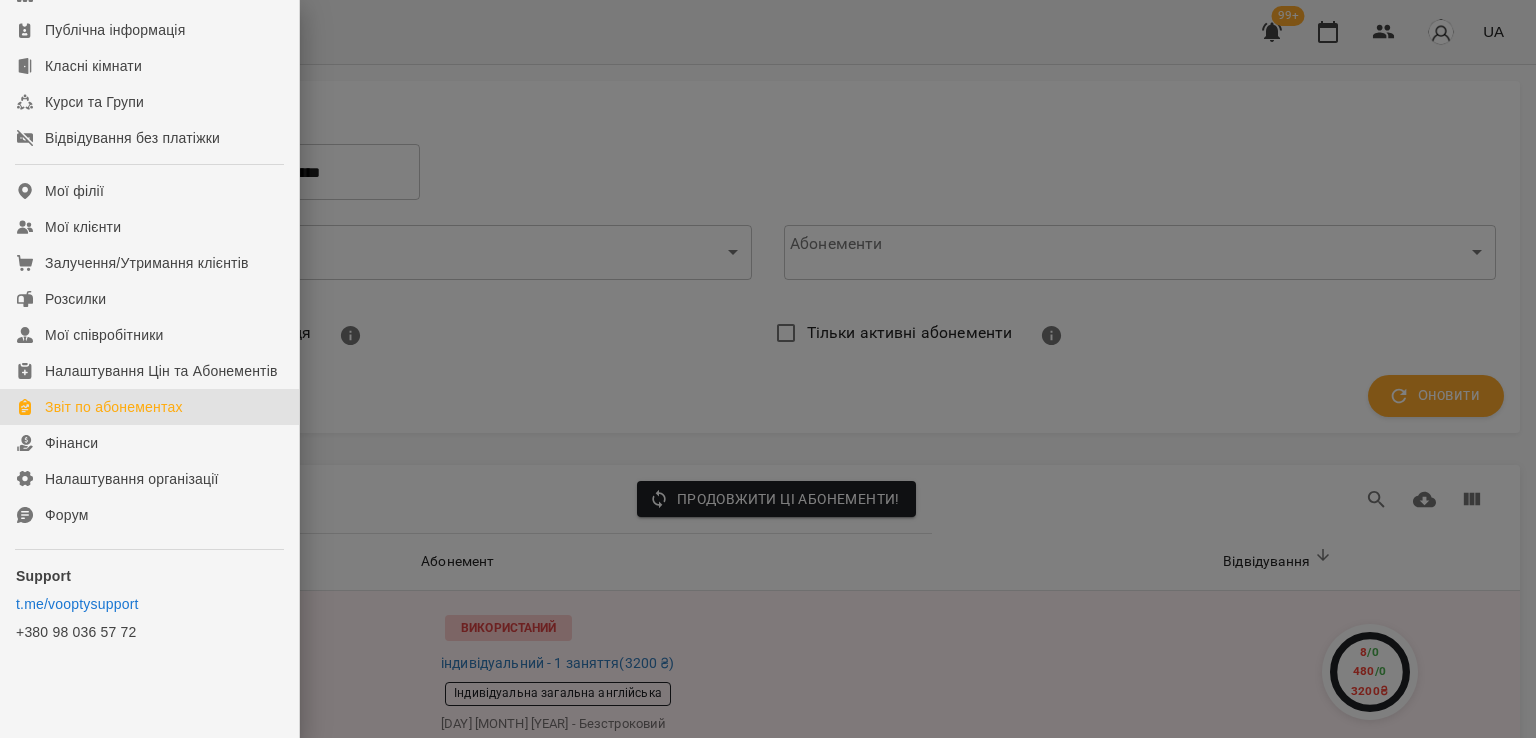 scroll, scrollTop: 274, scrollLeft: 0, axis: vertical 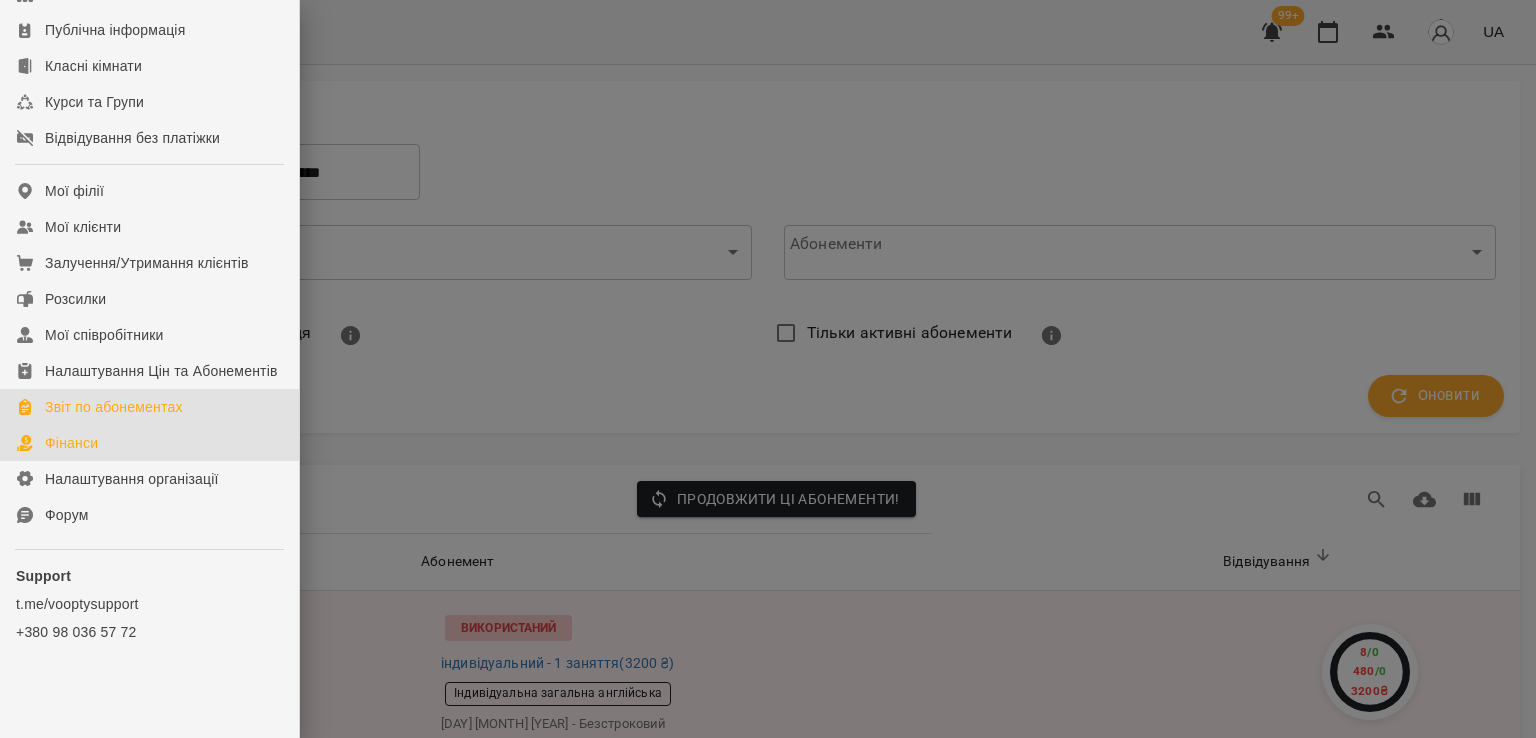 click on "Фінанси" at bounding box center (71, 443) 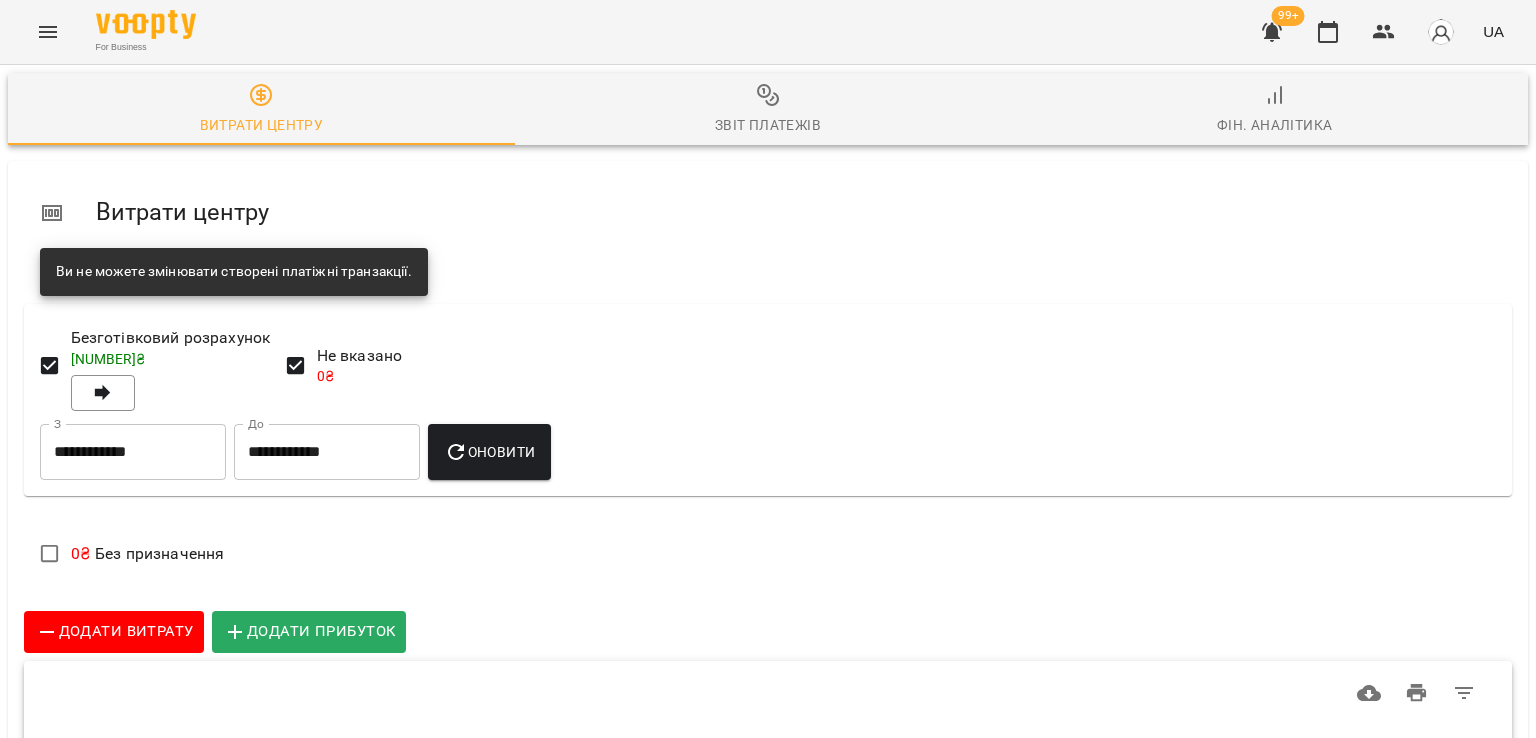 click 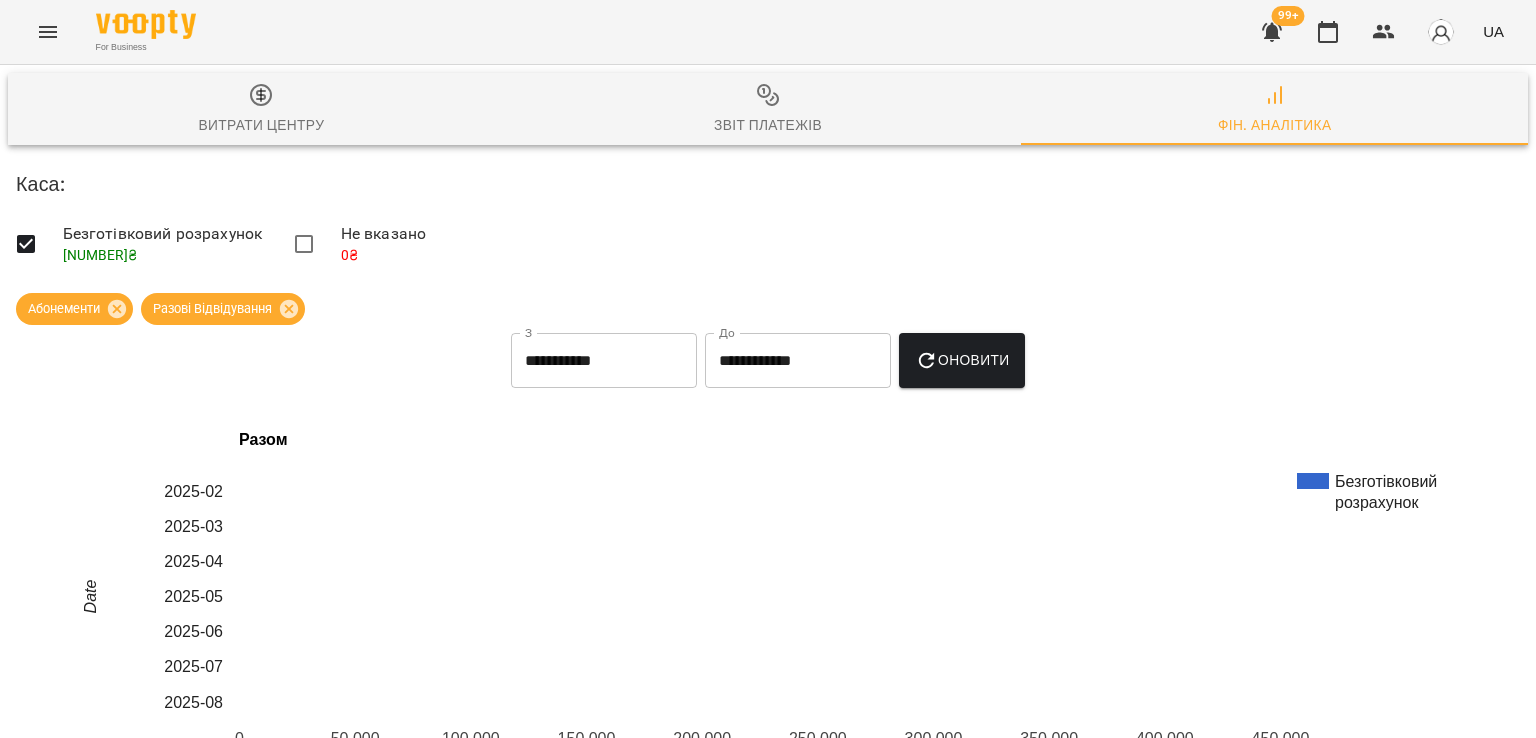scroll, scrollTop: 200, scrollLeft: 0, axis: vertical 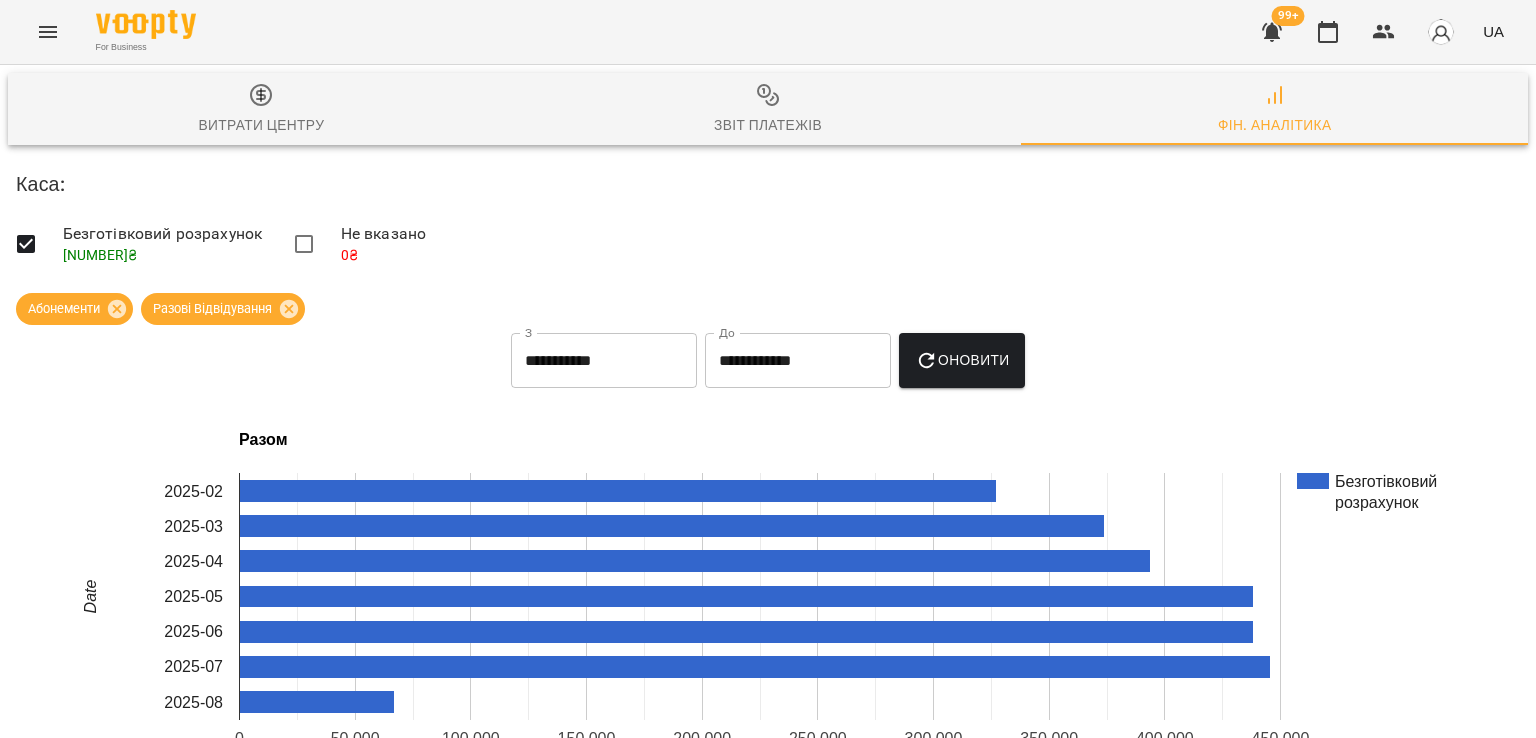 click at bounding box center (48, 32) 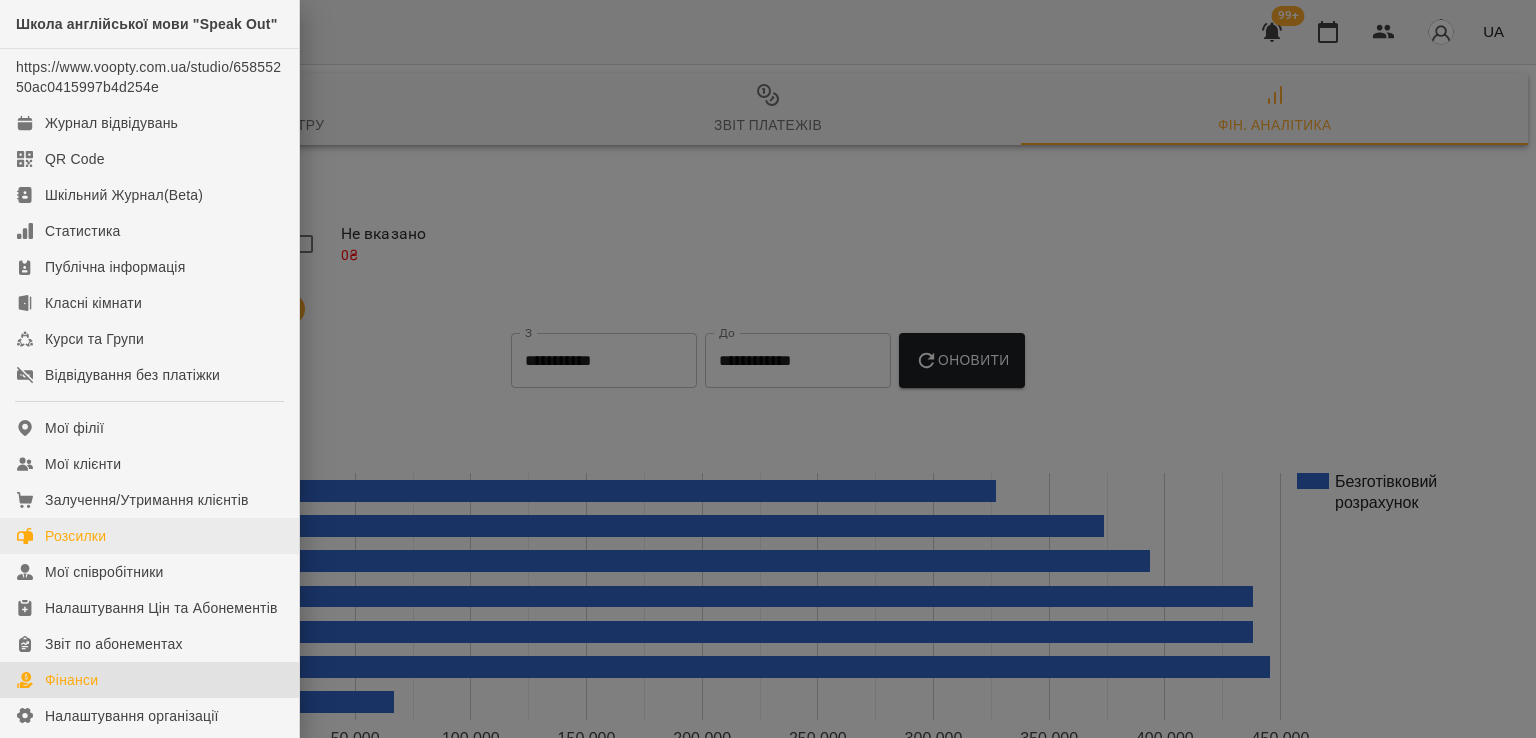 scroll, scrollTop: 100, scrollLeft: 0, axis: vertical 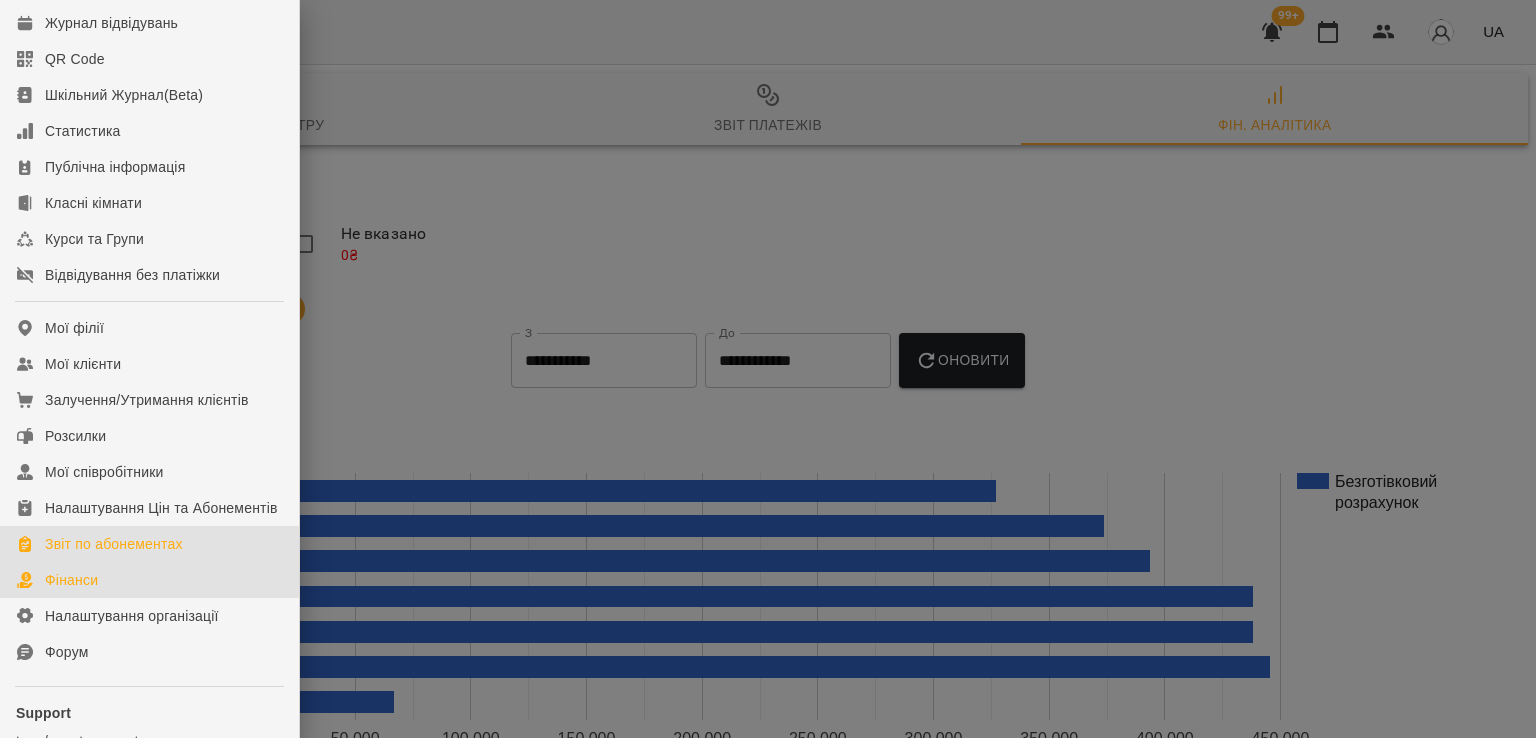 click on "Звіт по абонементах" at bounding box center (114, 544) 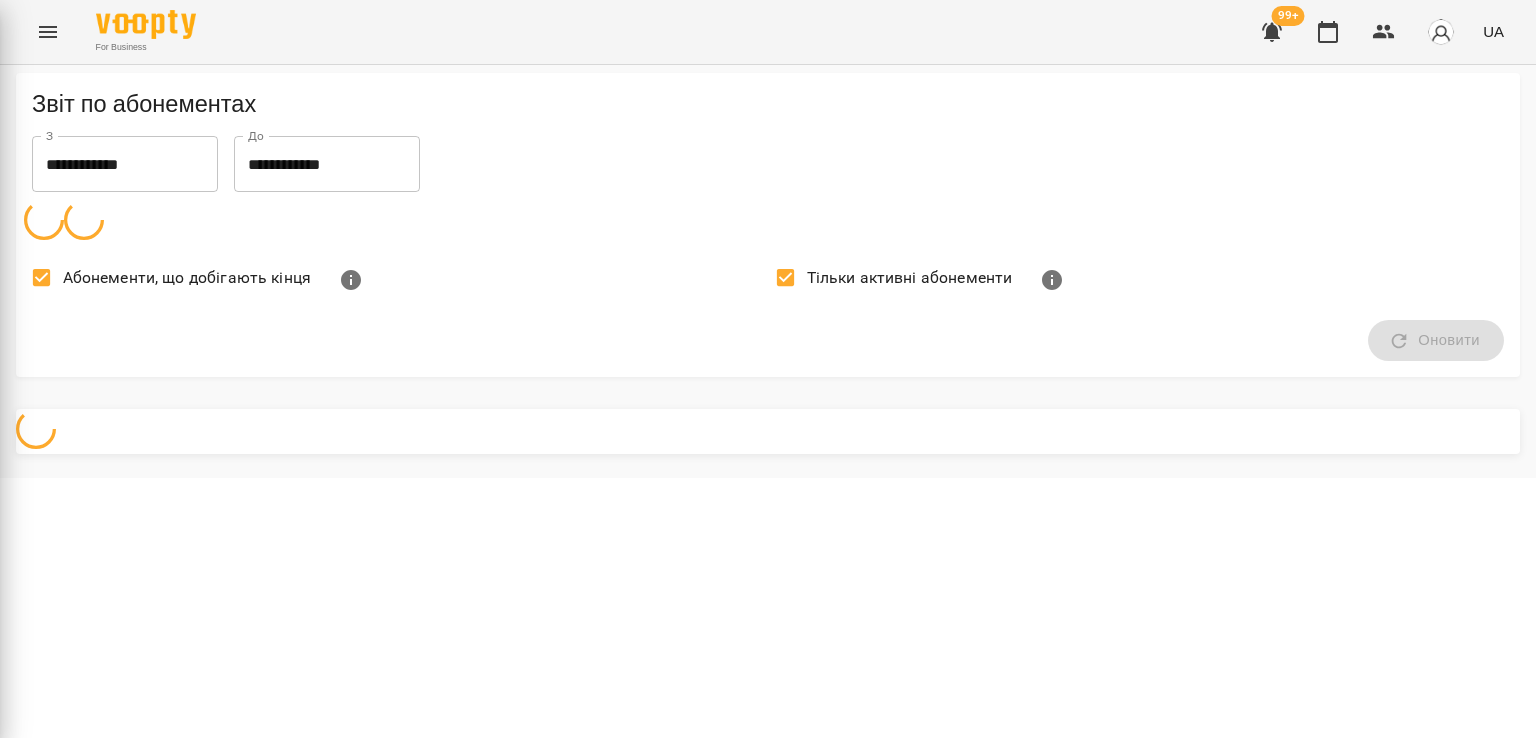 scroll, scrollTop: 0, scrollLeft: 0, axis: both 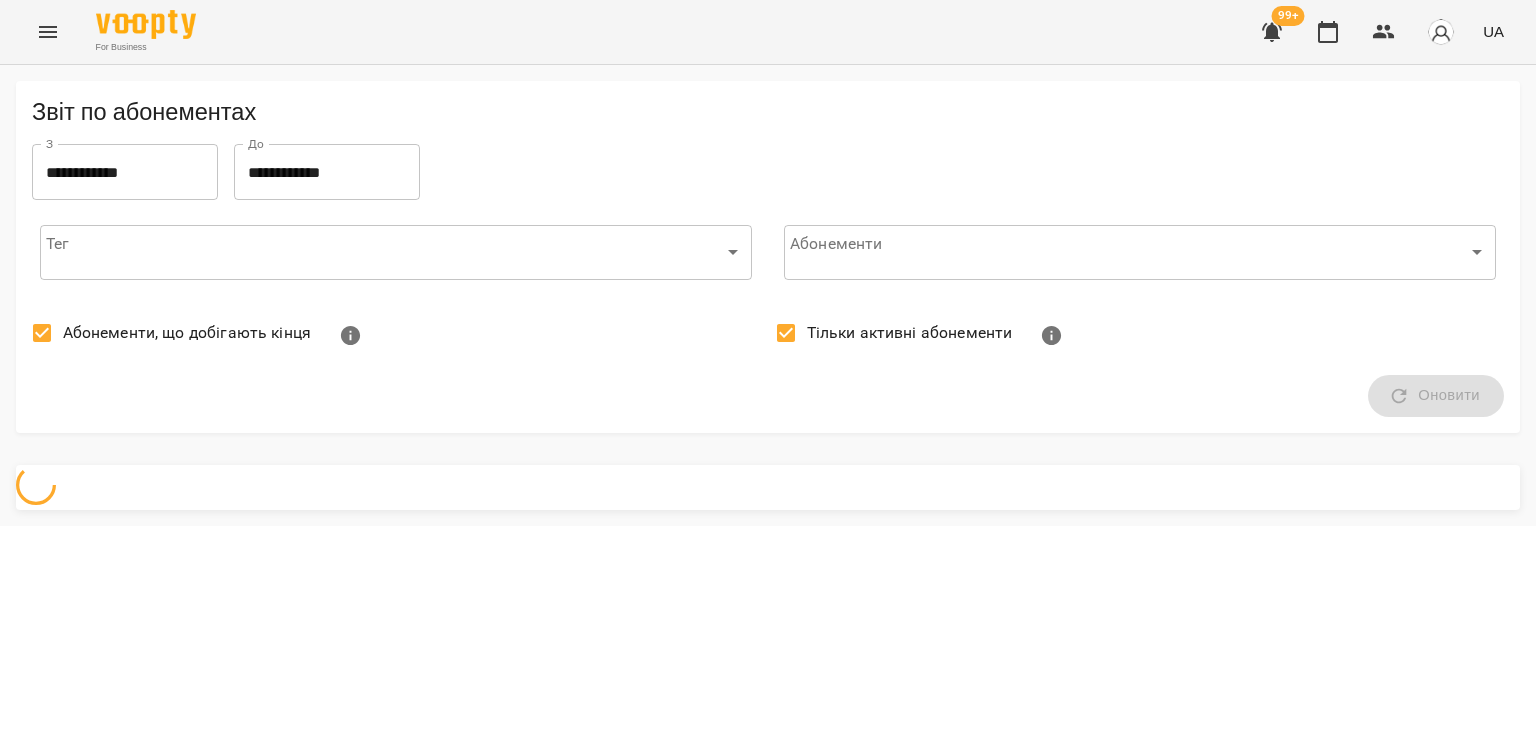 click on "Абонементи, що добігають кінця" at bounding box center [187, 333] 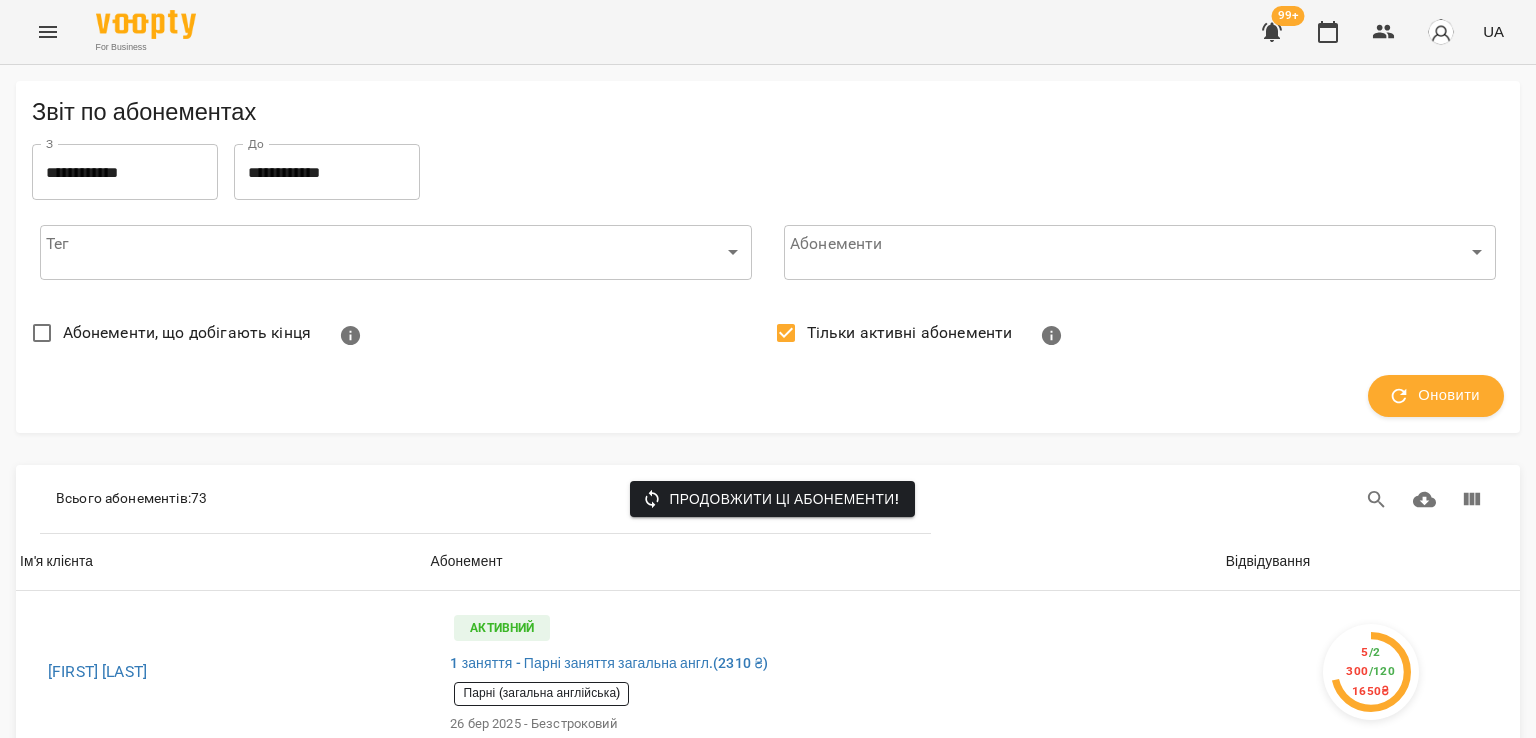 click on "Тільки активні абонементи" at bounding box center [910, 333] 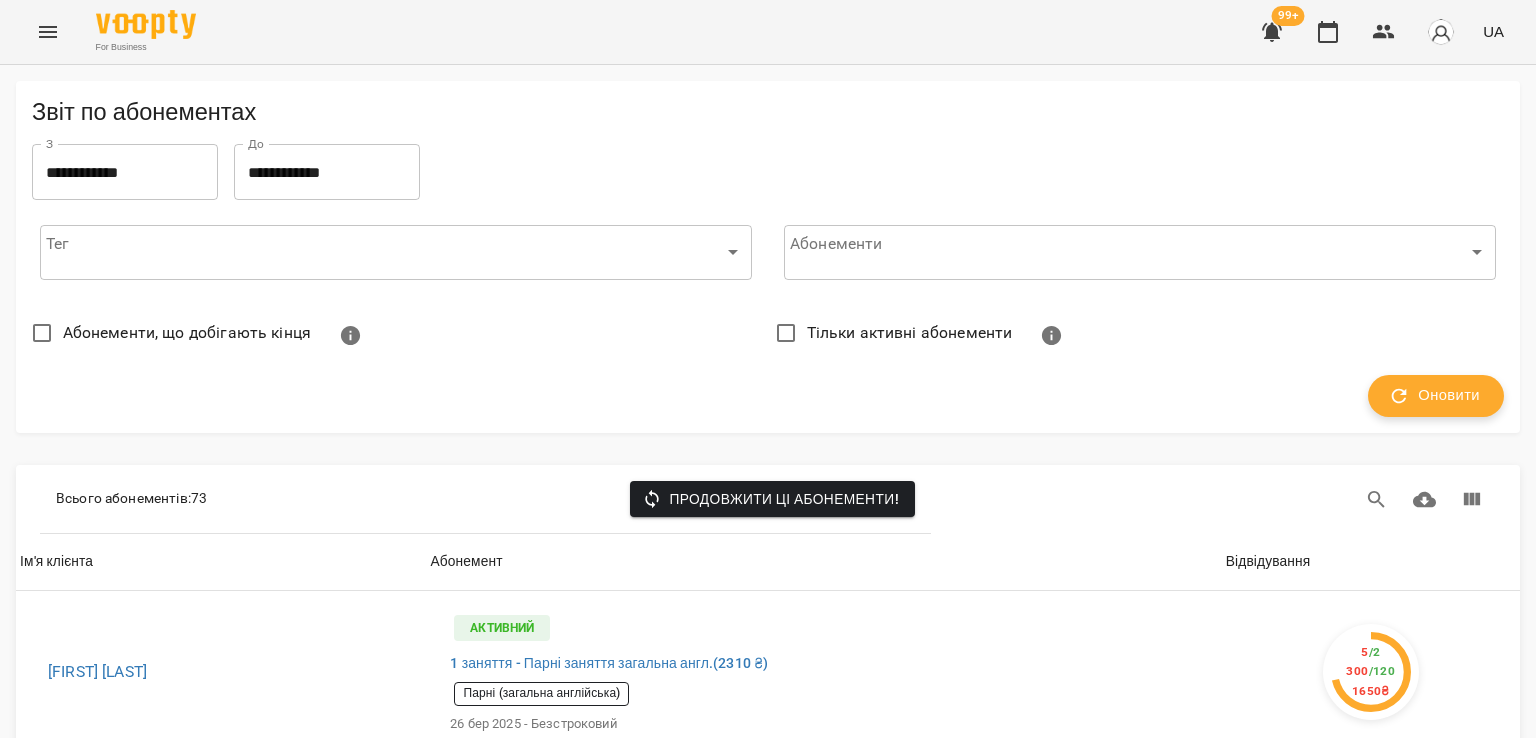 click 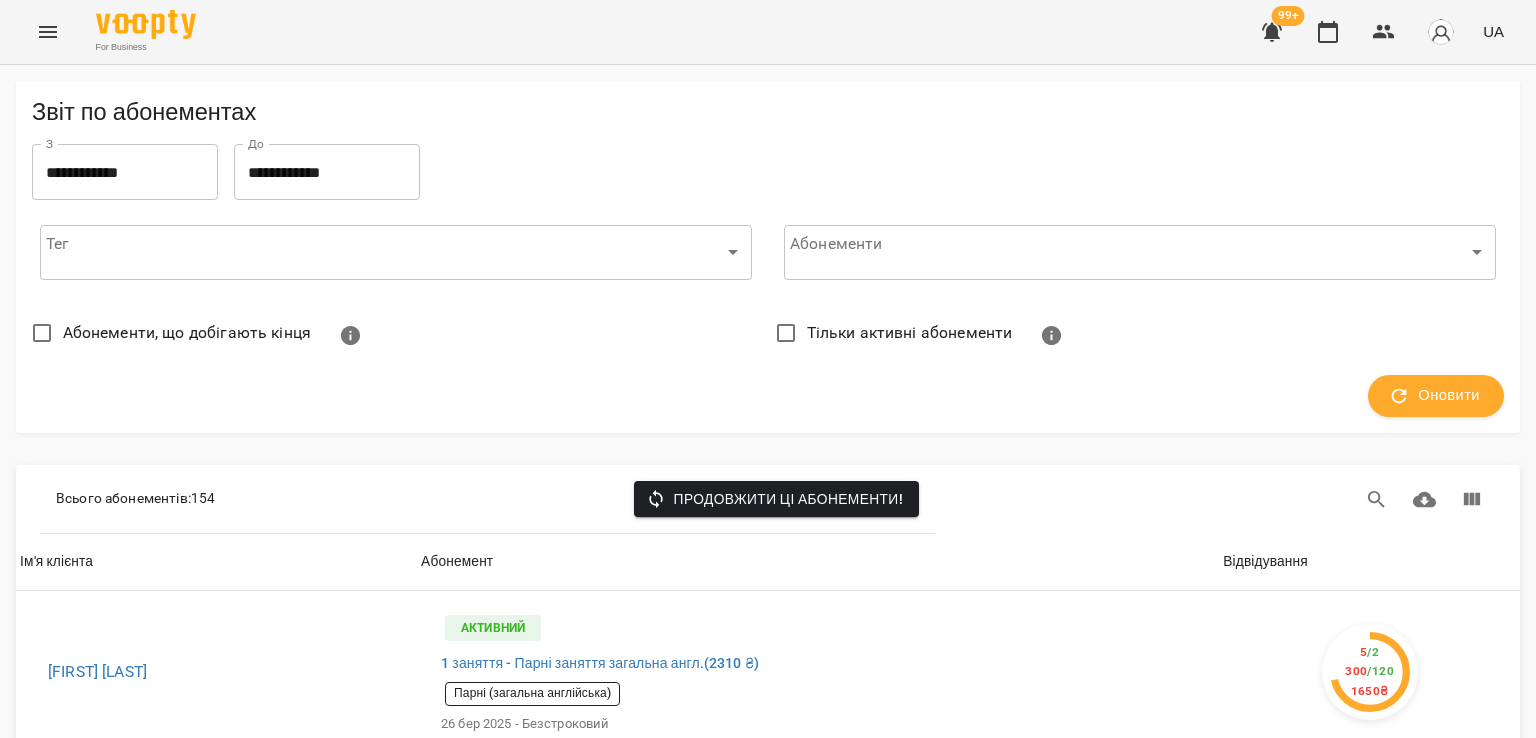 scroll, scrollTop: 100, scrollLeft: 0, axis: vertical 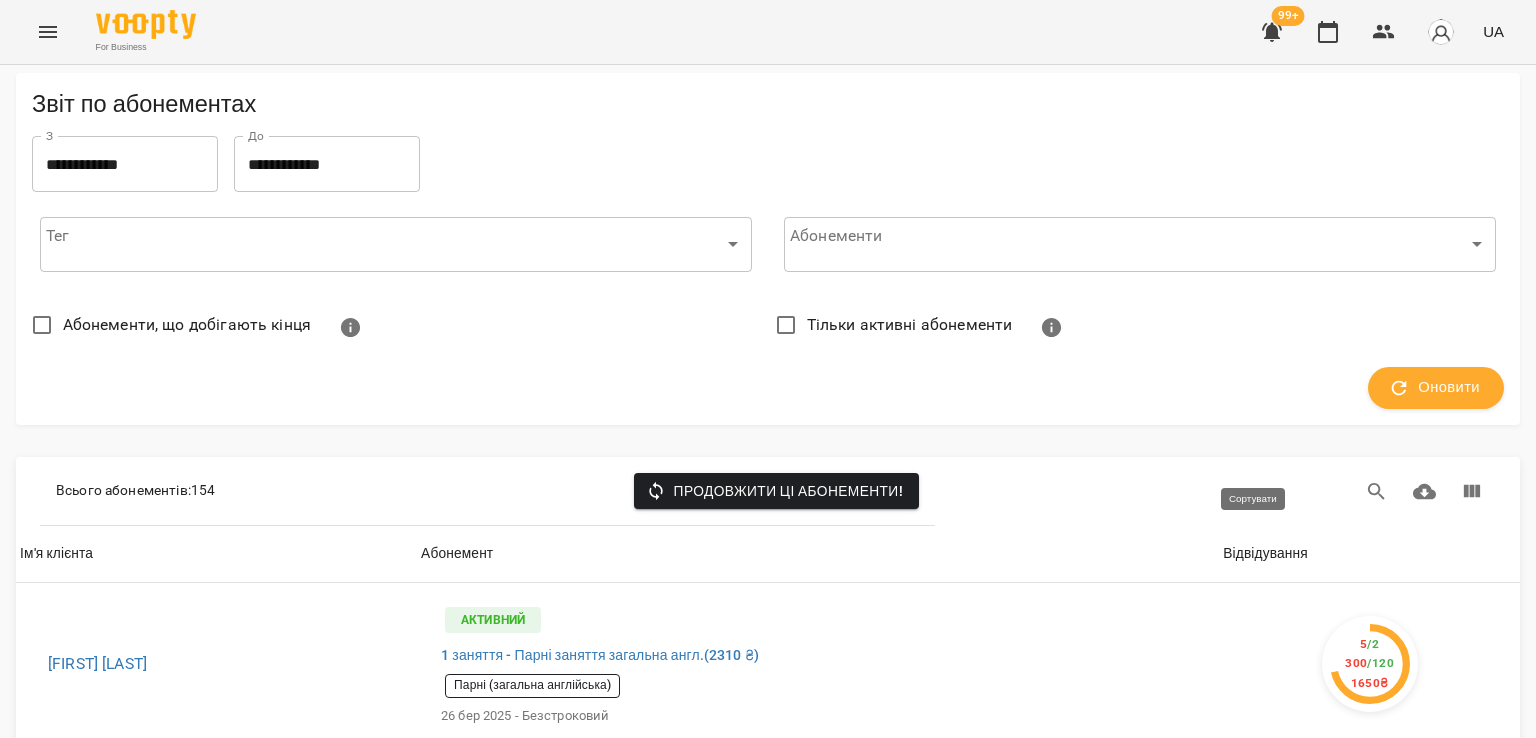 click on "Відвідування" at bounding box center (1265, 554) 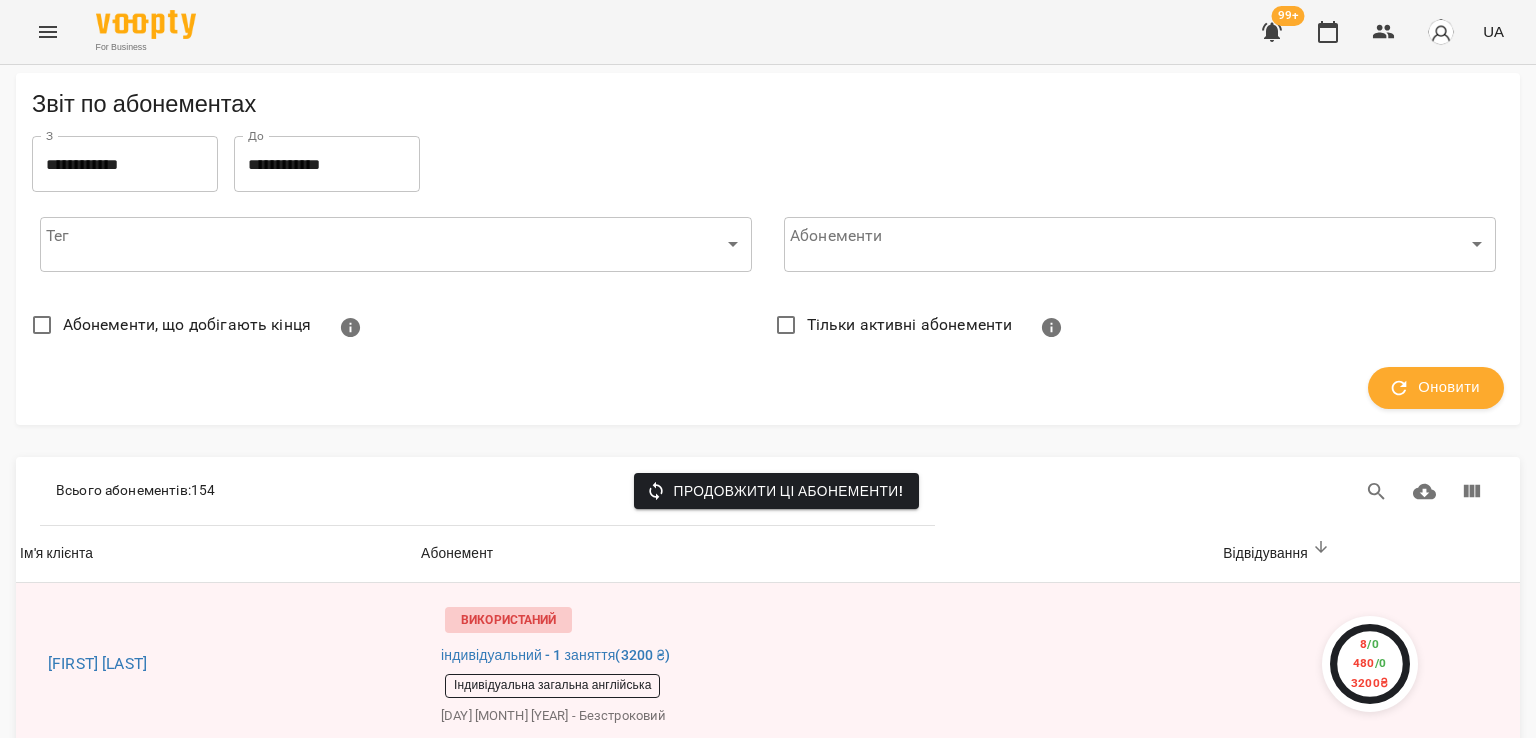 scroll, scrollTop: 1300, scrollLeft: 0, axis: vertical 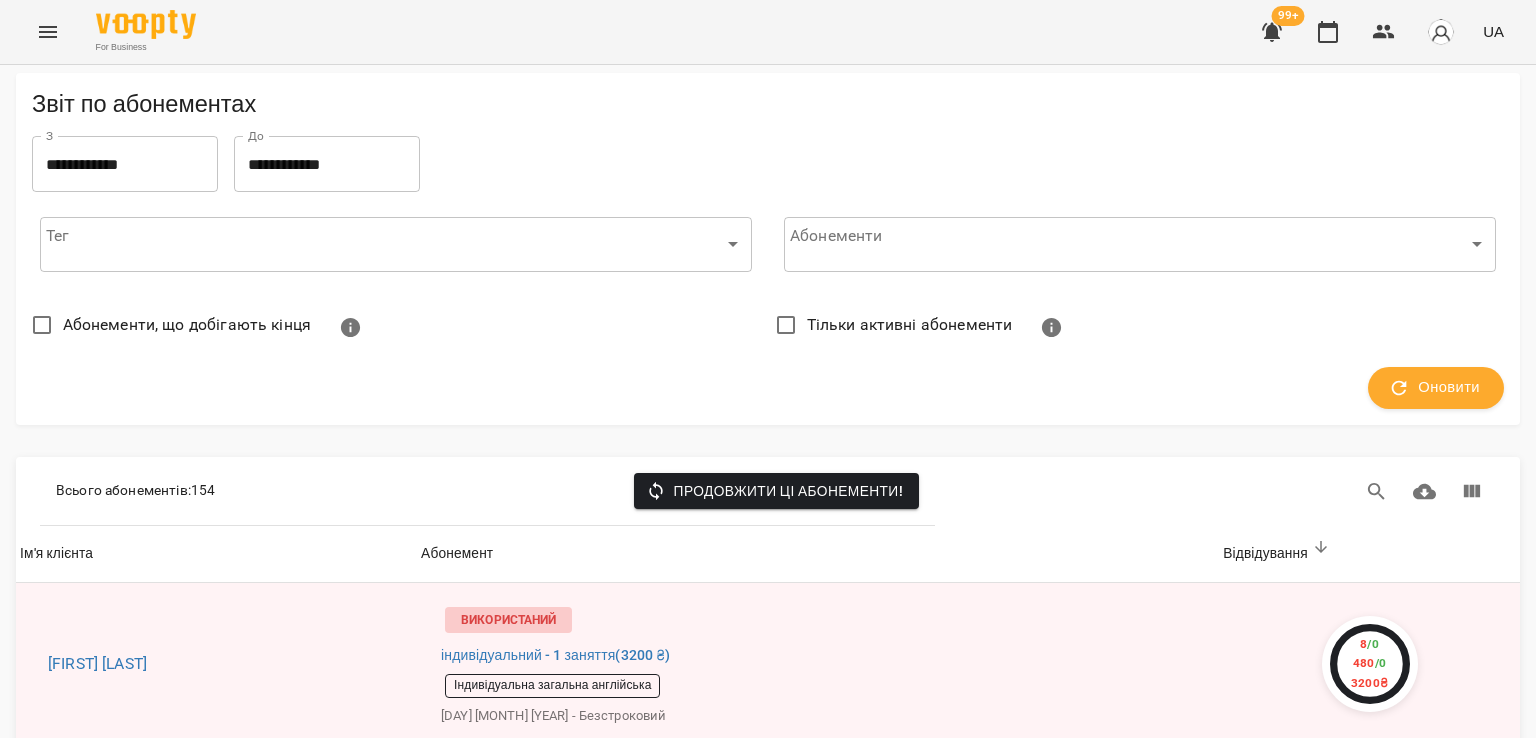 click at bounding box center [48, 32] 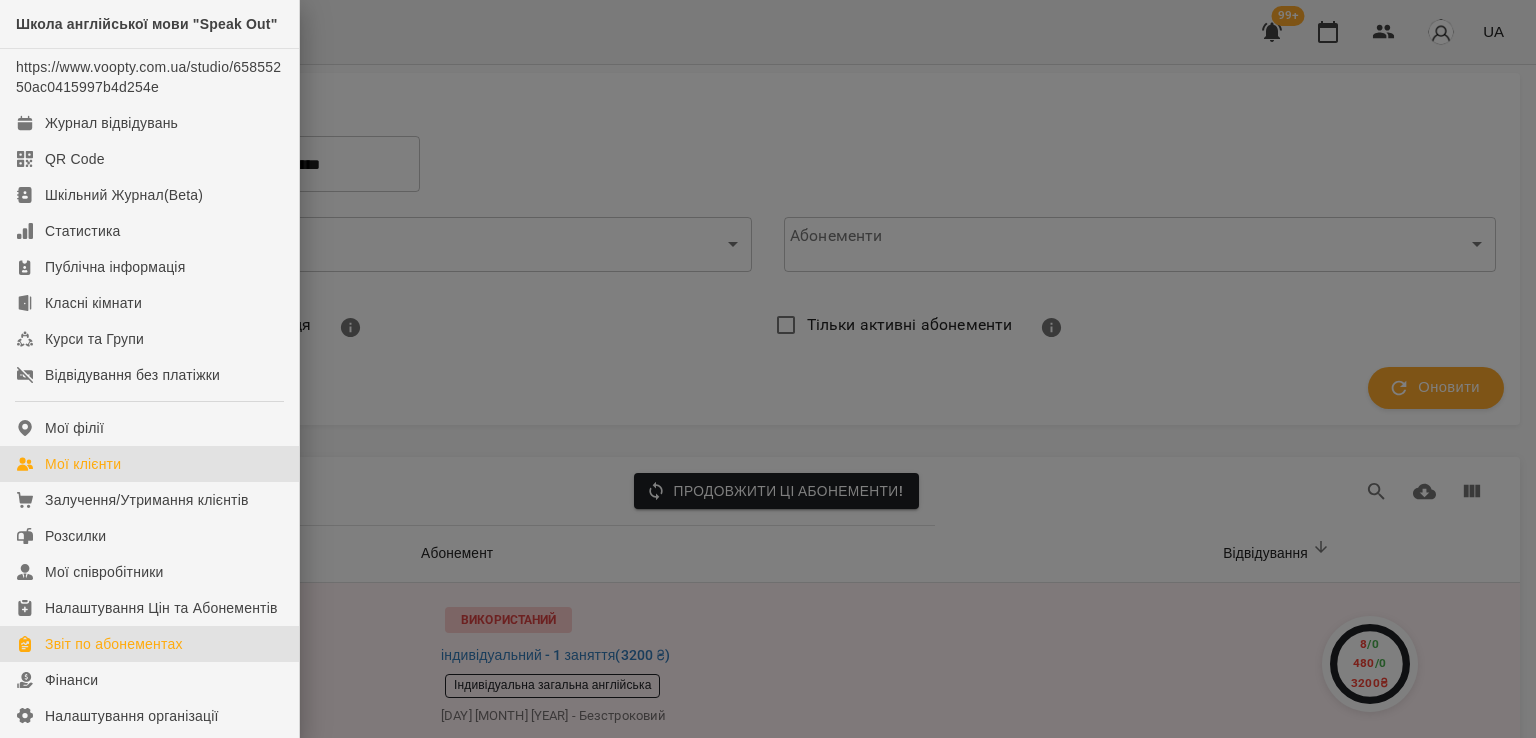 click on "Мої клієнти" at bounding box center (149, 464) 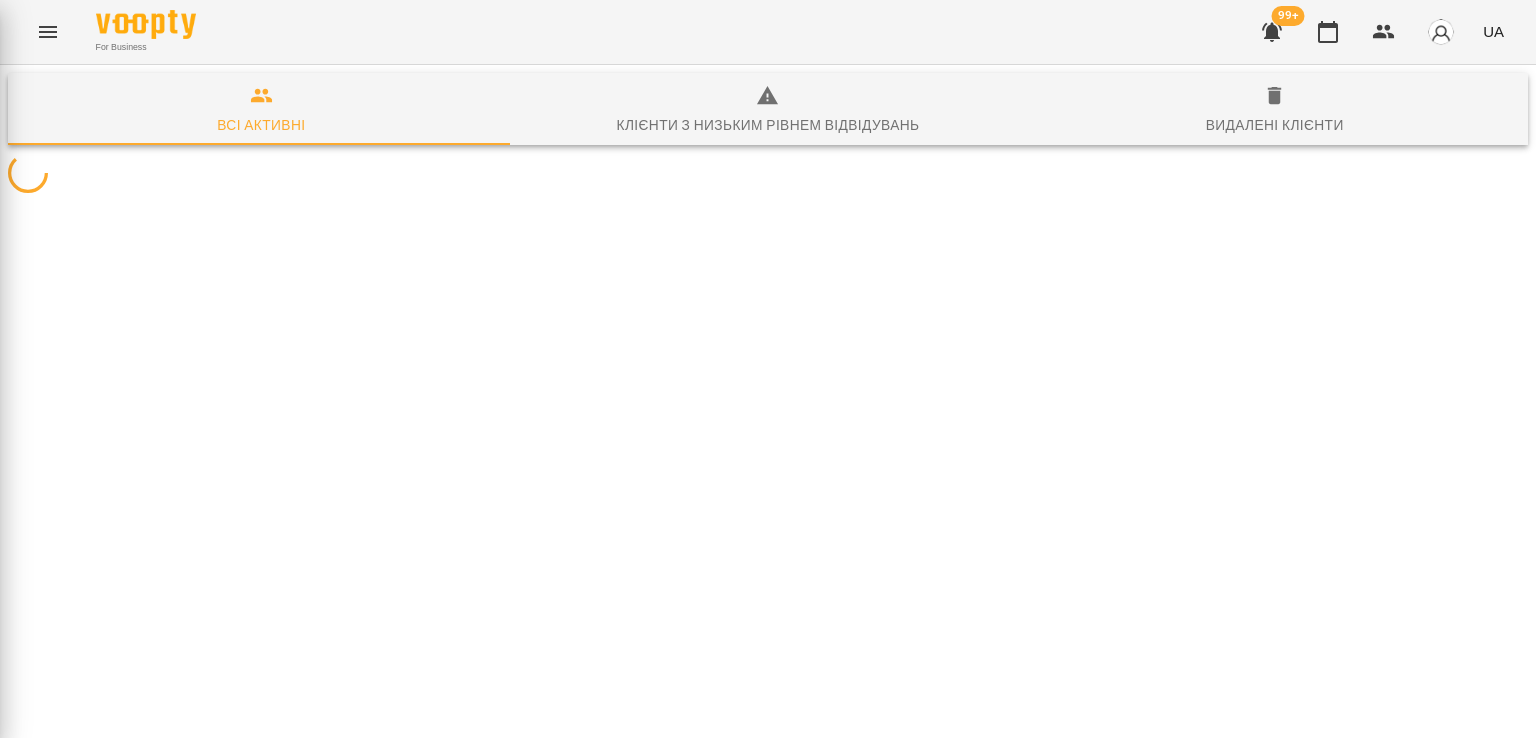 scroll, scrollTop: 0, scrollLeft: 0, axis: both 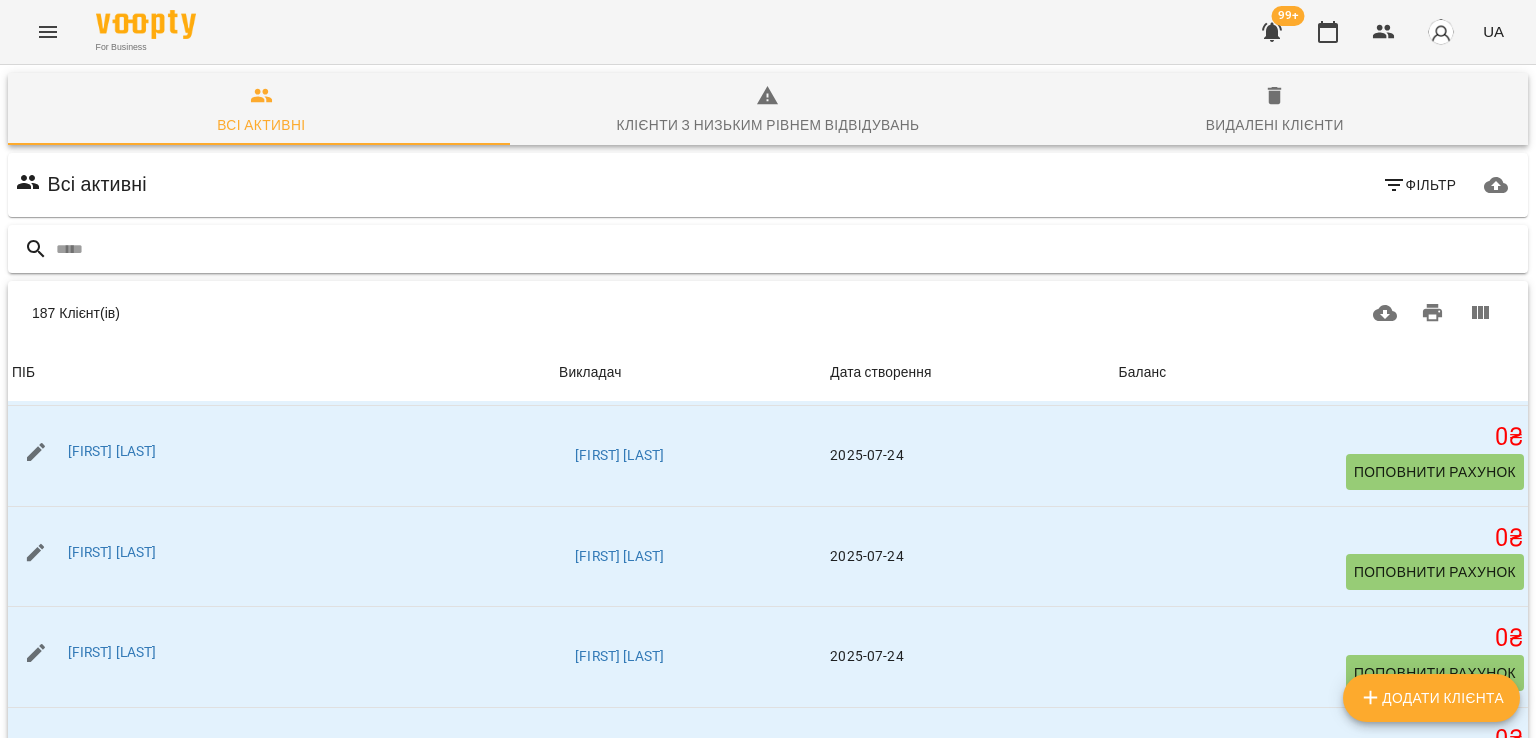 click at bounding box center [788, 249] 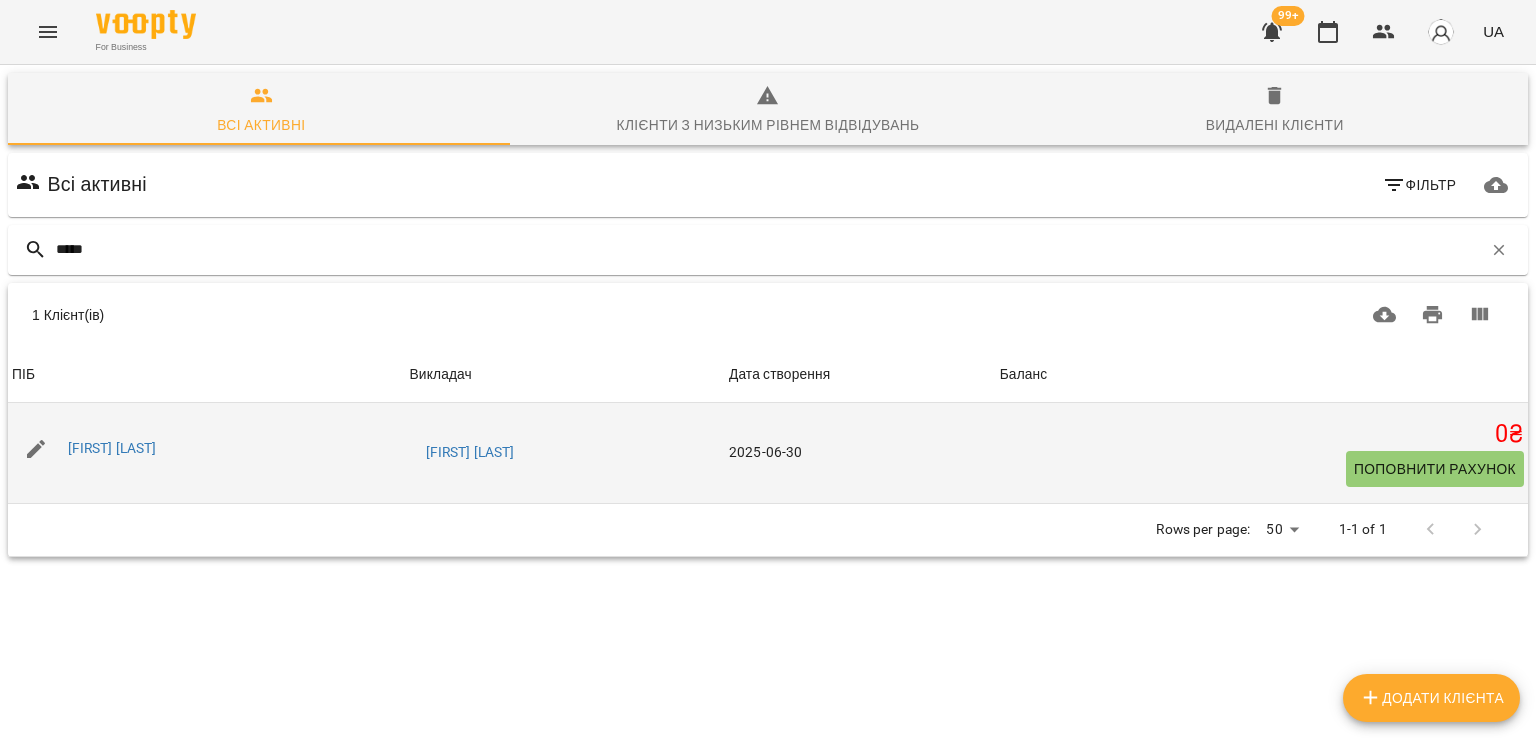 type on "*****" 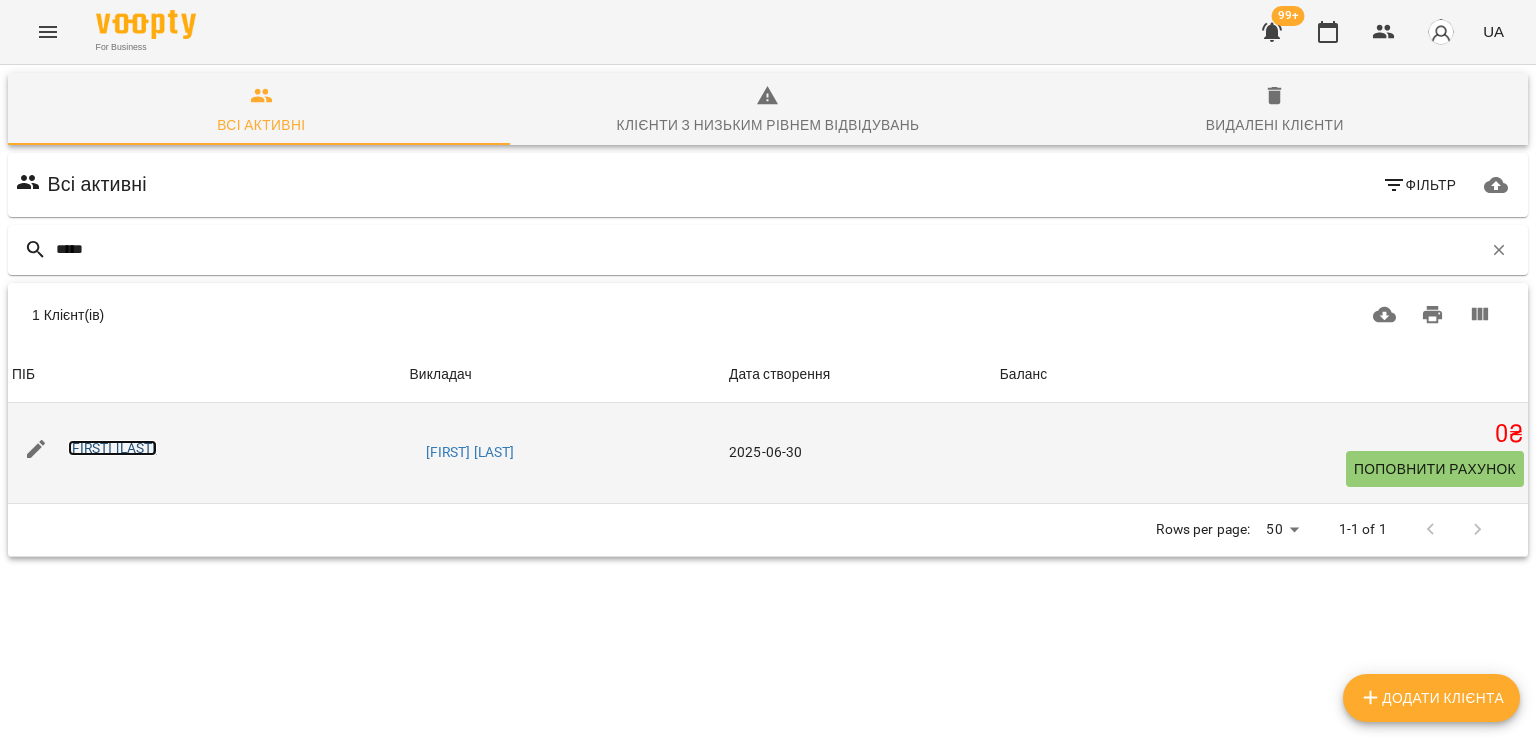 click on "[FIRST] [LAST]" at bounding box center (112, 448) 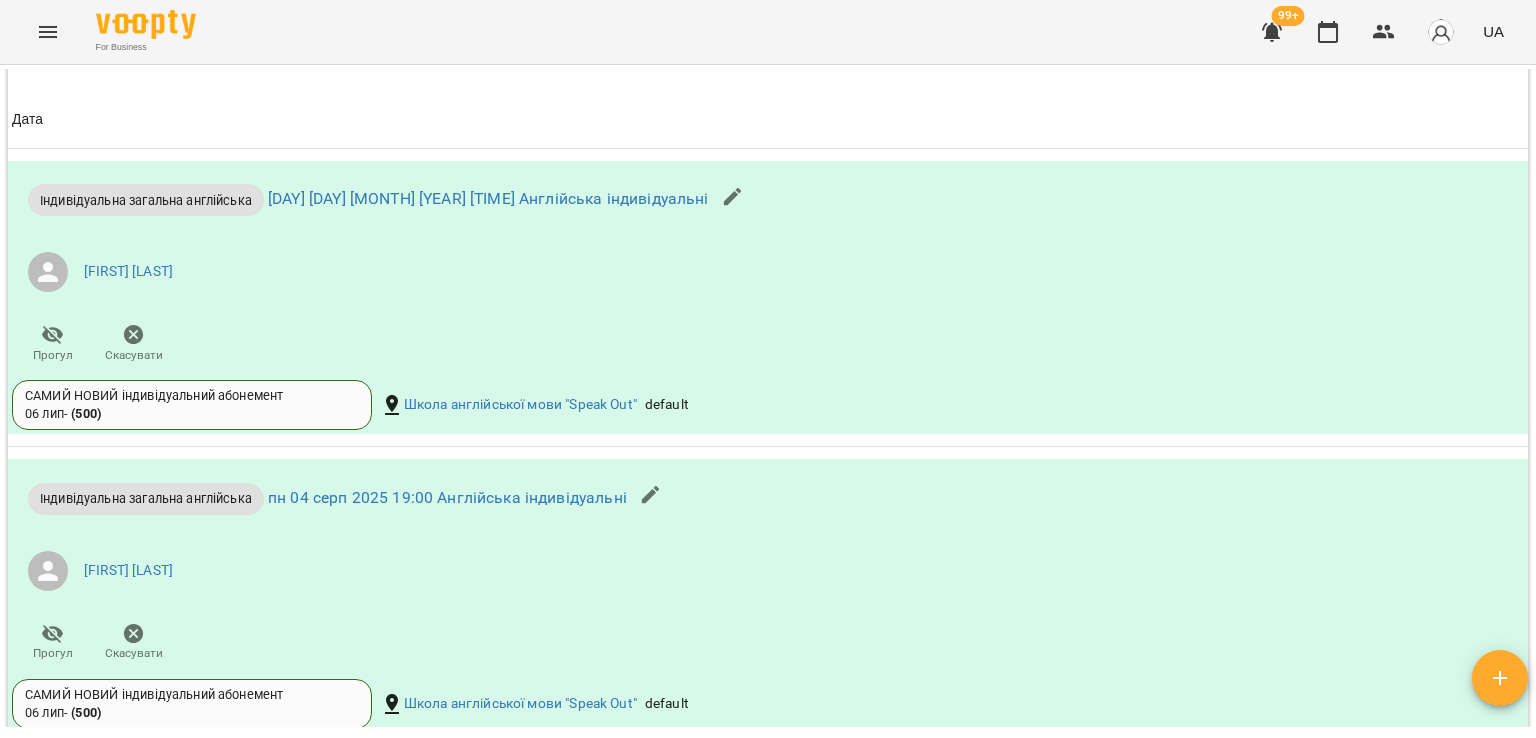 scroll, scrollTop: 1600, scrollLeft: 0, axis: vertical 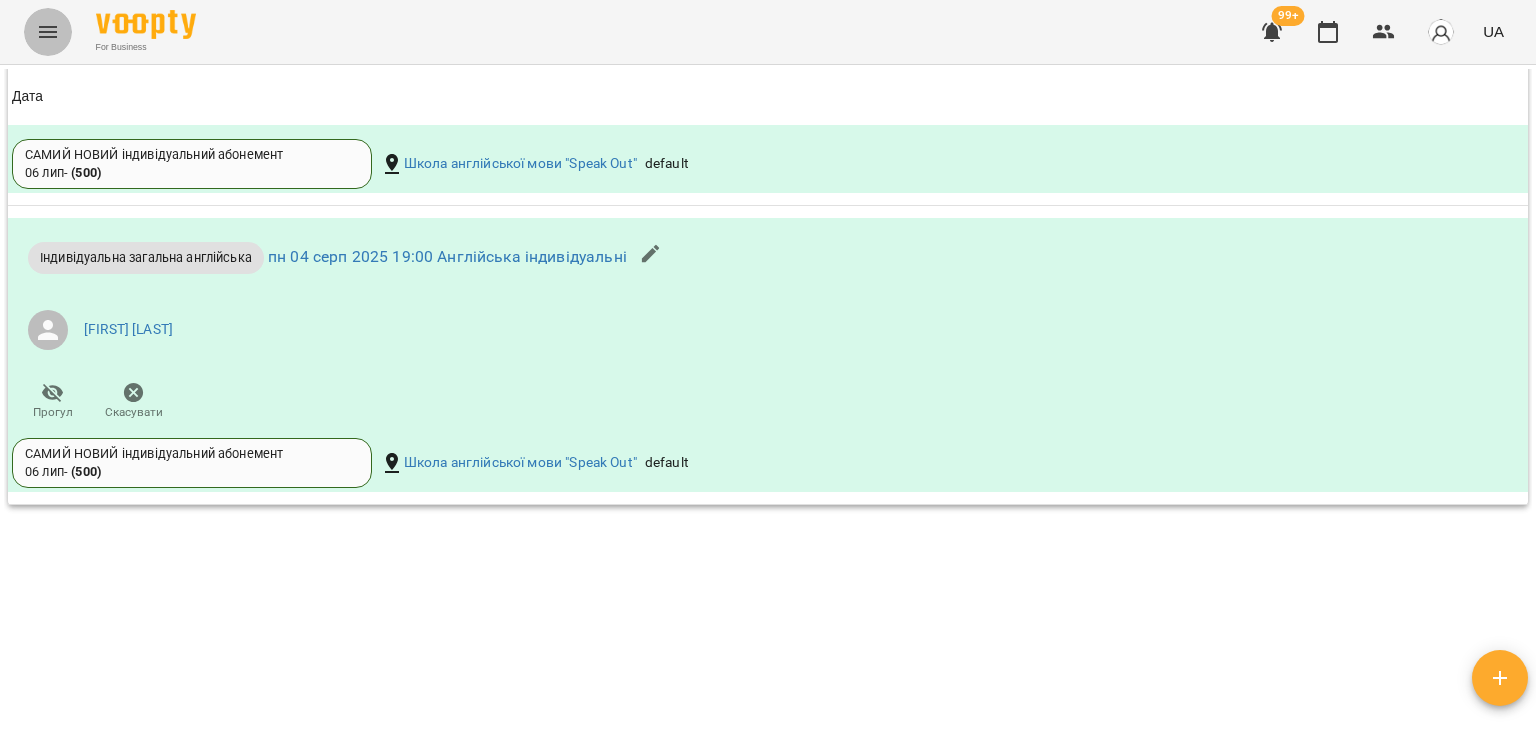 click 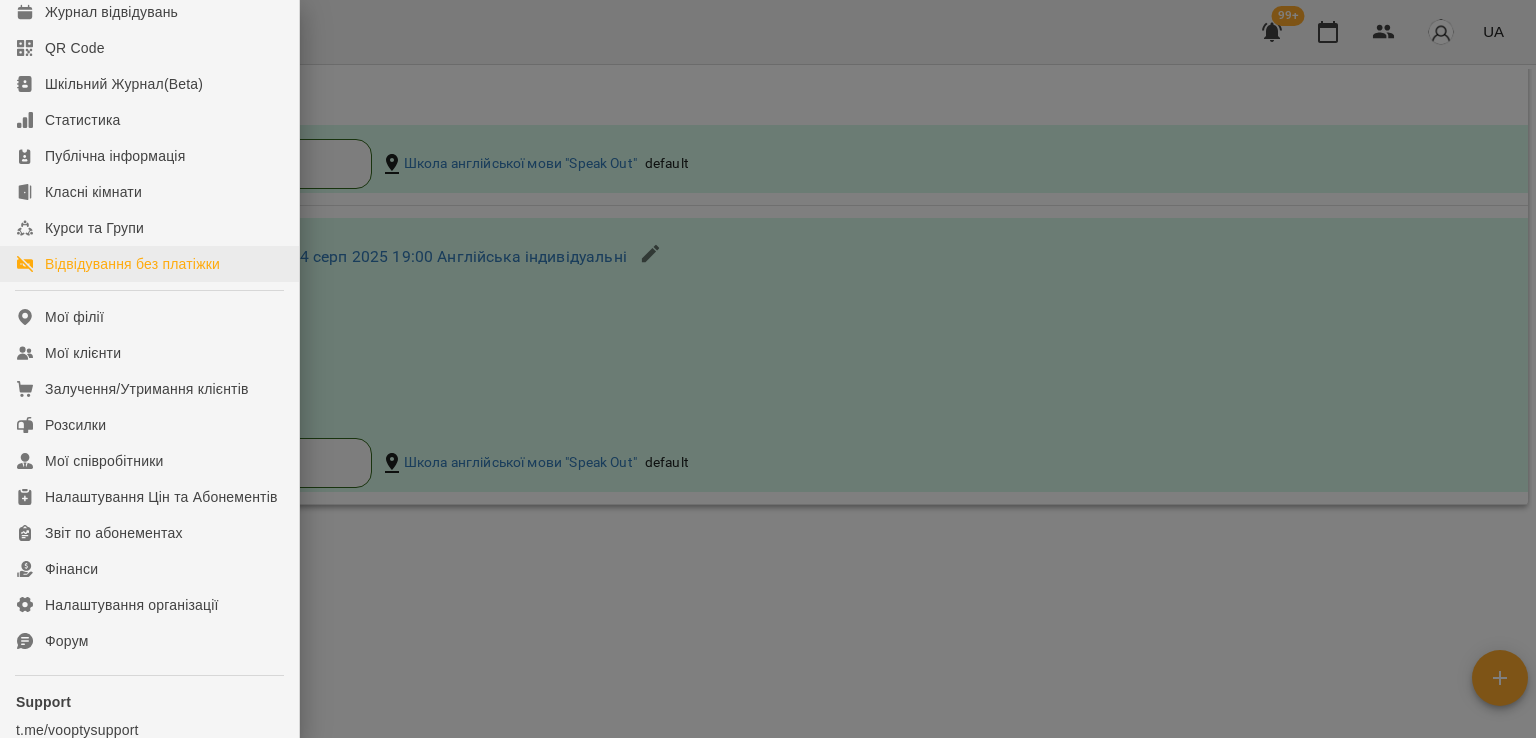 scroll, scrollTop: 274, scrollLeft: 0, axis: vertical 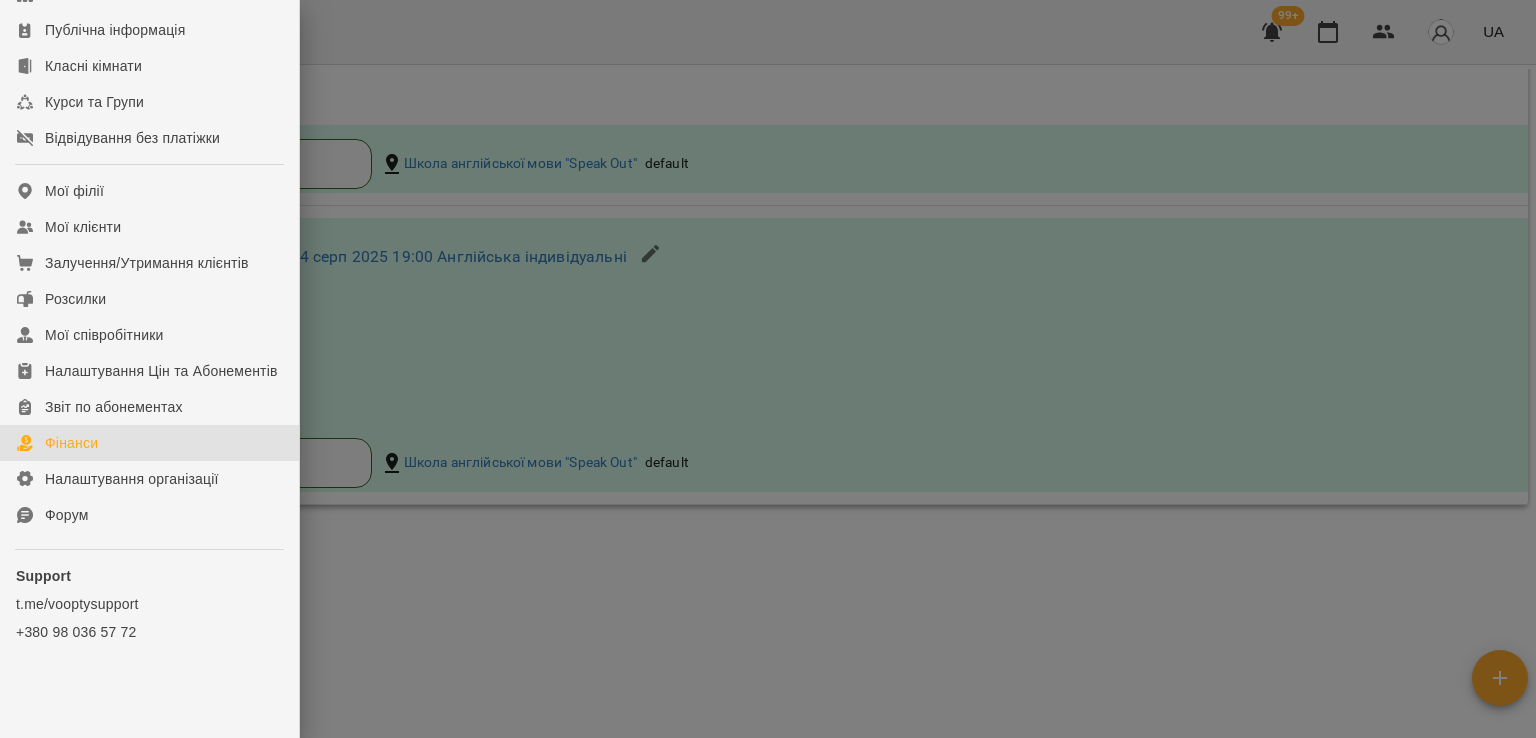 click on "Фінанси" at bounding box center (149, 443) 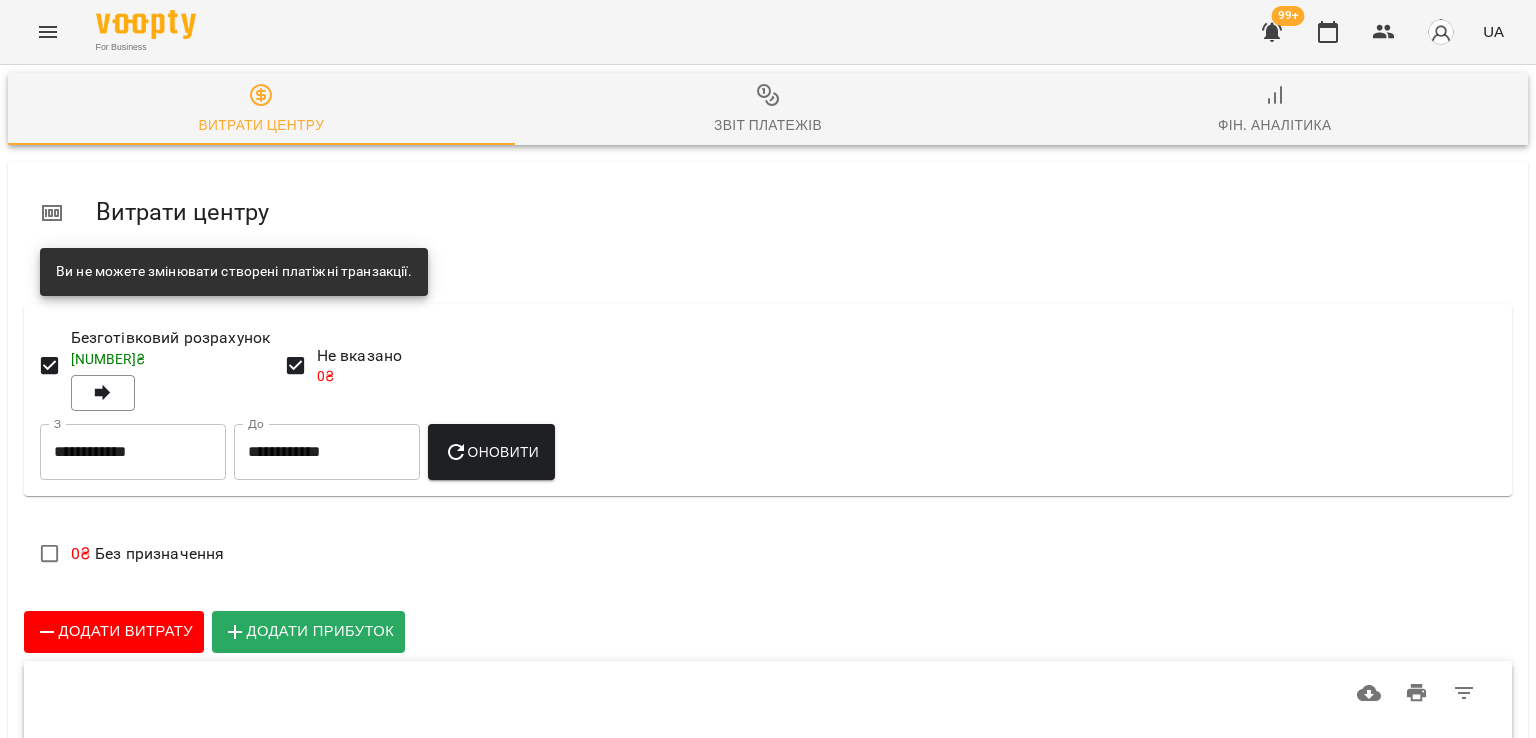 click on "Фін. Аналітика" at bounding box center [1274, 110] 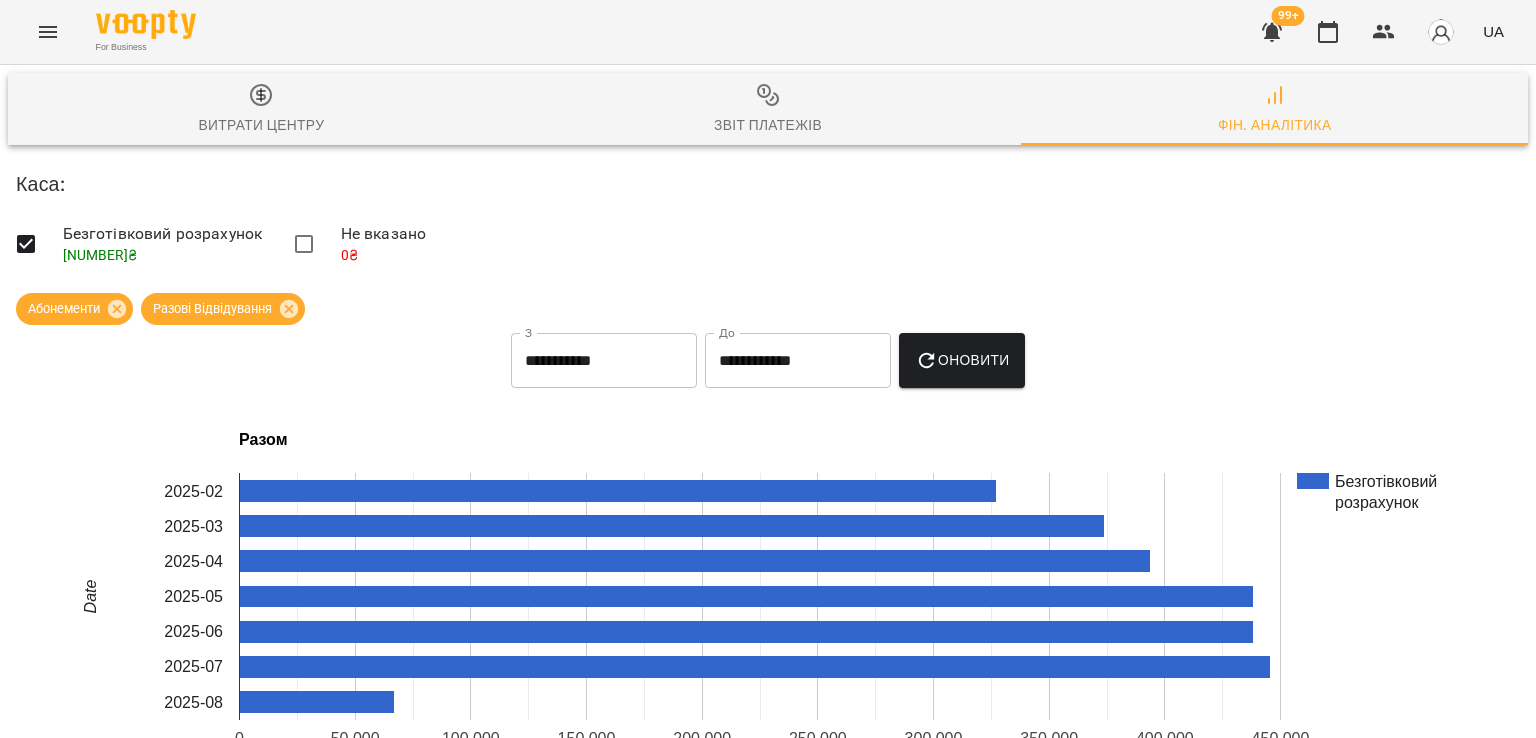 click 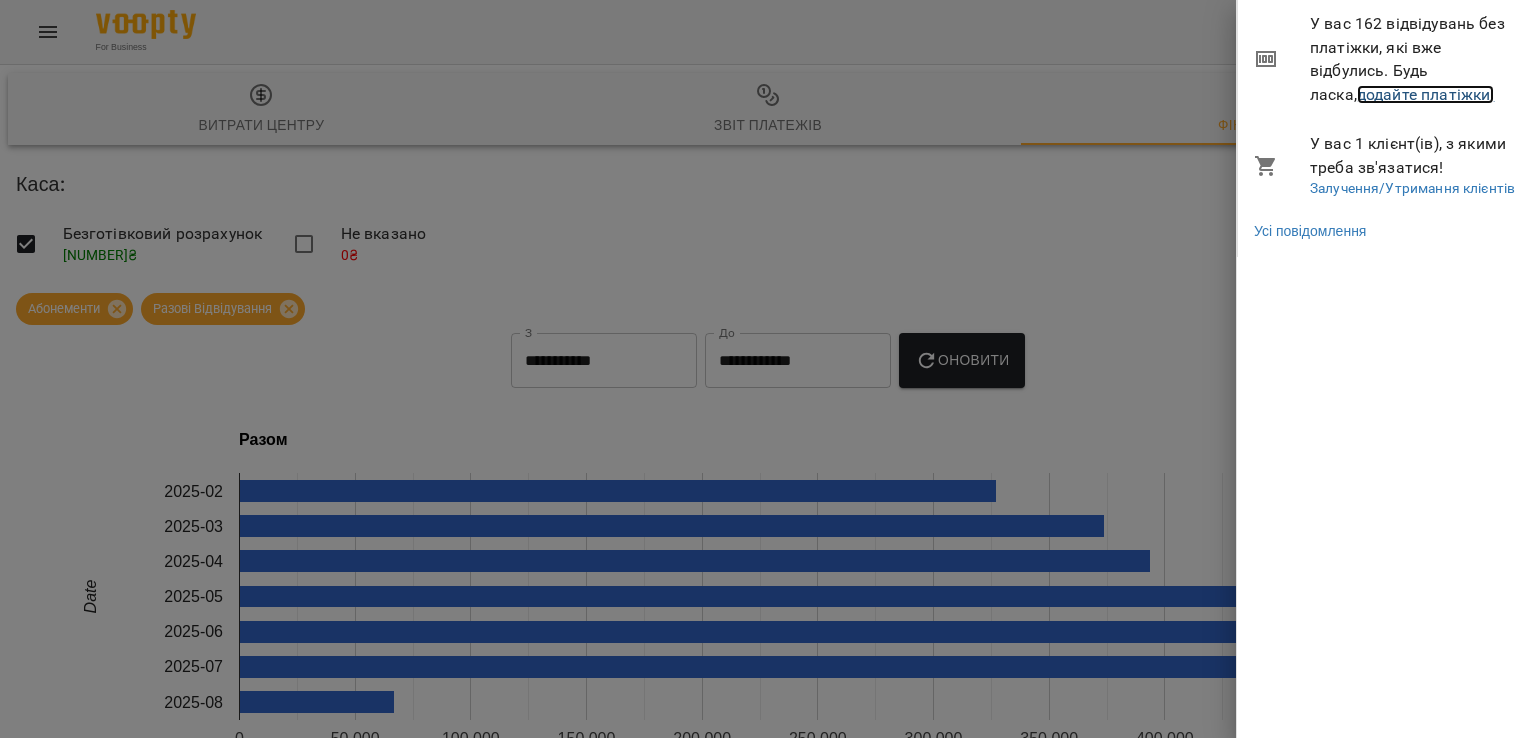click on "додайте платіжки!" at bounding box center (1426, 94) 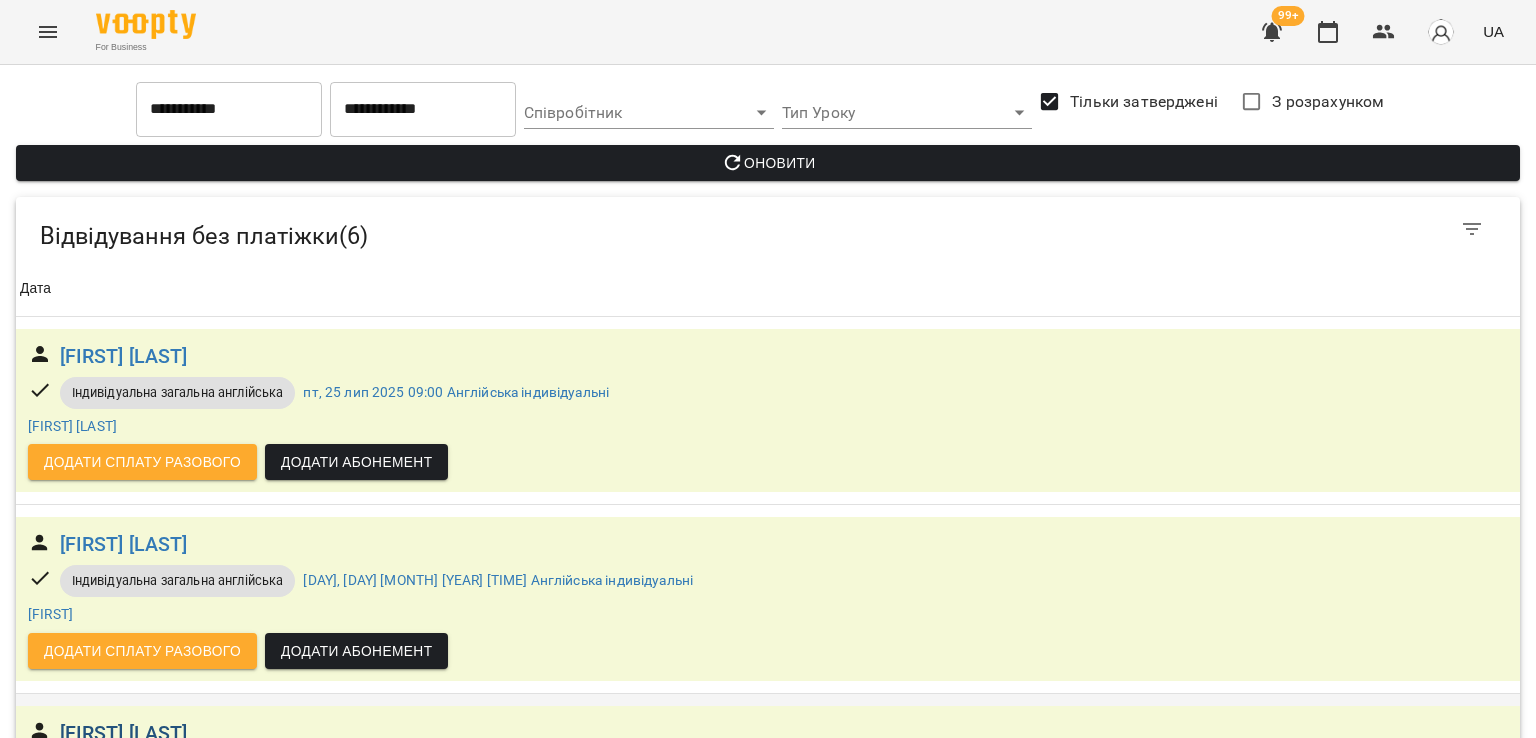 scroll, scrollTop: 123, scrollLeft: 0, axis: vertical 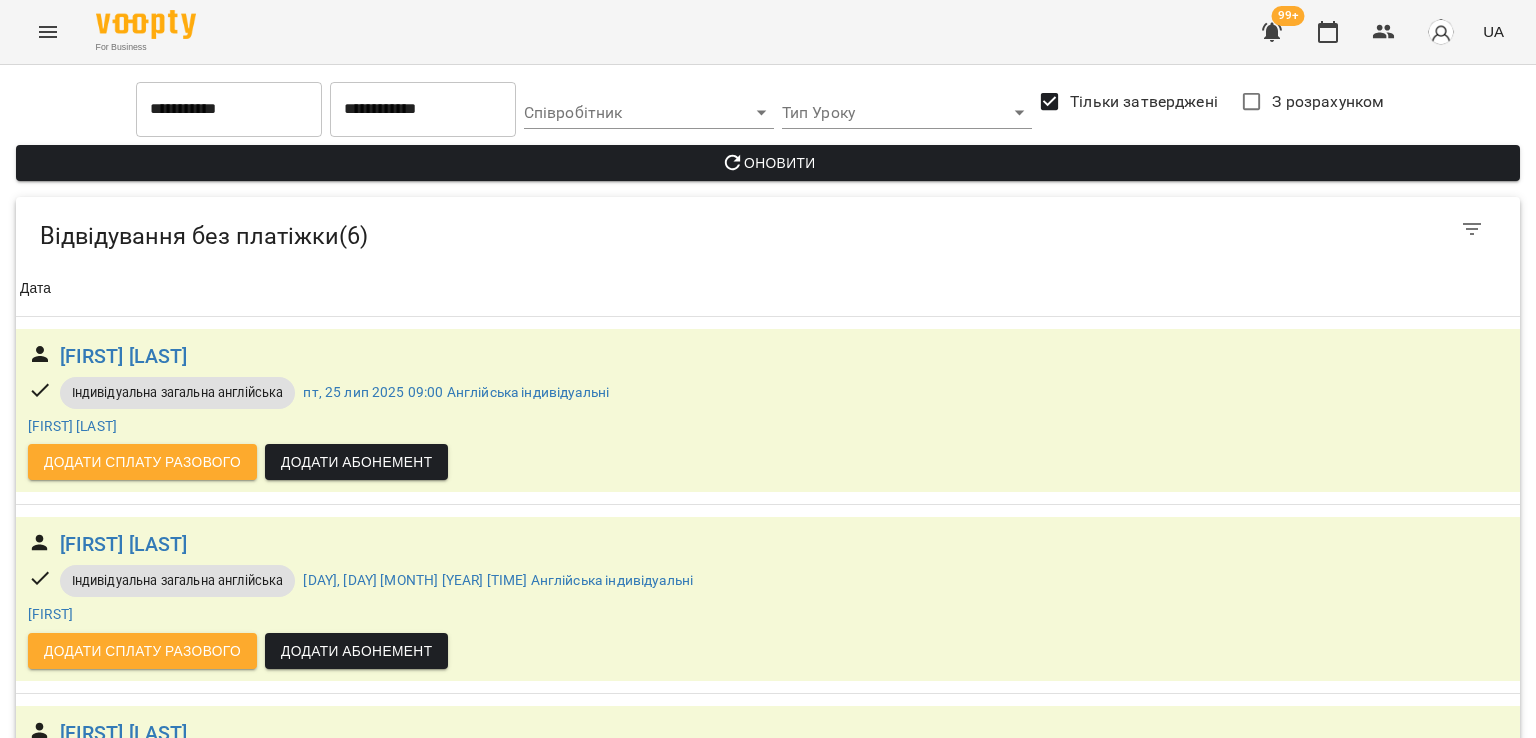 click 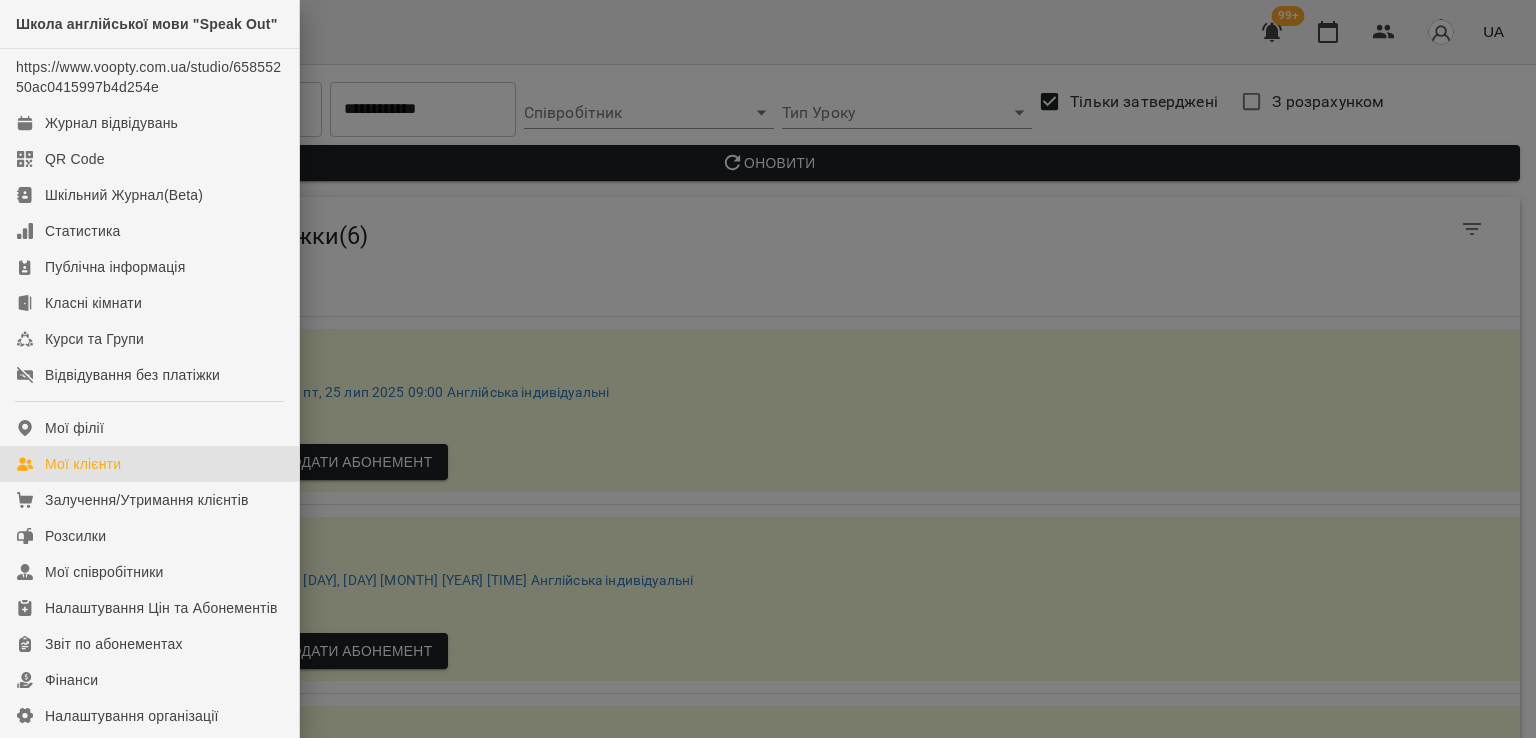 click on "Мої клієнти" at bounding box center (83, 464) 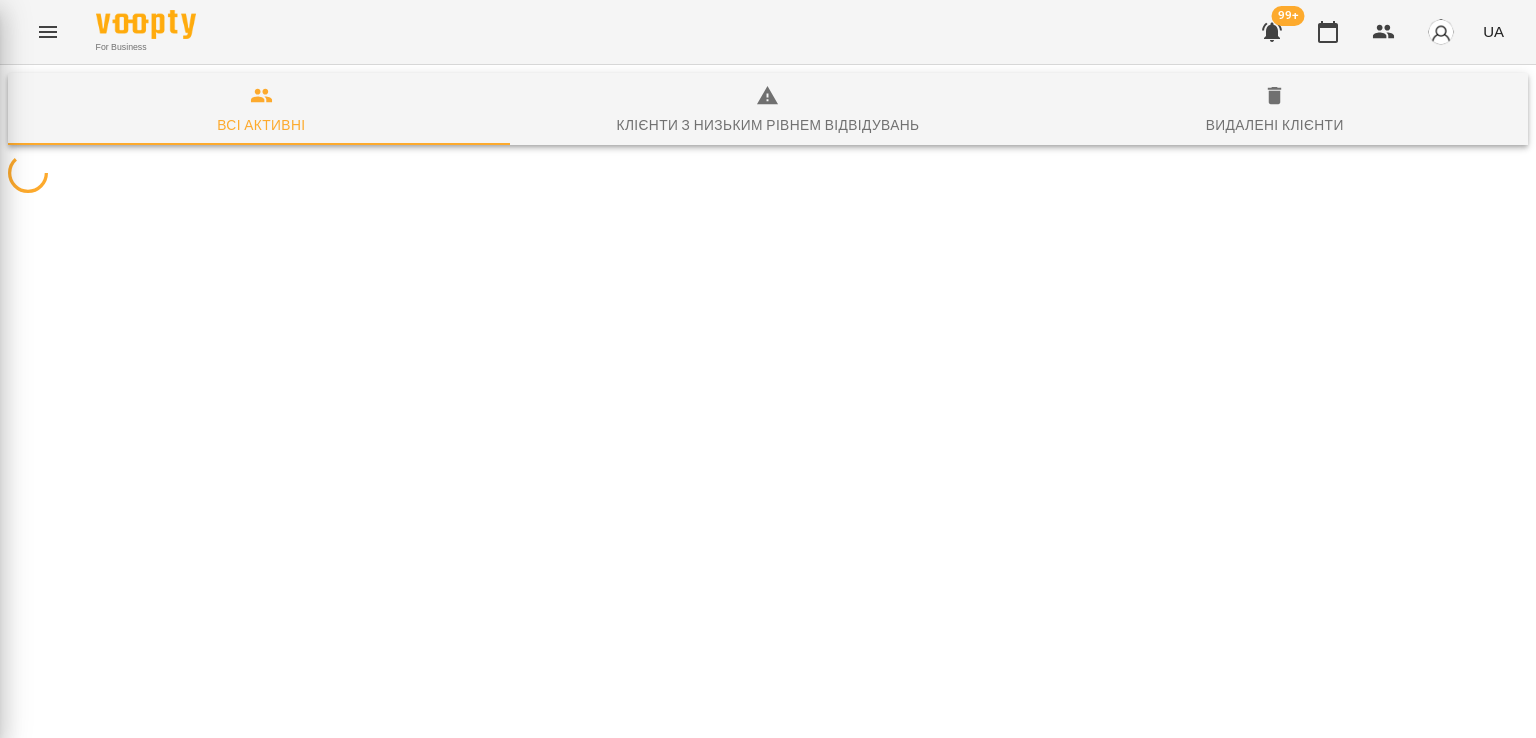 scroll, scrollTop: 0, scrollLeft: 0, axis: both 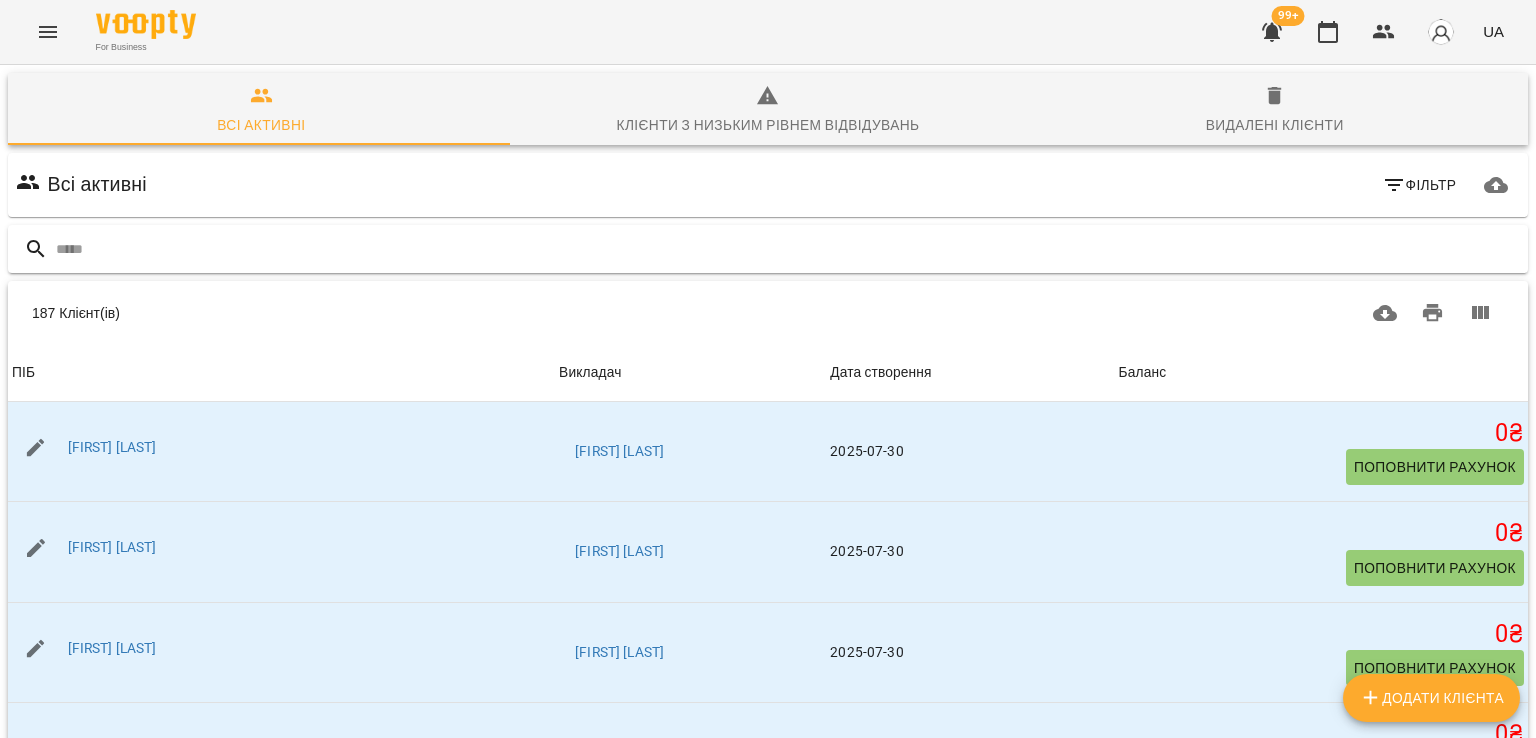 click at bounding box center (788, 249) 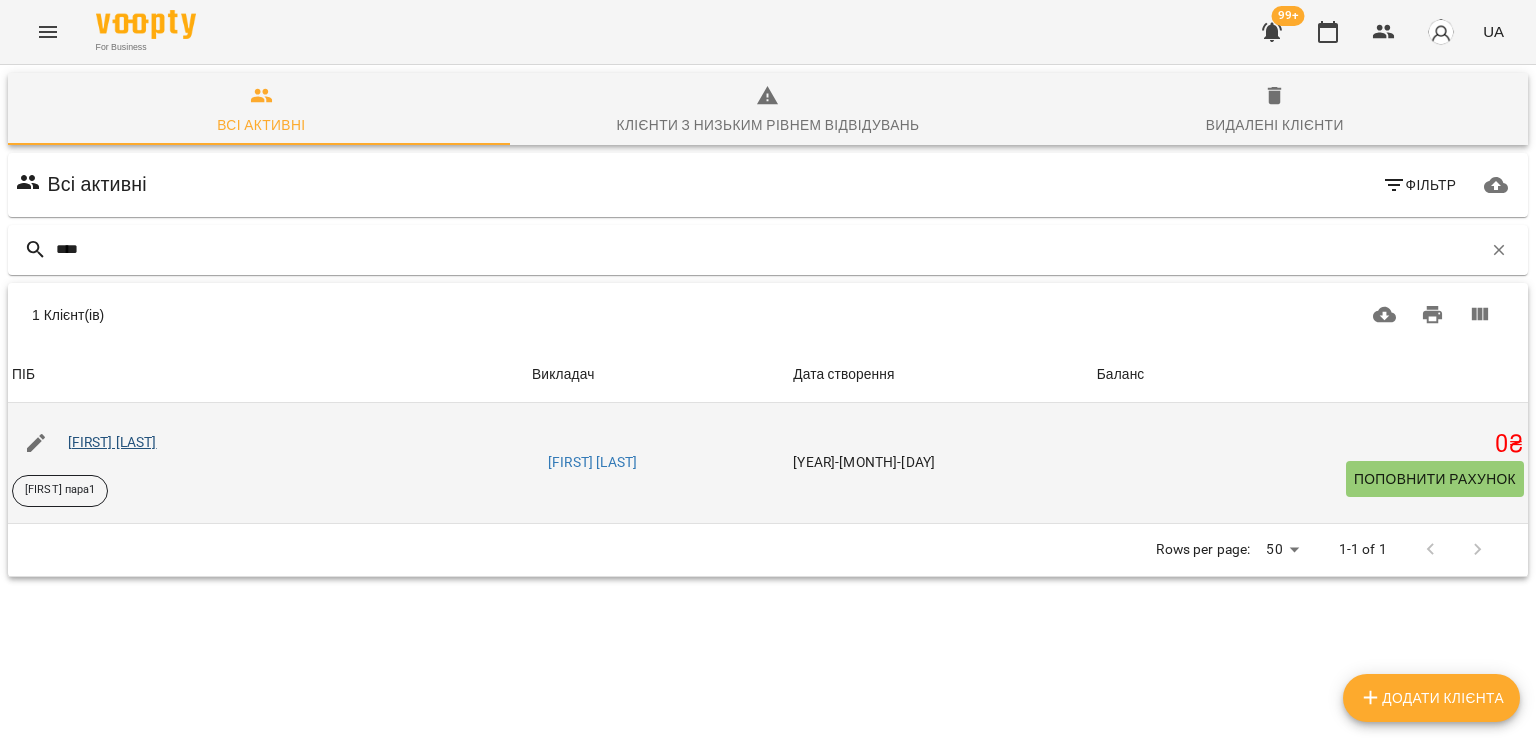 type on "****" 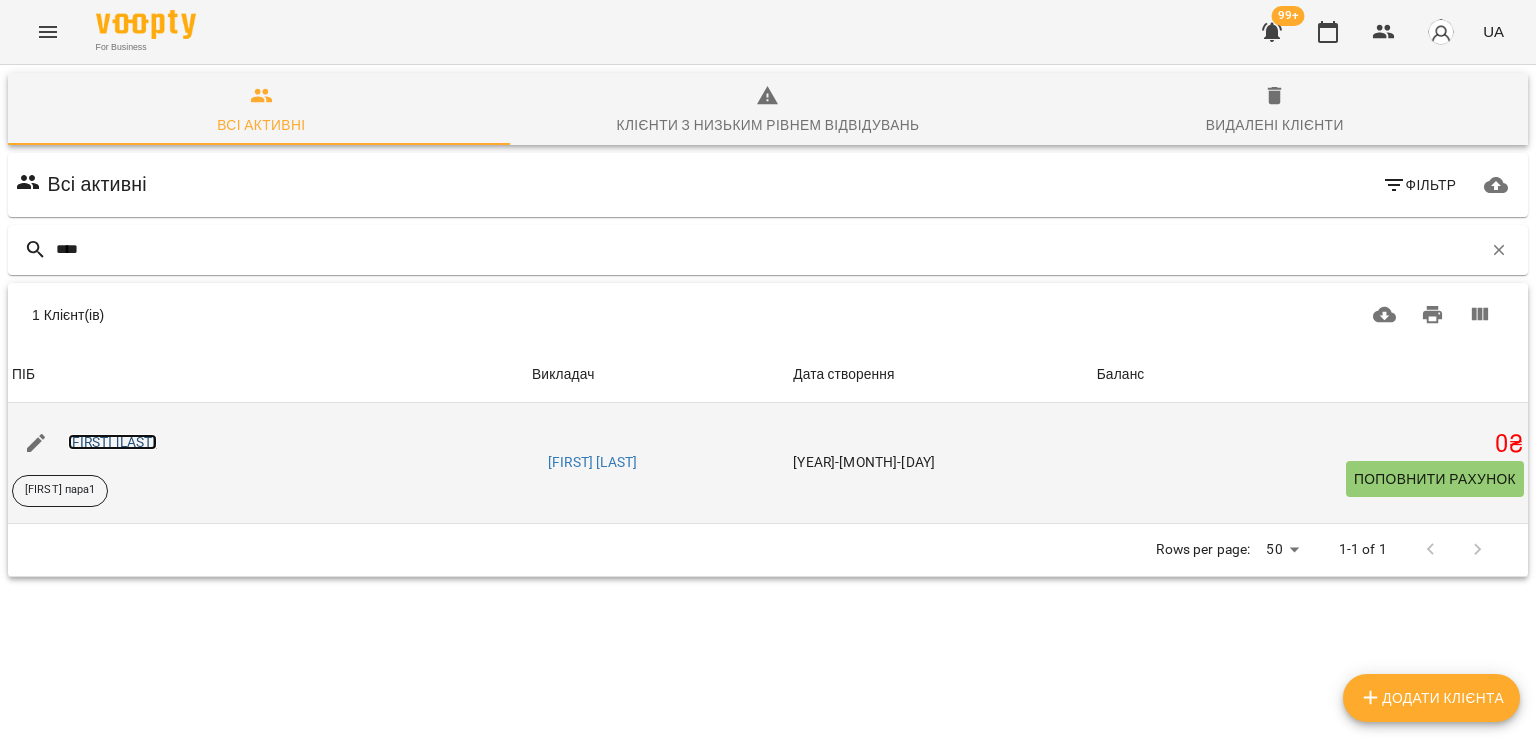 click on "[FIRST] [LAST]" at bounding box center [112, 442] 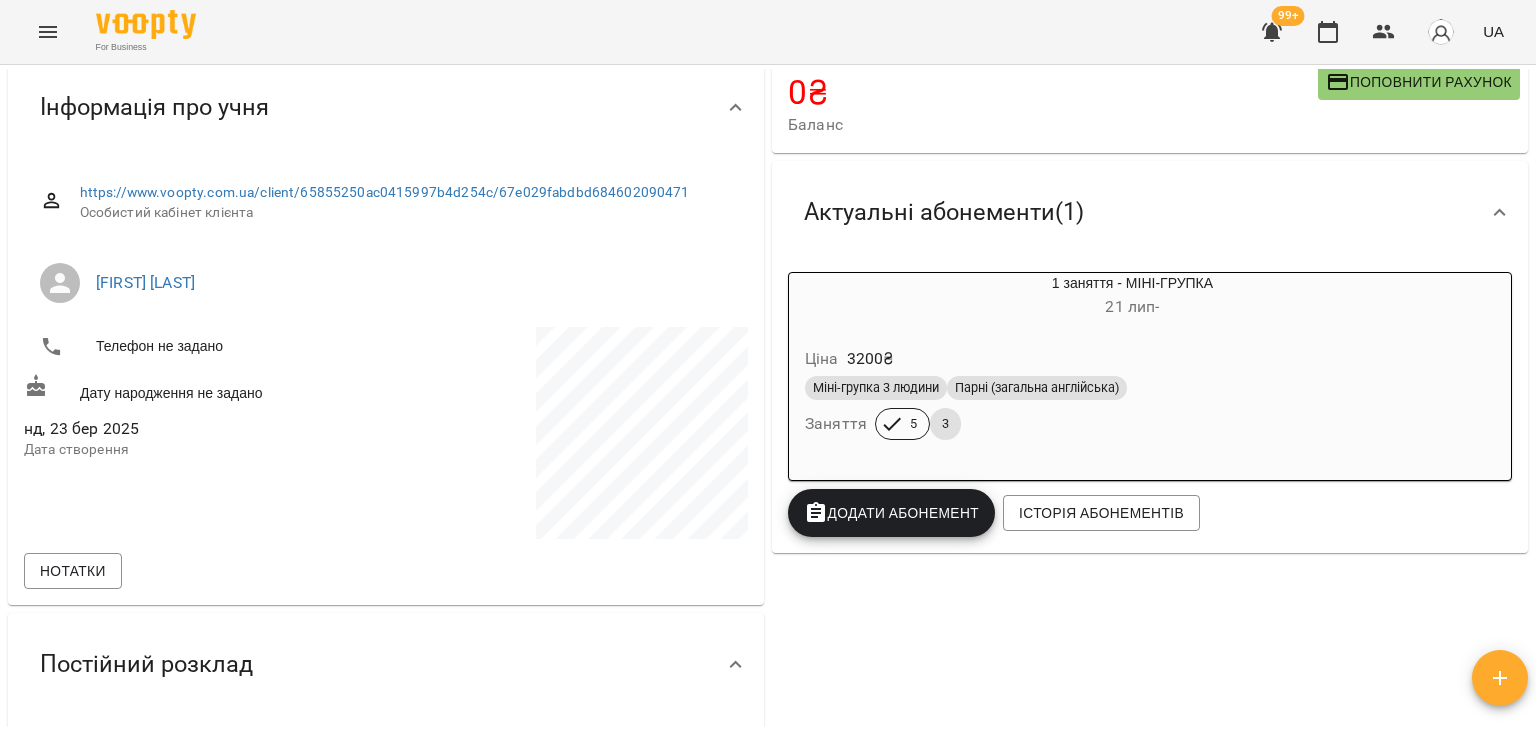 scroll, scrollTop: 0, scrollLeft: 0, axis: both 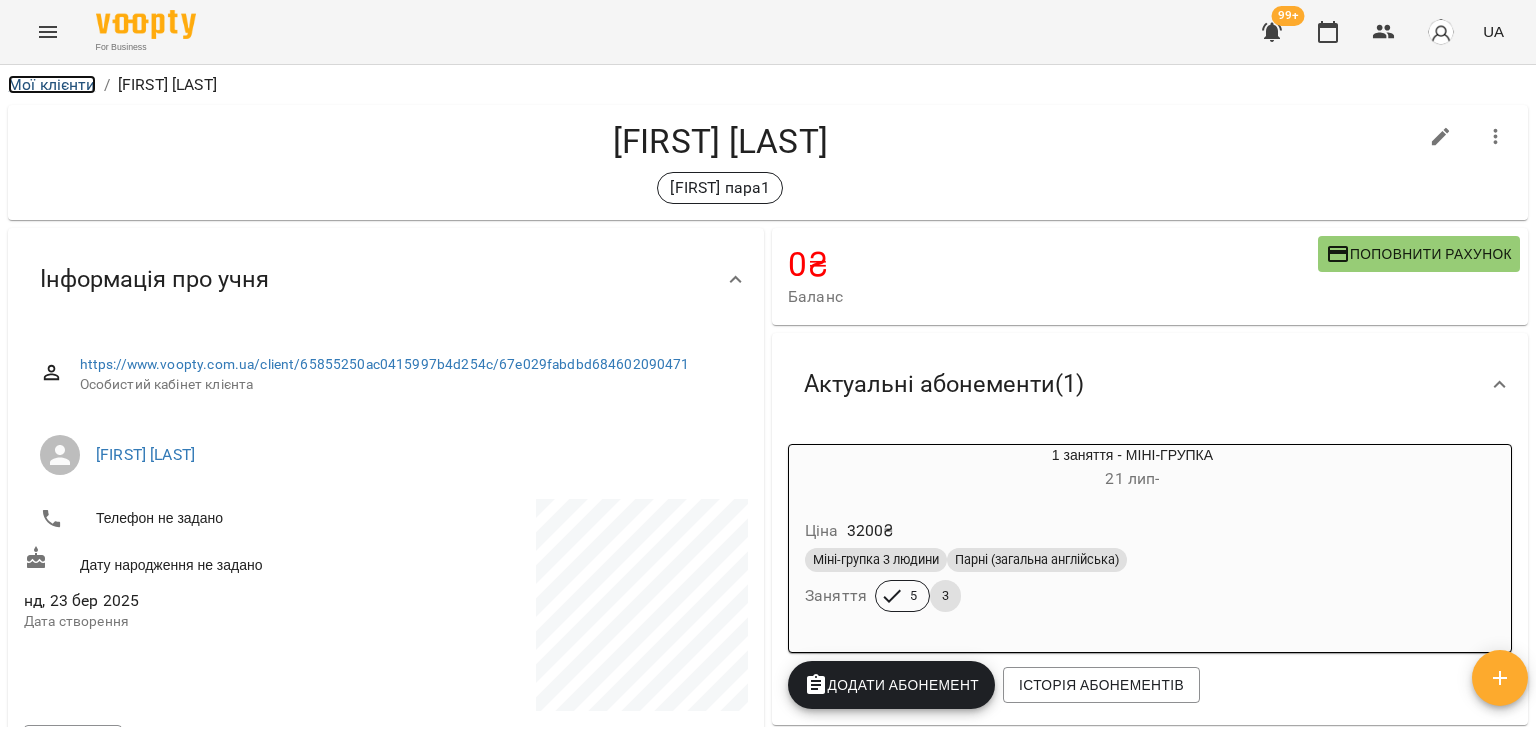 click on "Мої клієнти" at bounding box center (52, 84) 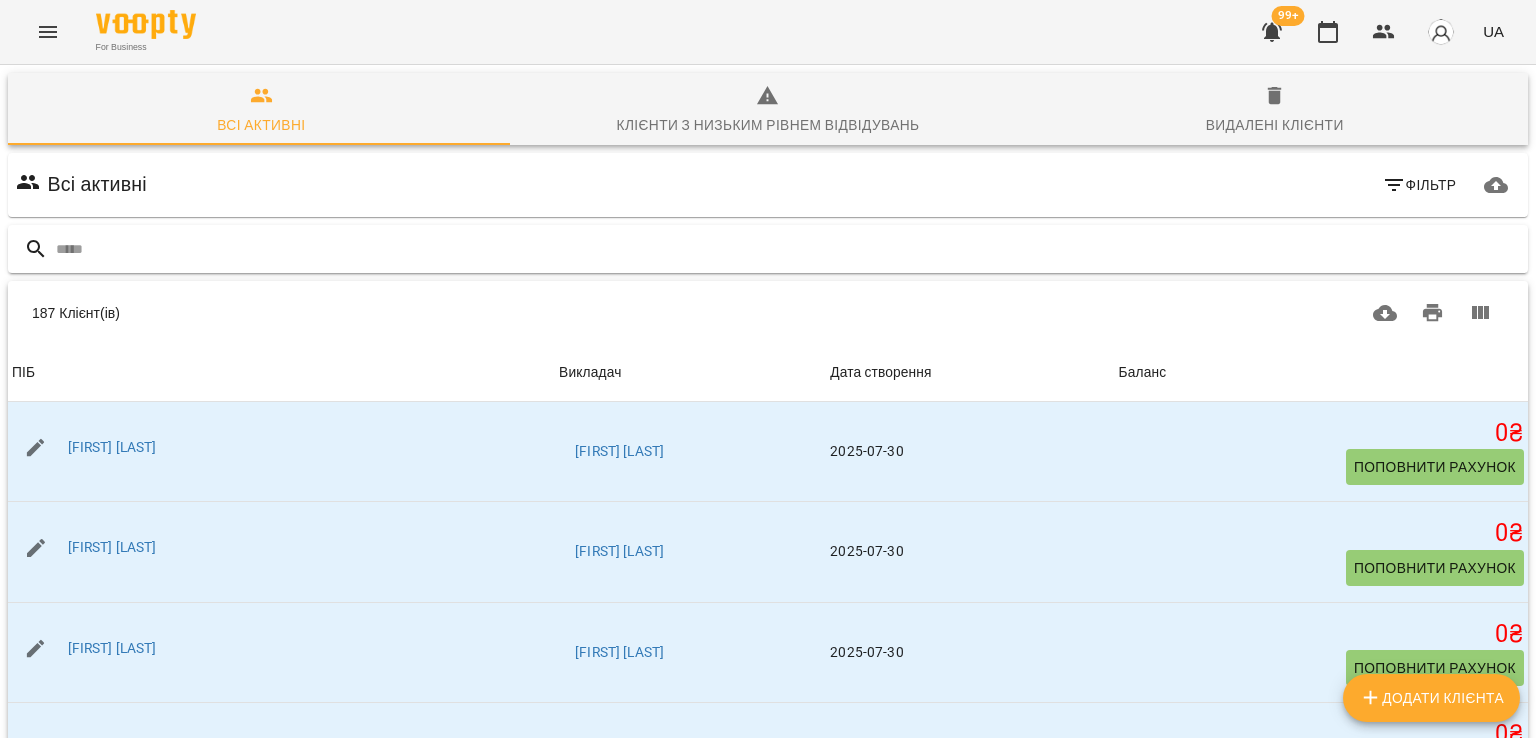 click at bounding box center (788, 249) 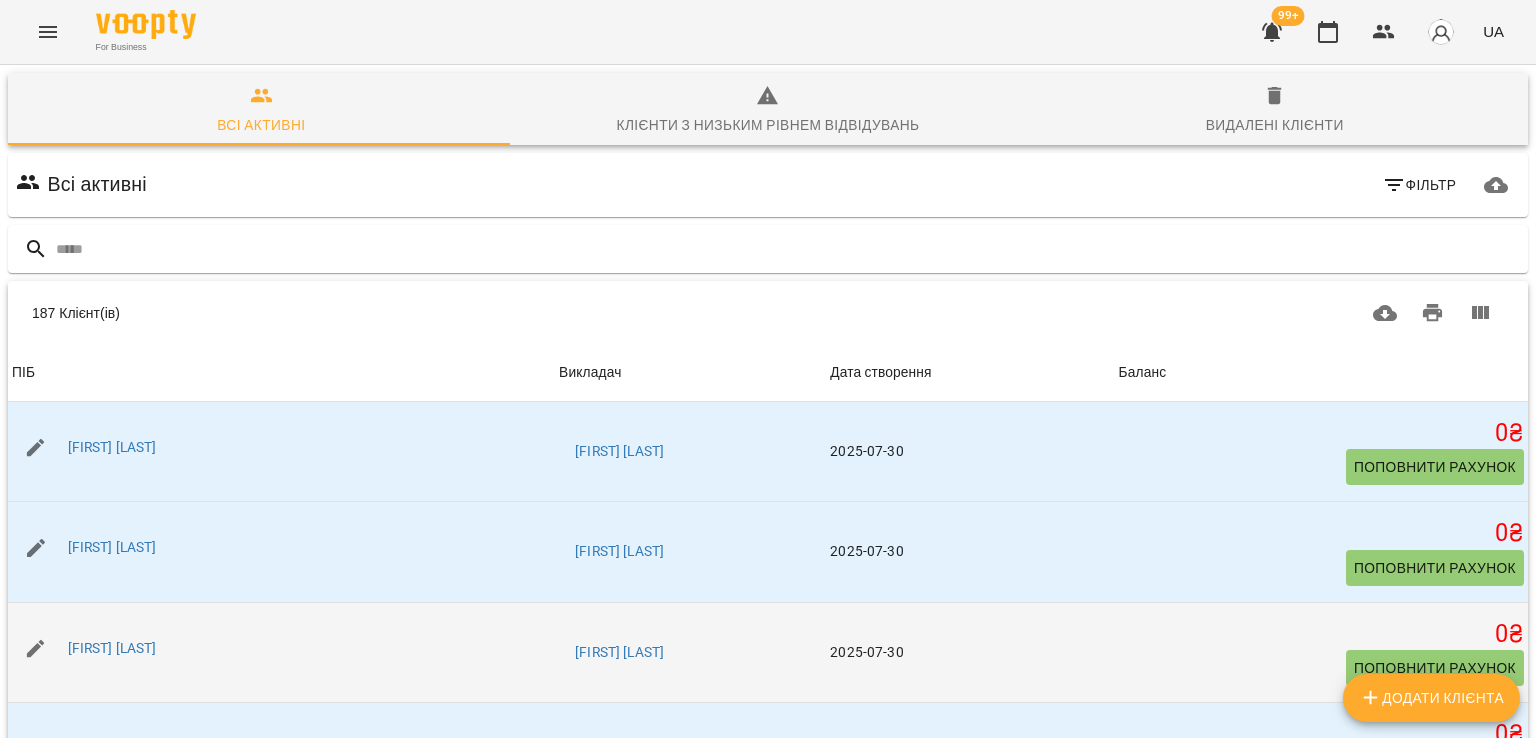 scroll, scrollTop: 228, scrollLeft: 0, axis: vertical 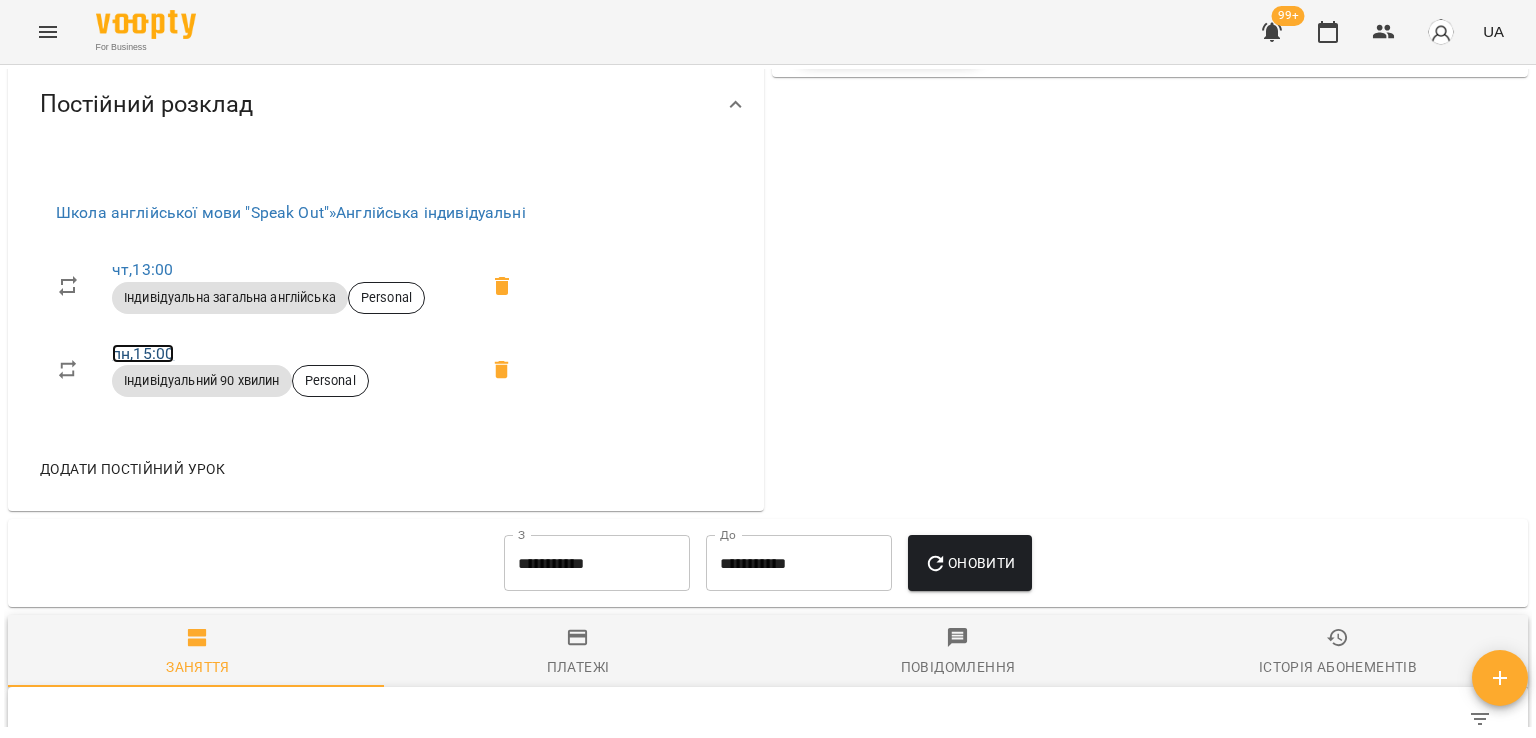click on "пн ,  15:00" at bounding box center [143, 353] 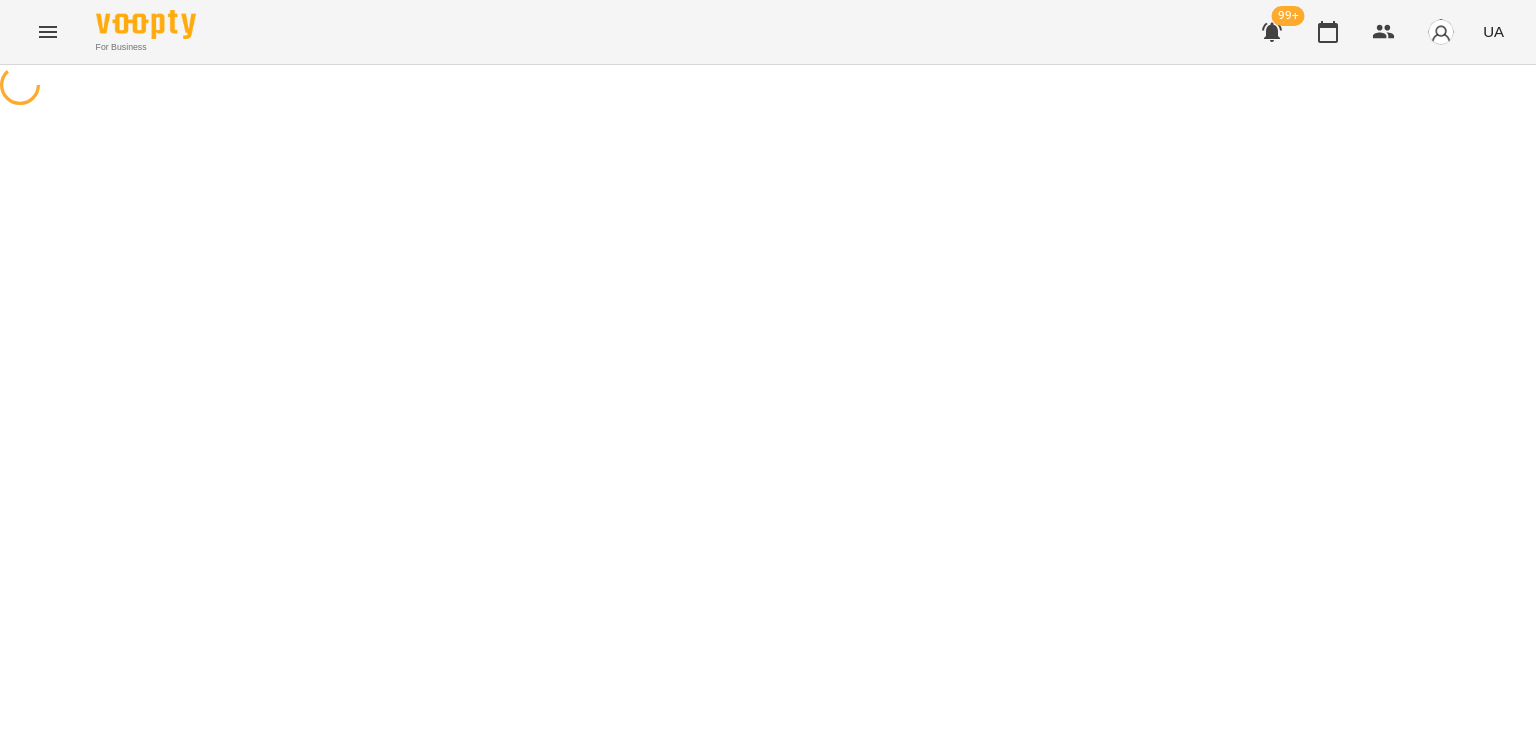 select on "*" 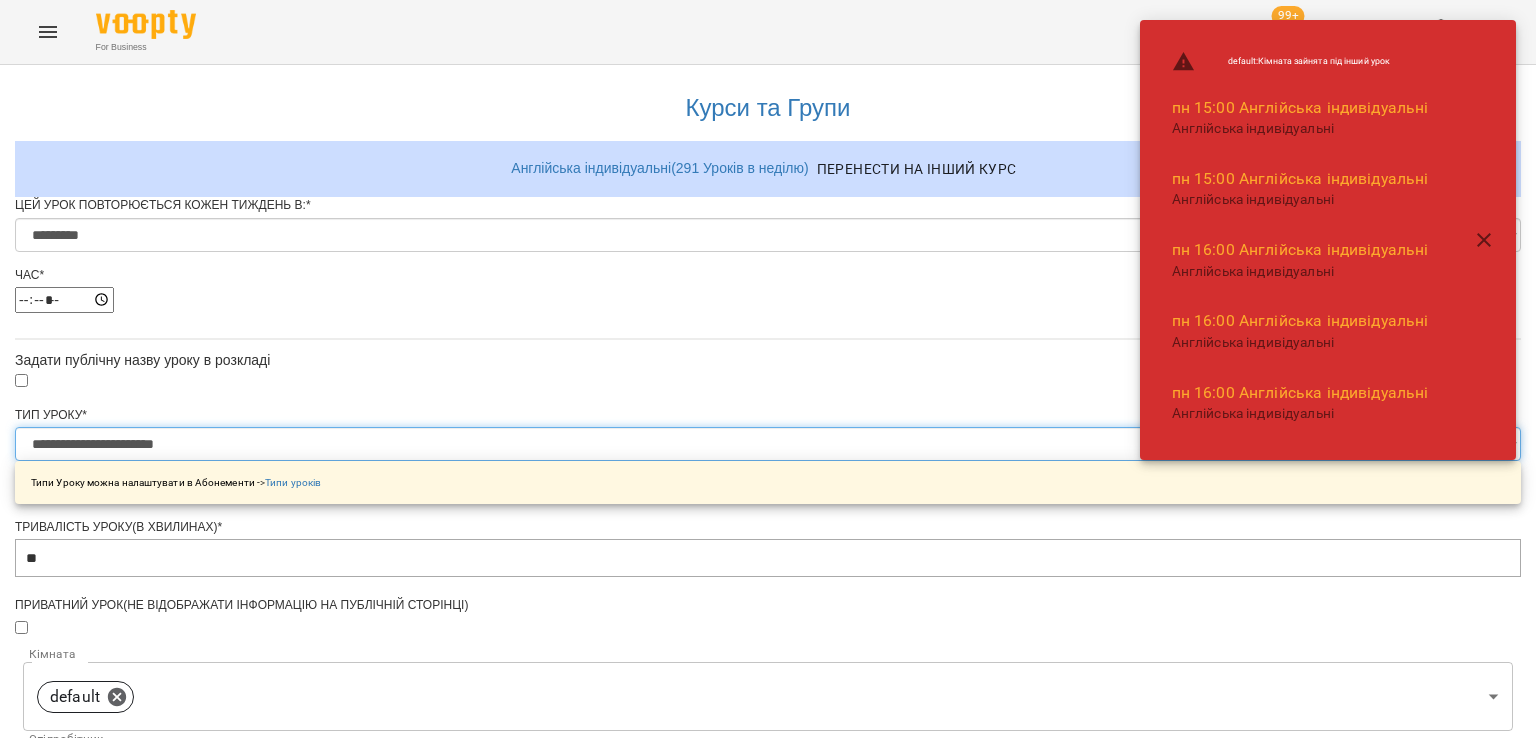 click on "**********" at bounding box center [768, 444] 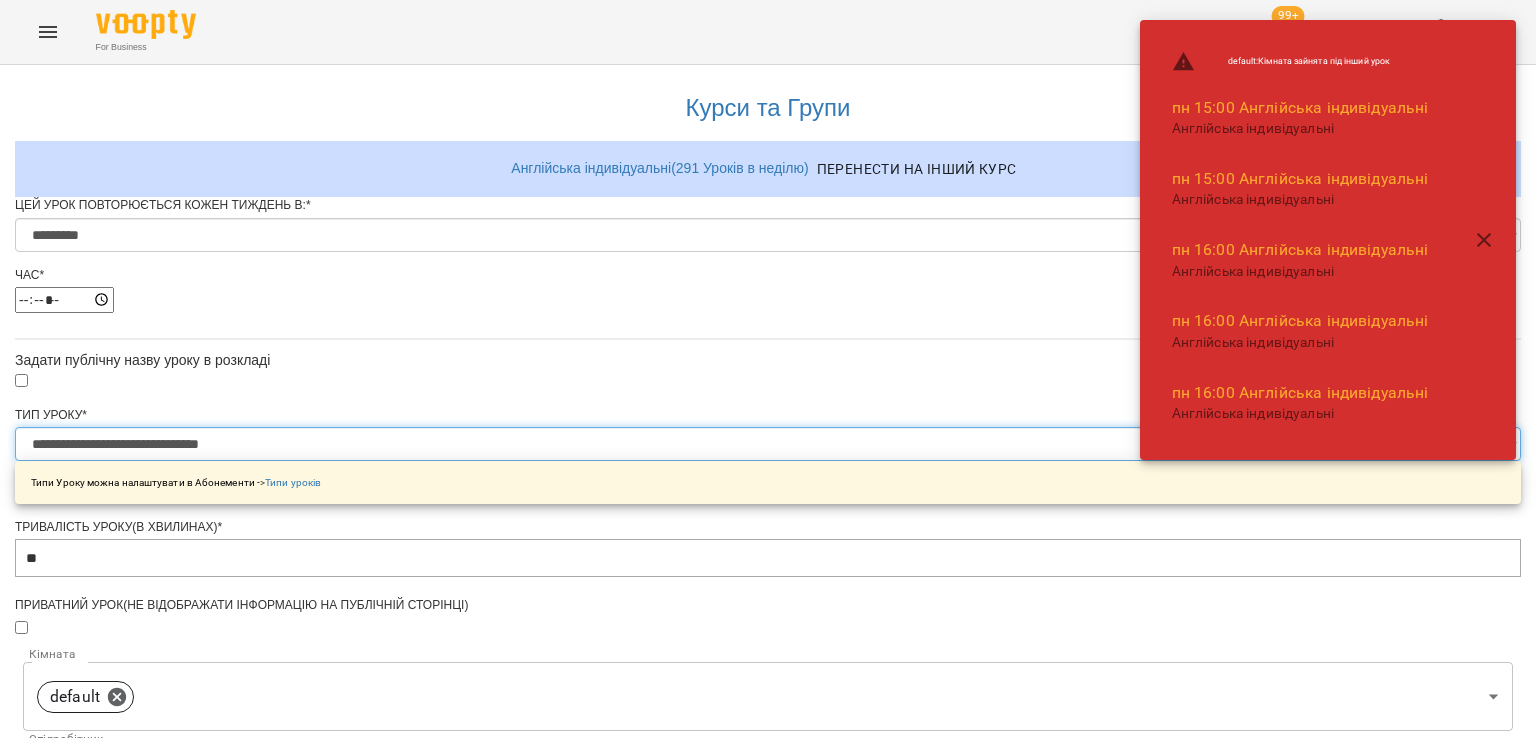 click on "**********" at bounding box center (768, 444) 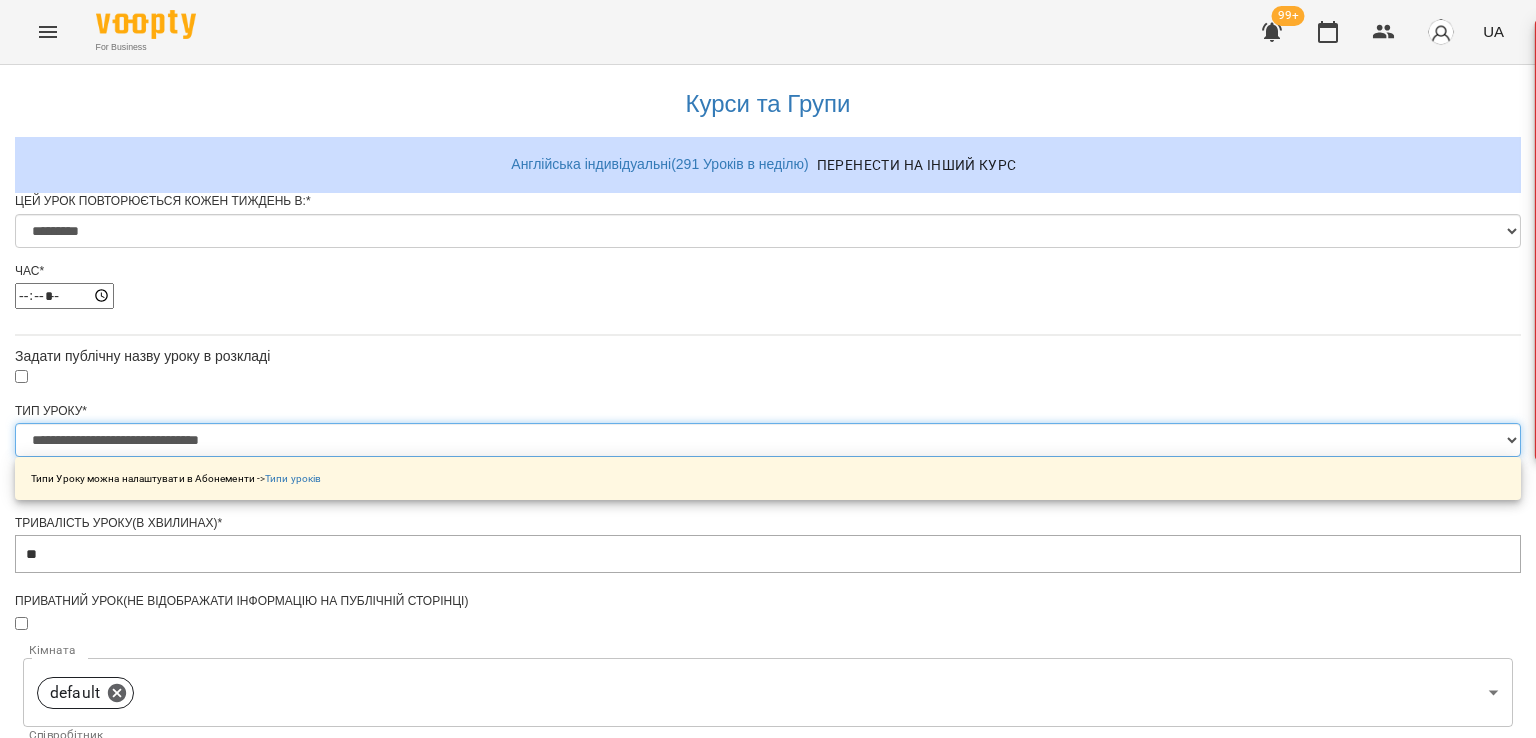 scroll, scrollTop: 828, scrollLeft: 0, axis: vertical 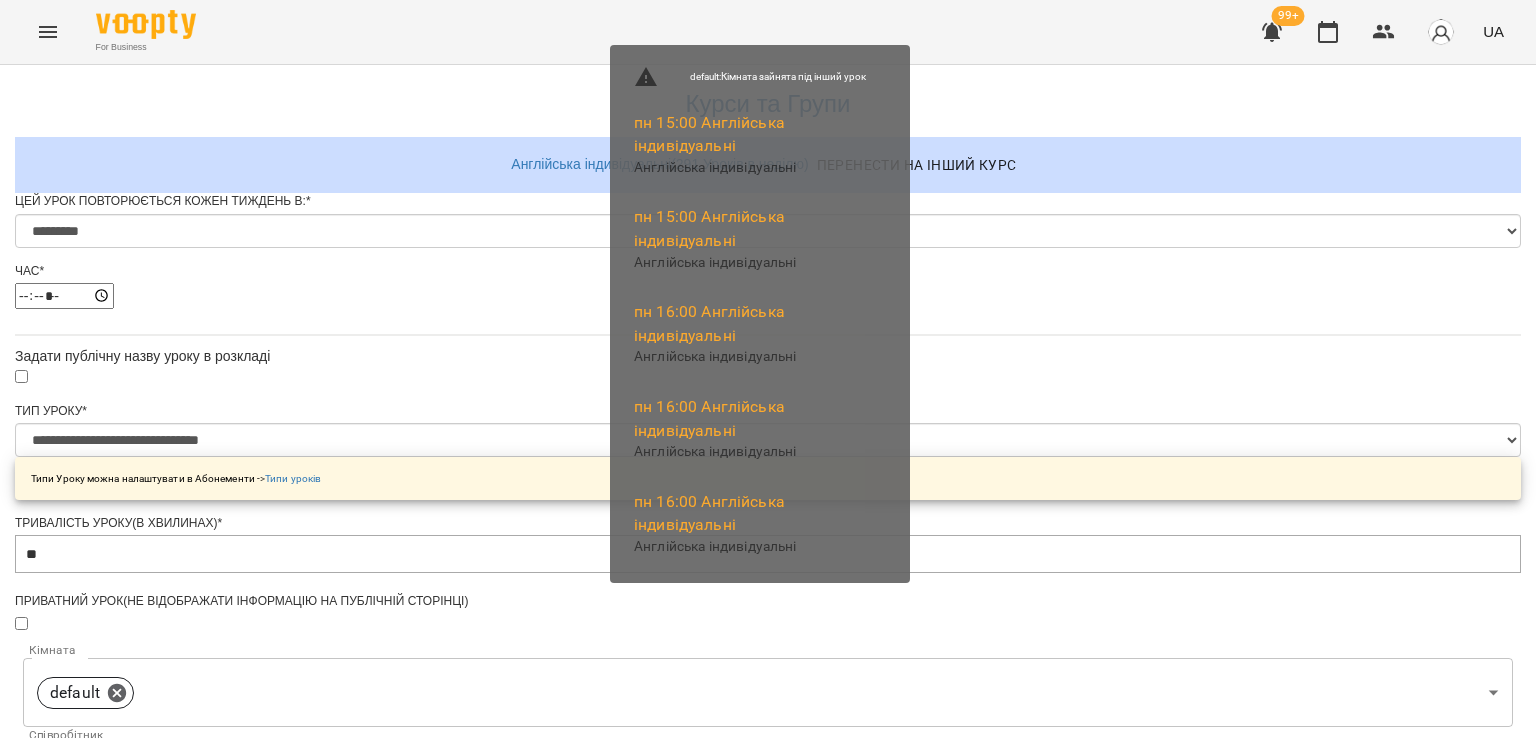 click on "Зберегти" at bounding box center [768, 1316] 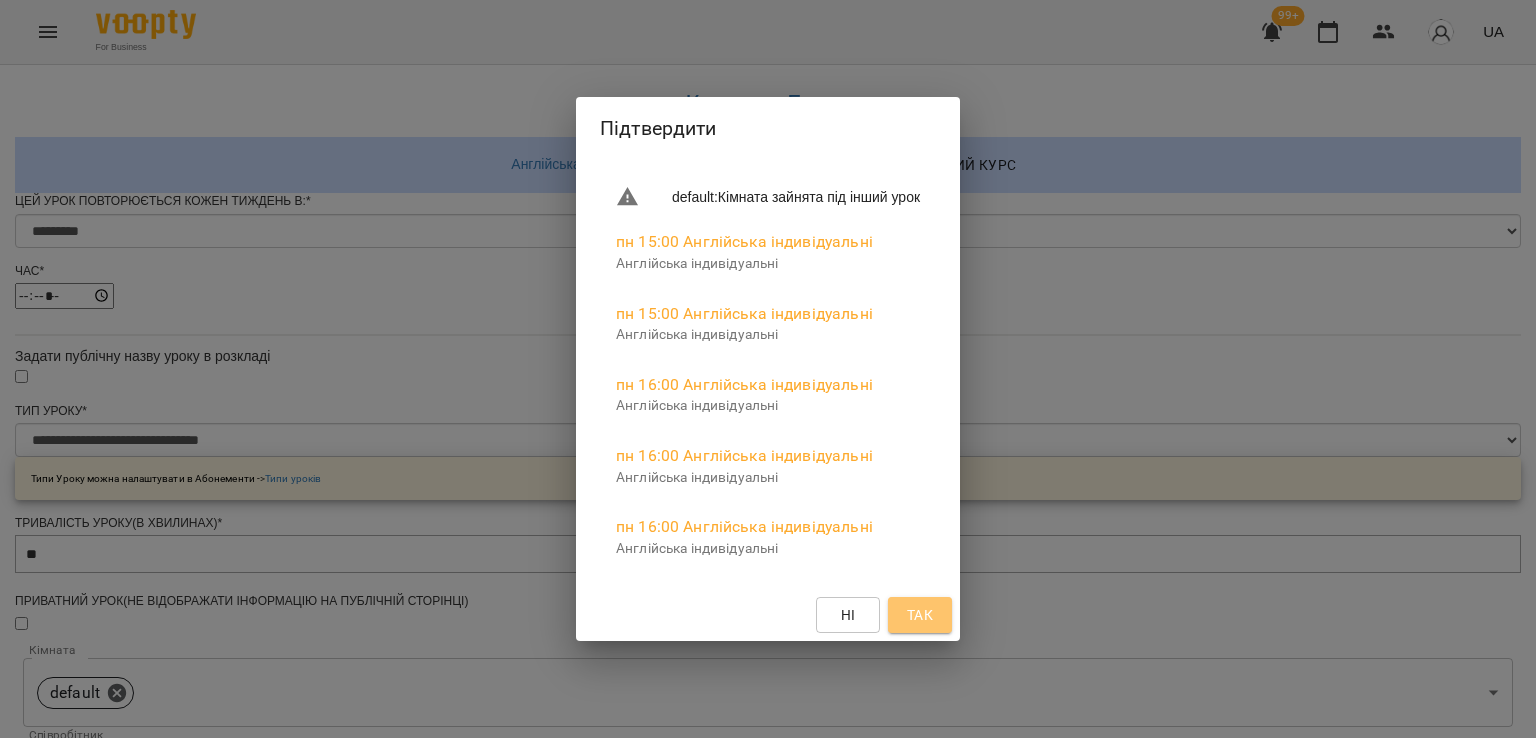 click on "Так" at bounding box center [920, 615] 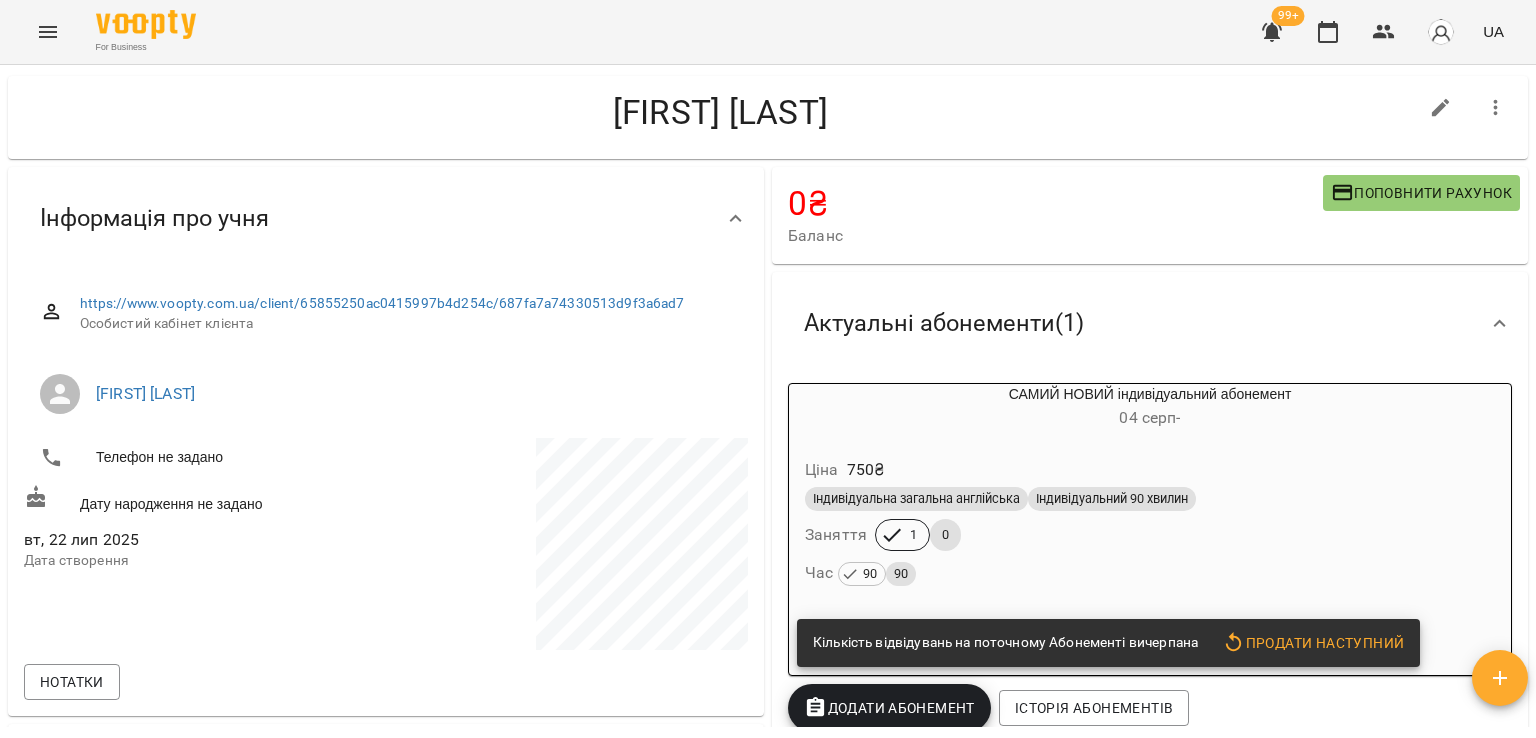 scroll, scrollTop: 0, scrollLeft: 0, axis: both 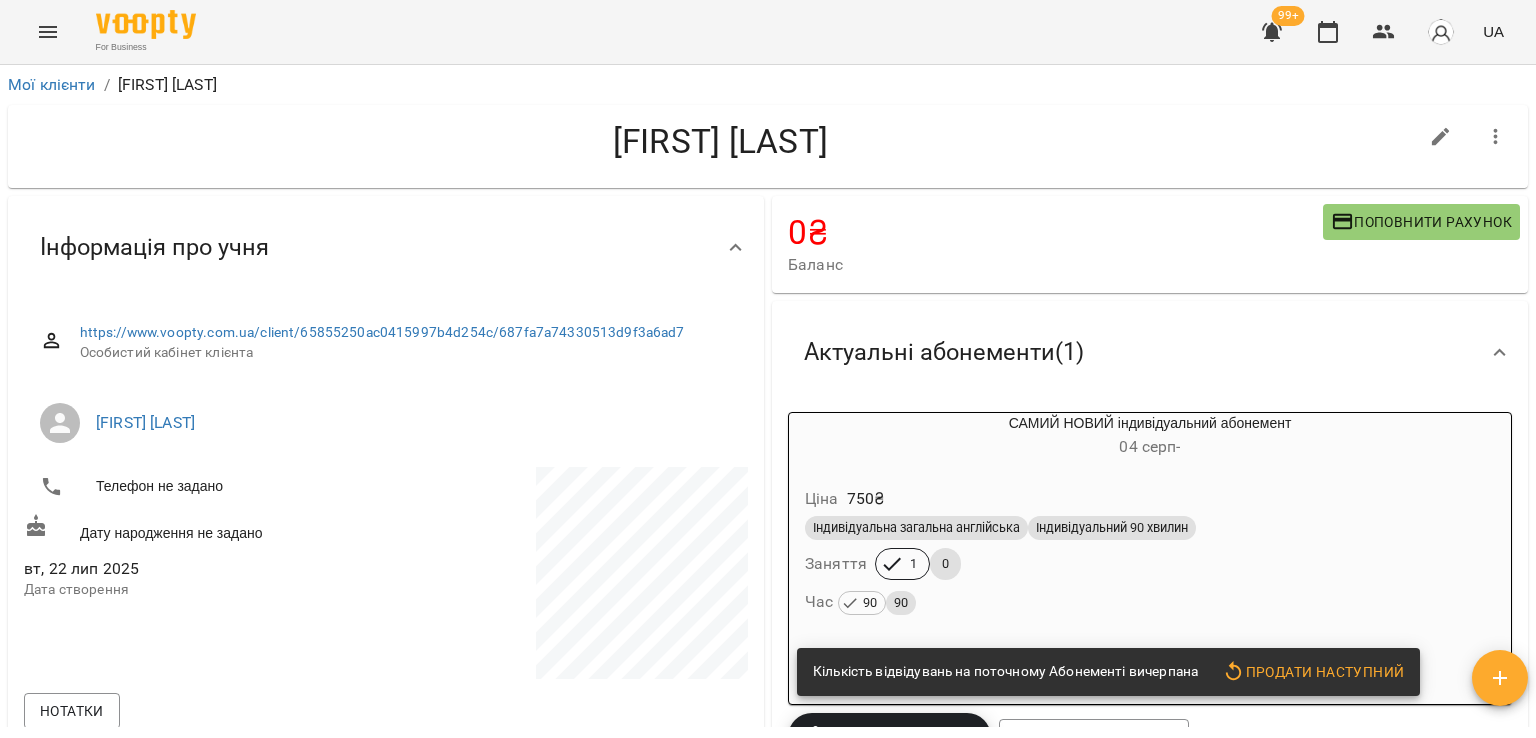 click on "Індивідуальна загальна англійська" at bounding box center [916, 528] 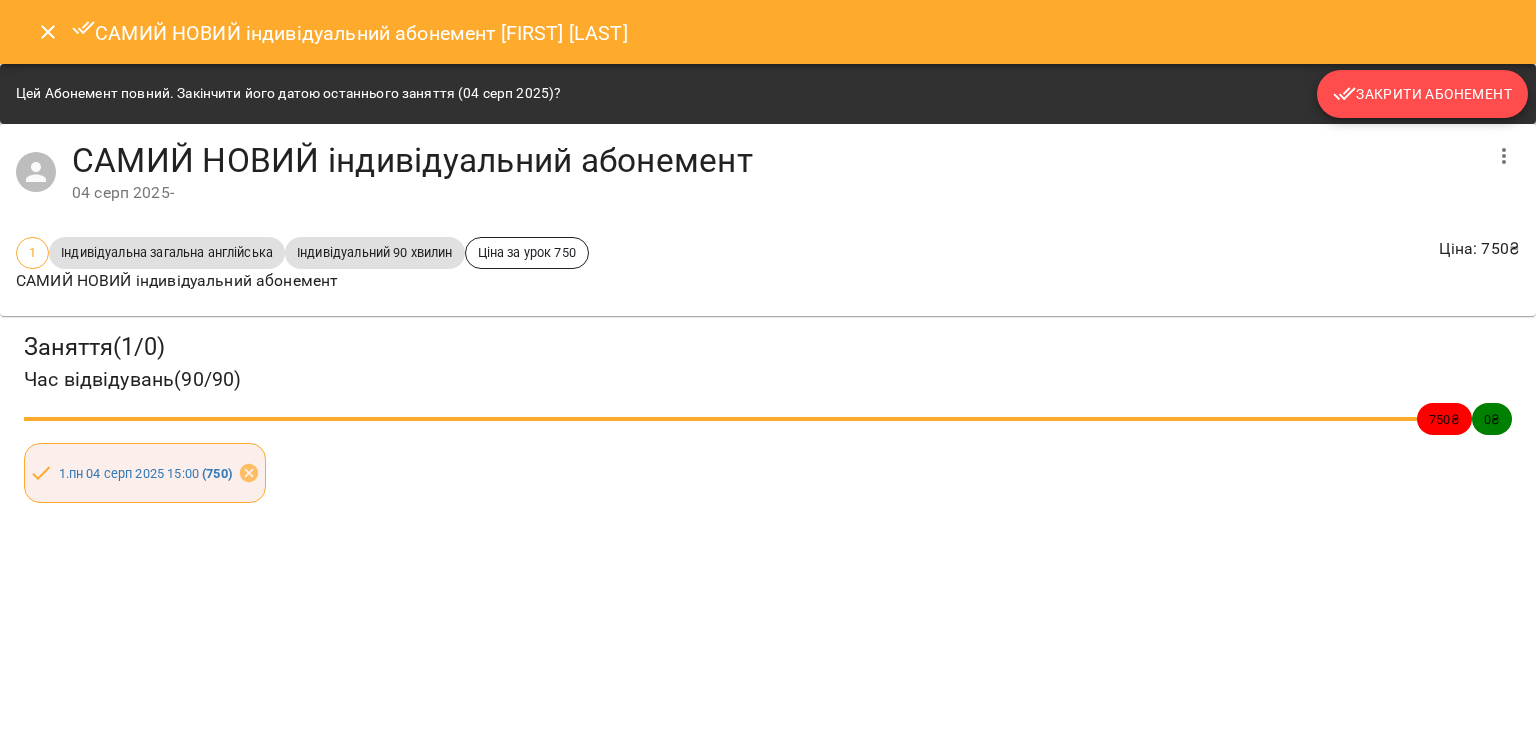 click on "Закрити Абонемент" at bounding box center (1422, 94) 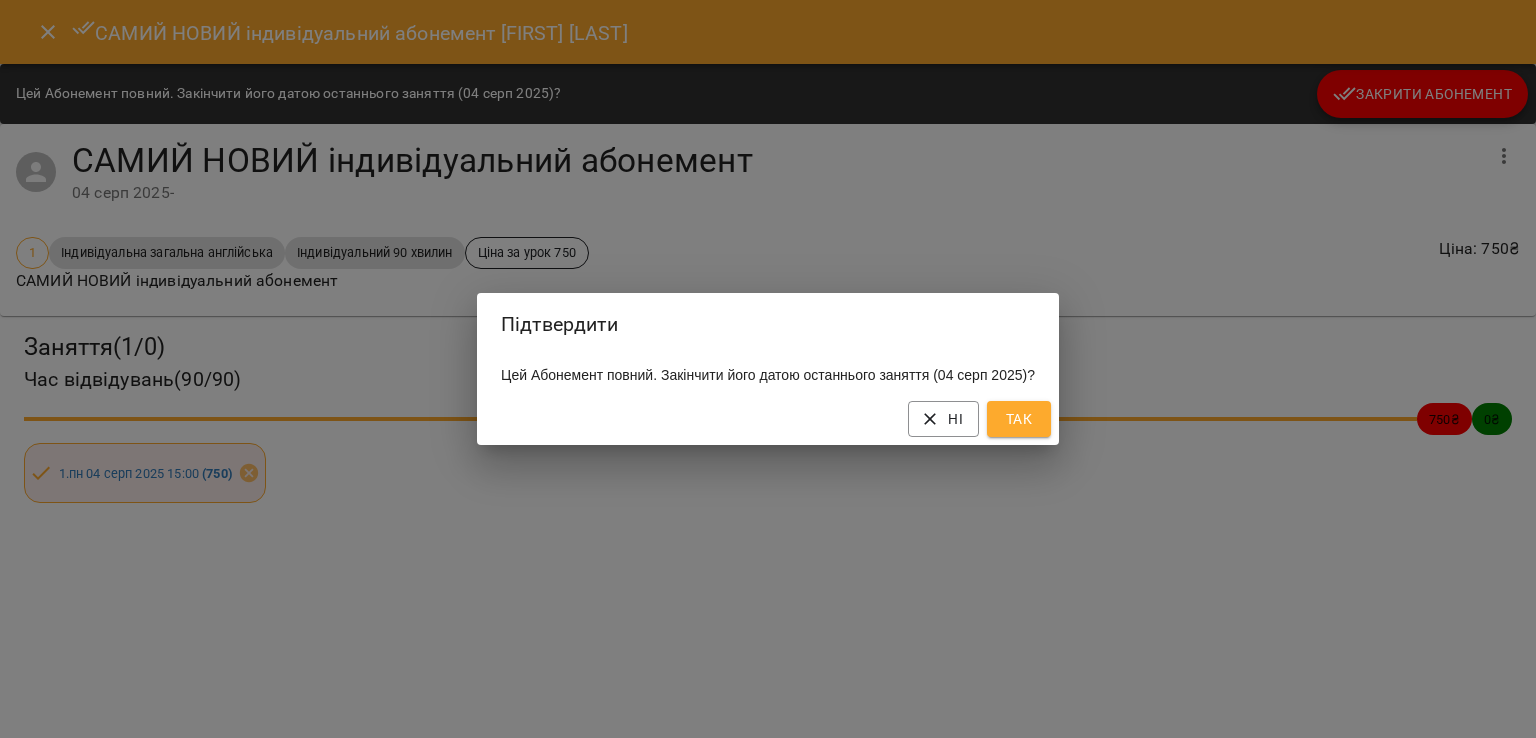 click on "Так" at bounding box center [1019, 419] 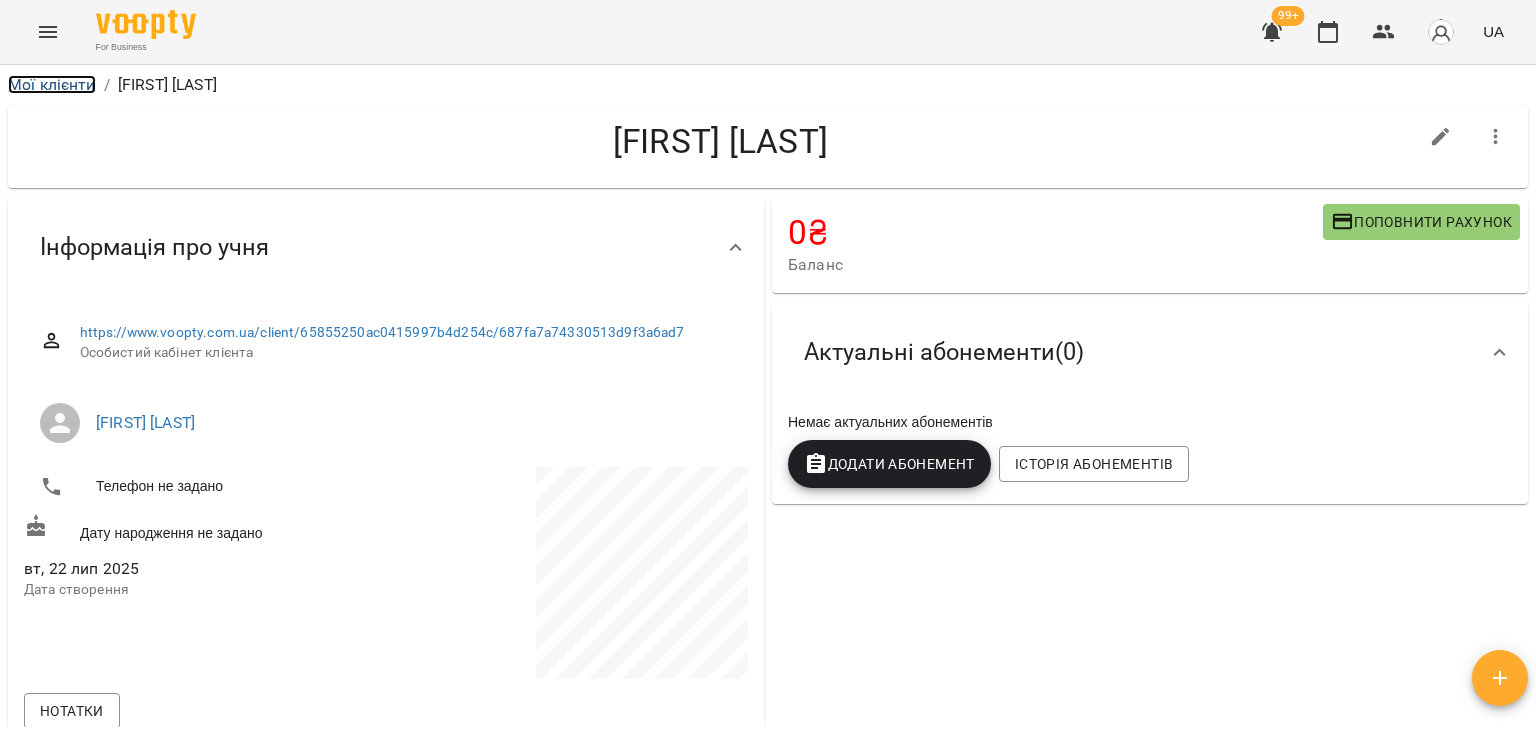 click on "Мої клієнти" at bounding box center (52, 84) 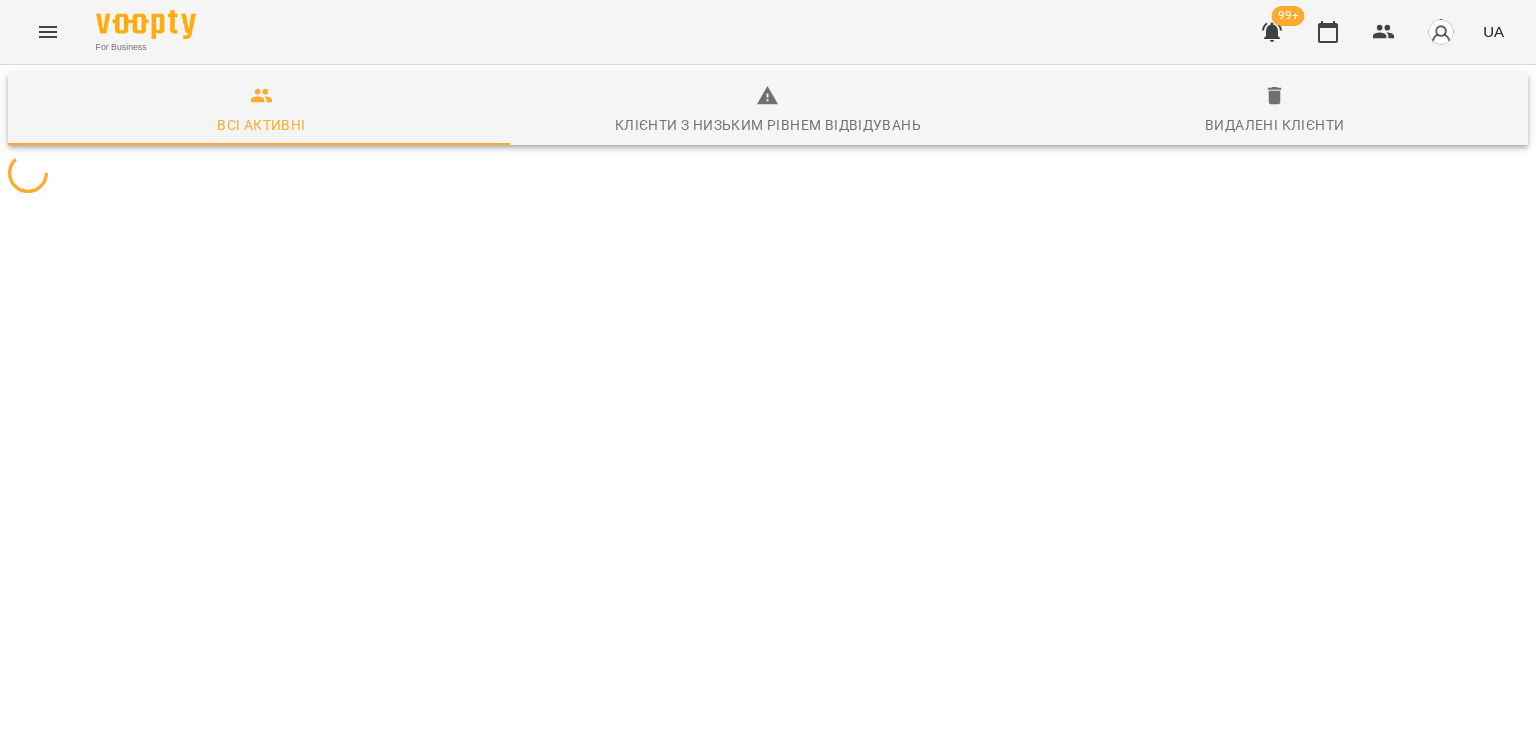 scroll, scrollTop: 0, scrollLeft: 0, axis: both 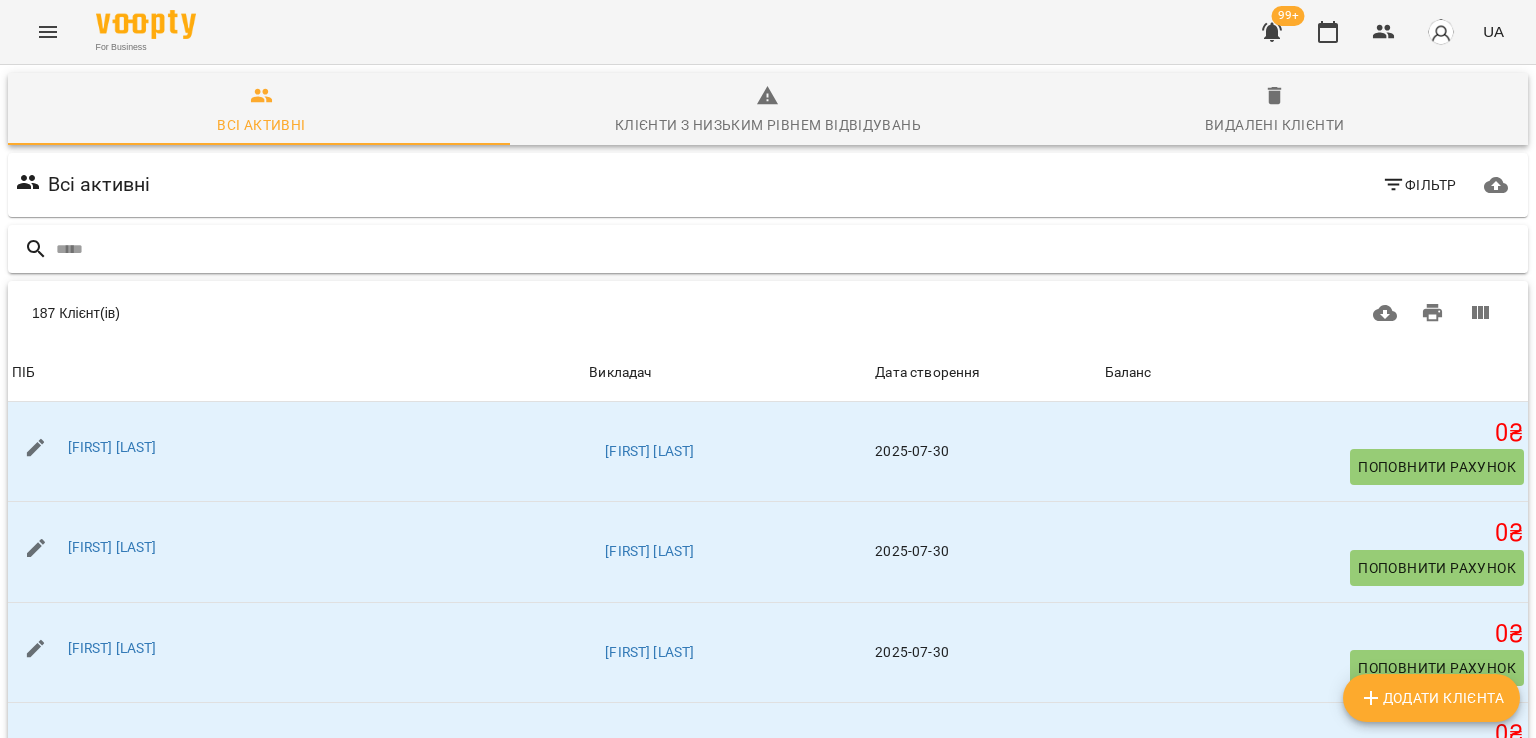 click at bounding box center (788, 249) 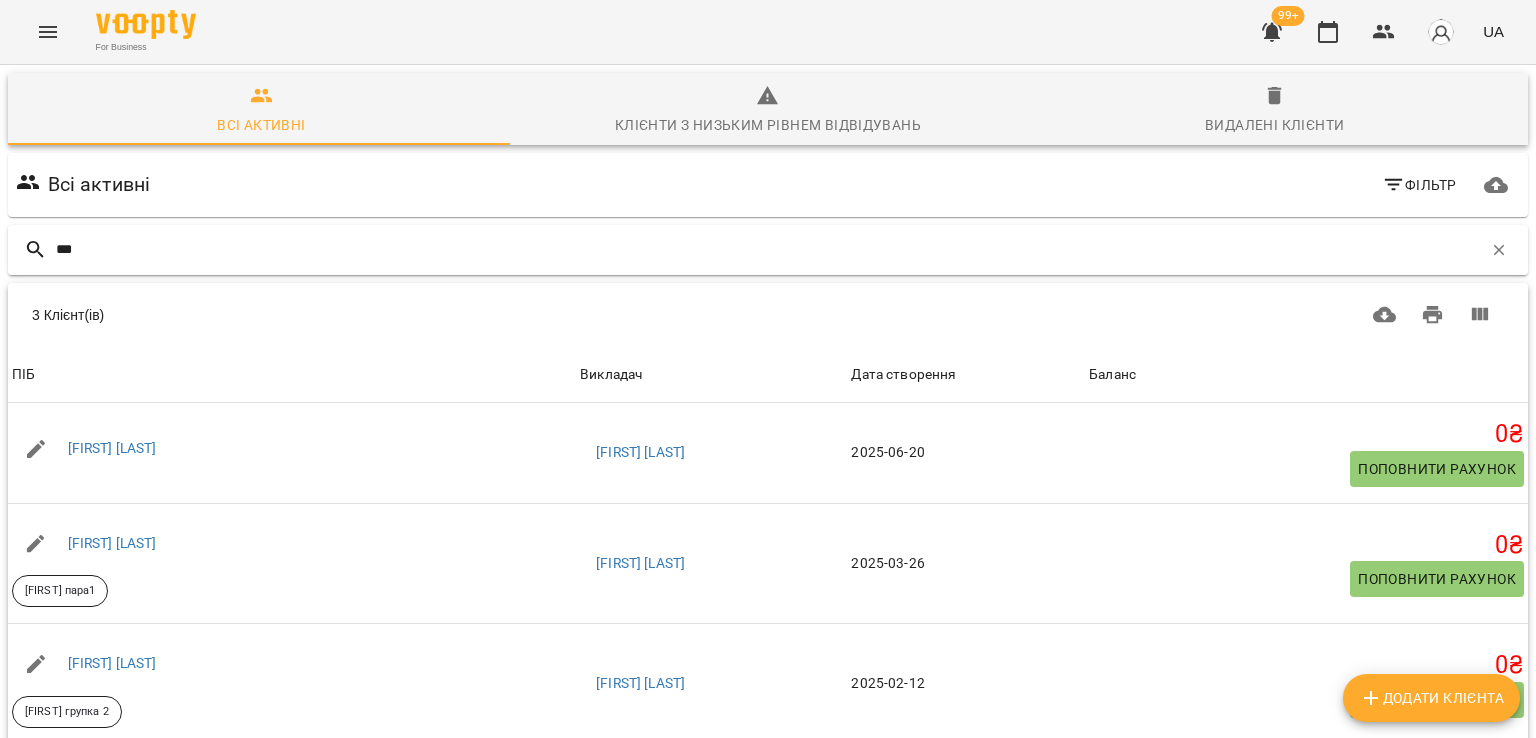 type on "****" 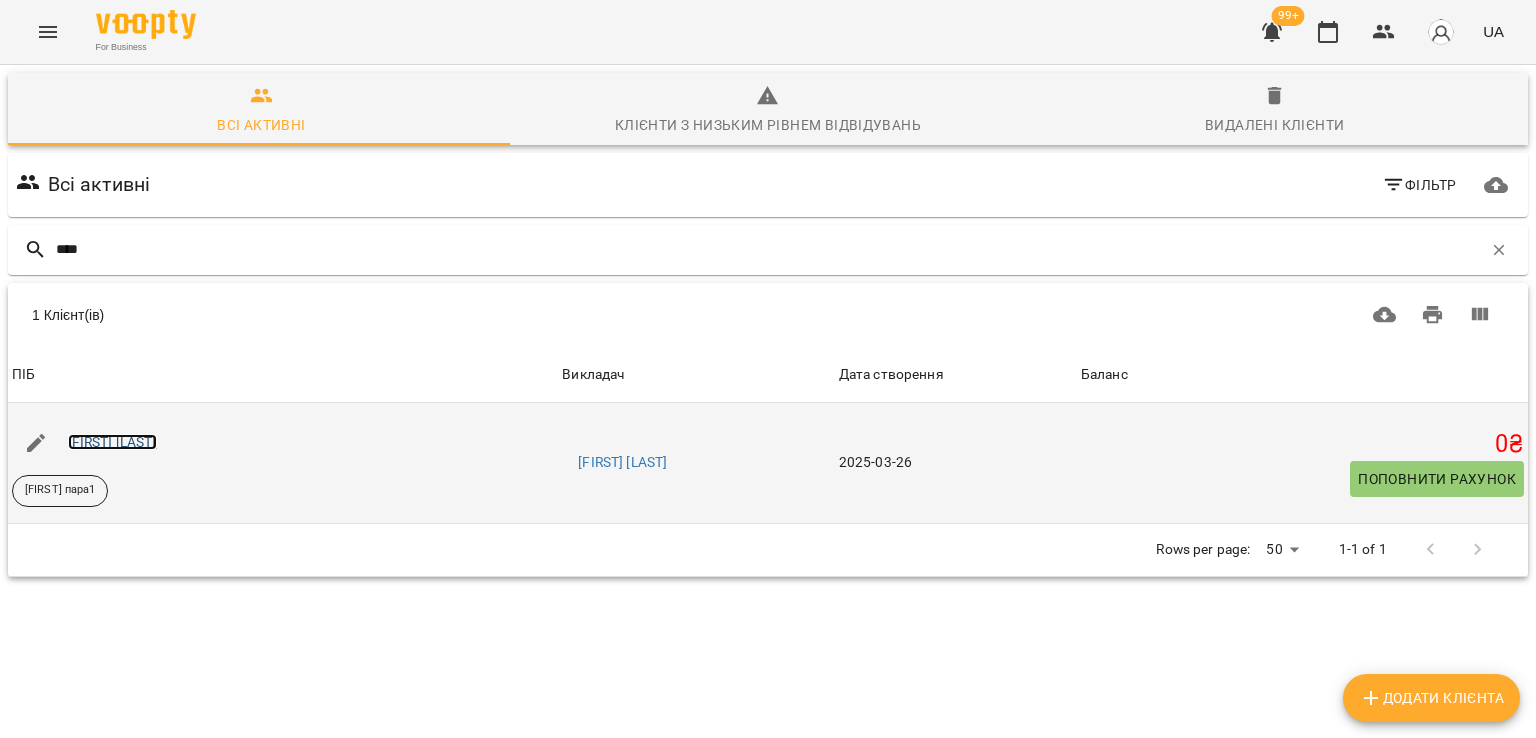 click on "Ельвіра Рудченко" at bounding box center [112, 442] 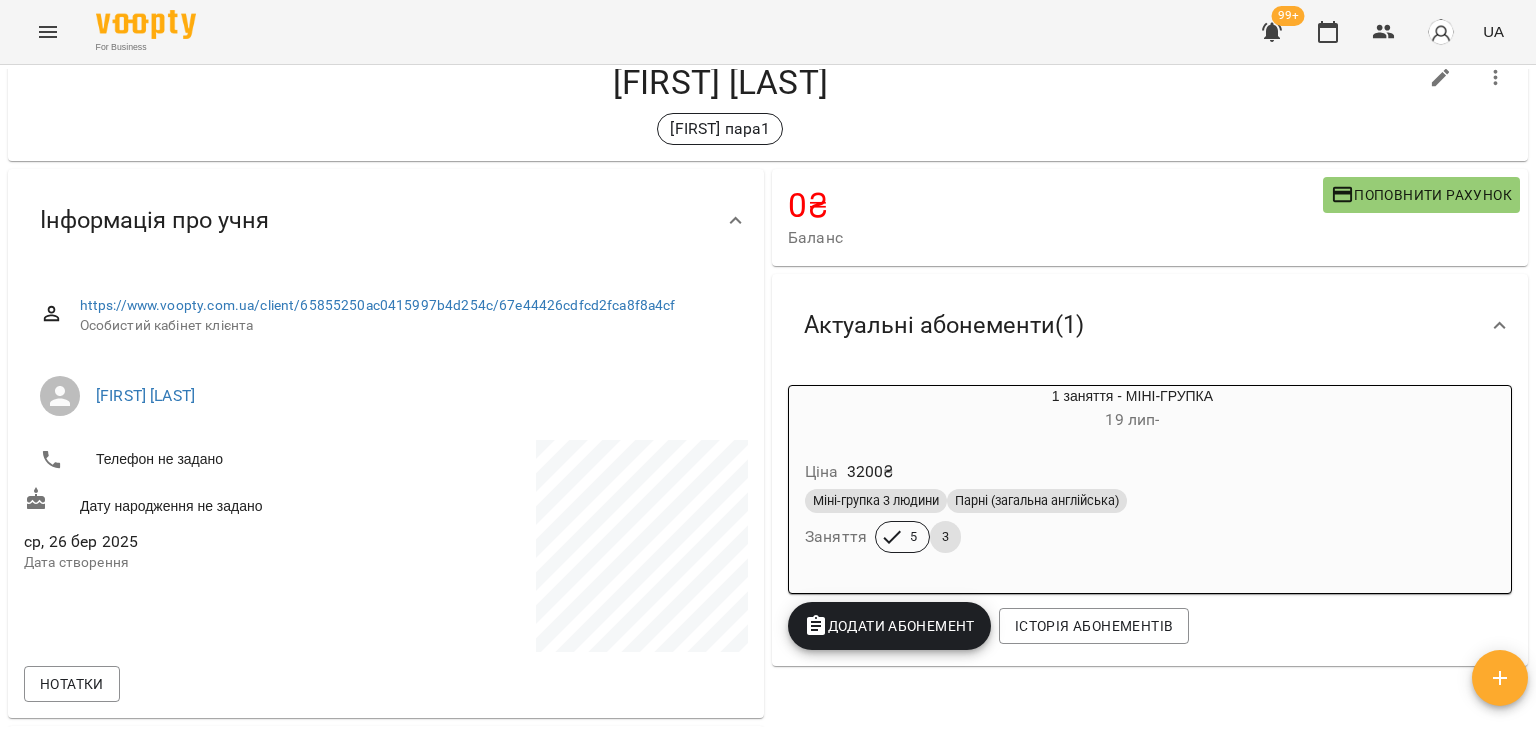 scroll, scrollTop: 0, scrollLeft: 0, axis: both 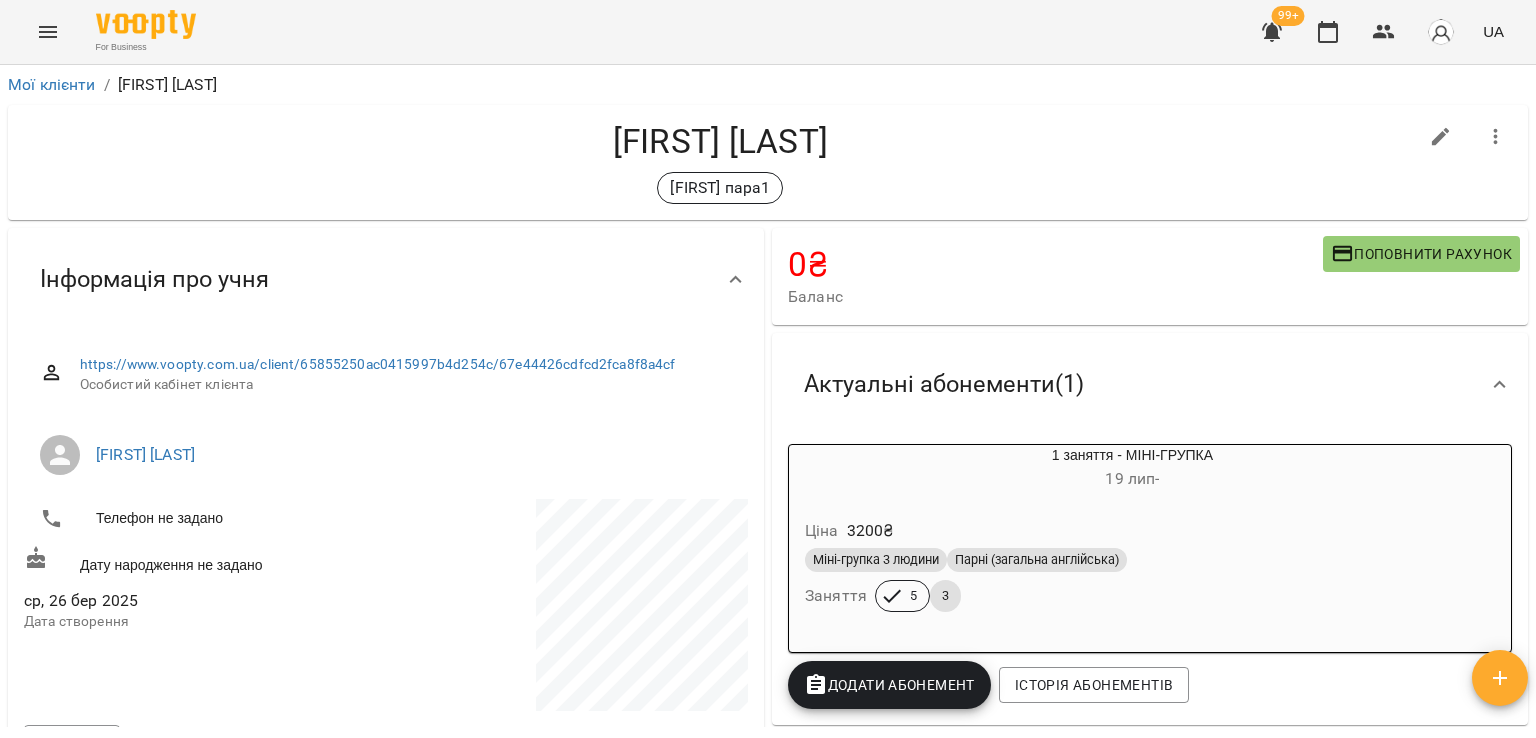 click on "Мої клієнти" at bounding box center (52, 85) 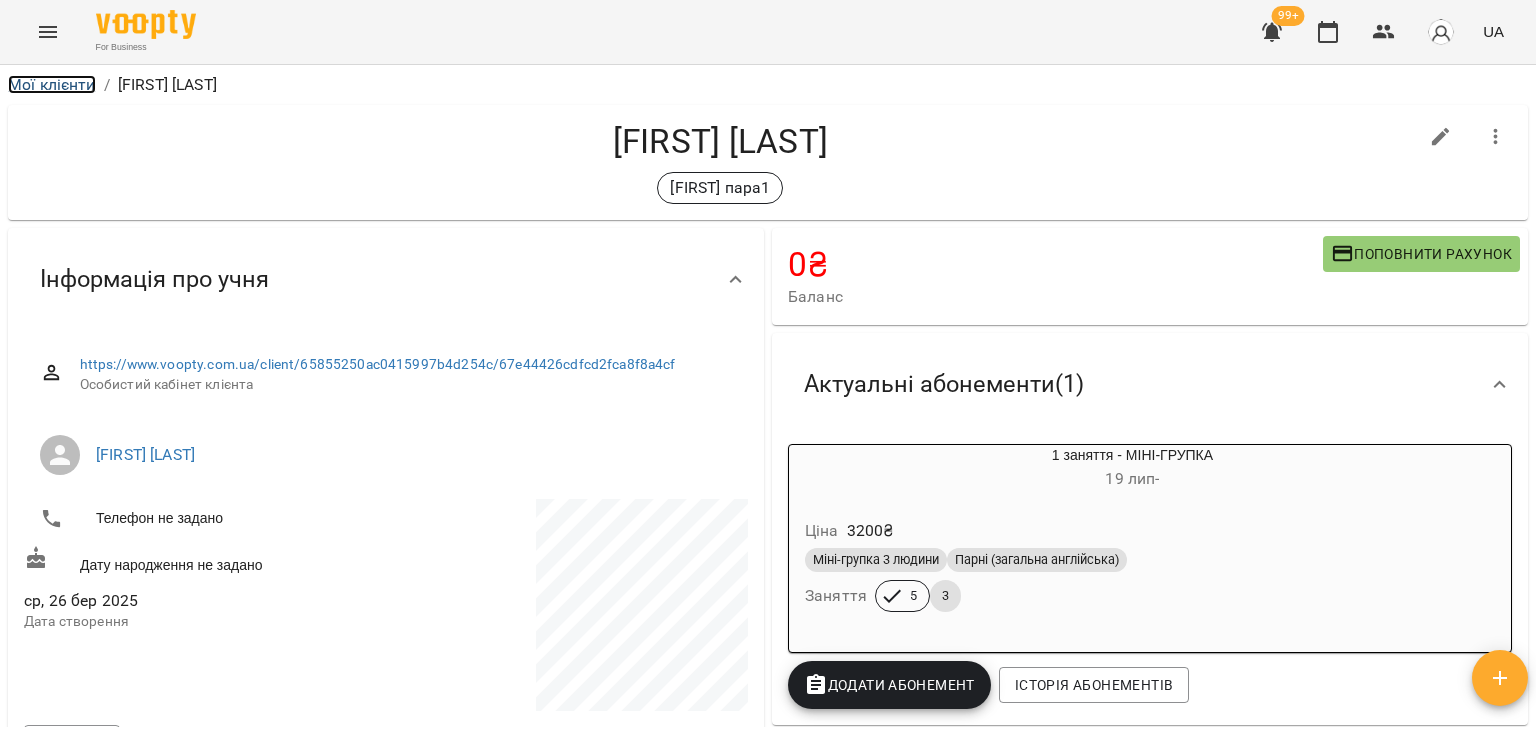 click on "Мої клієнти" at bounding box center [52, 84] 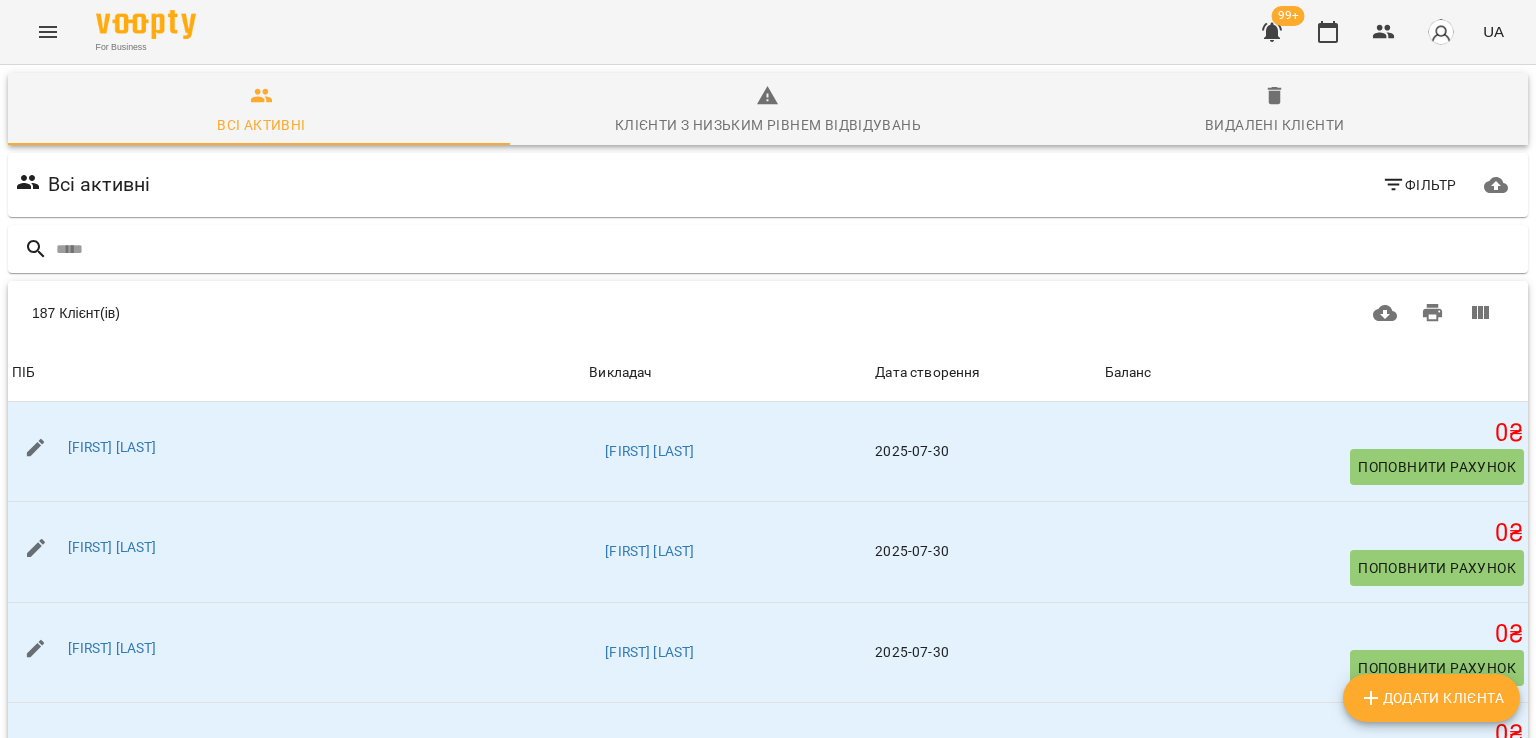 click 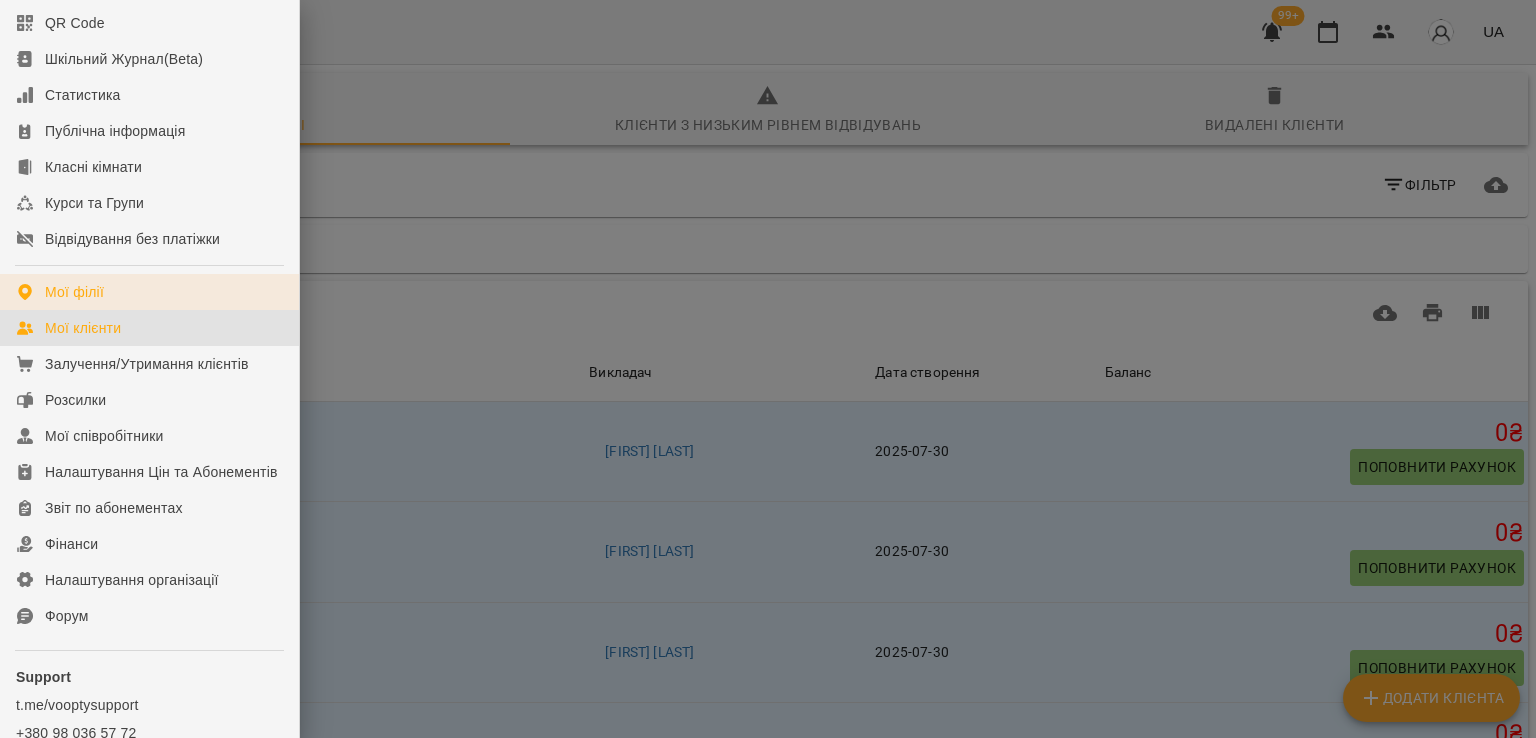 scroll, scrollTop: 0, scrollLeft: 0, axis: both 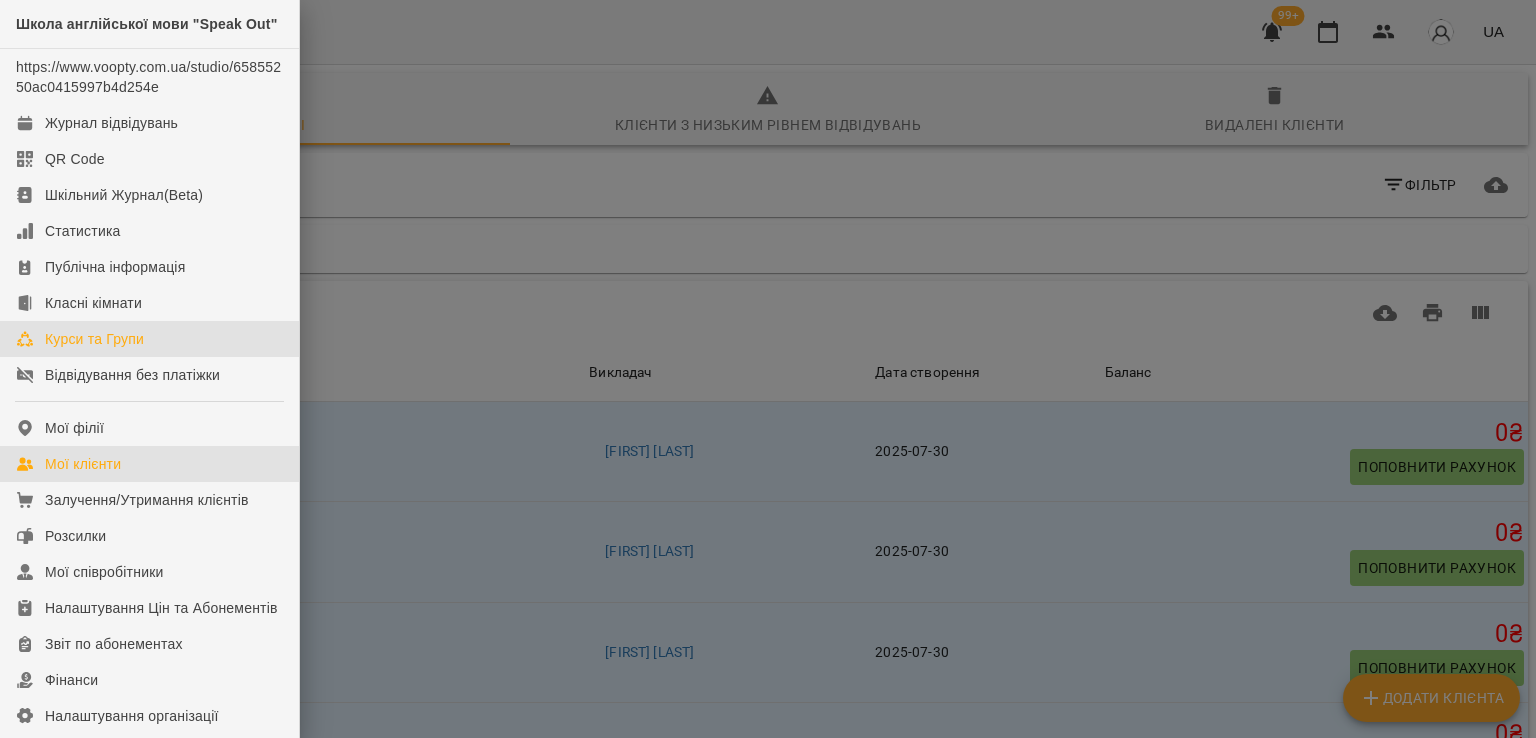 click on "Курси та Групи" at bounding box center (94, 339) 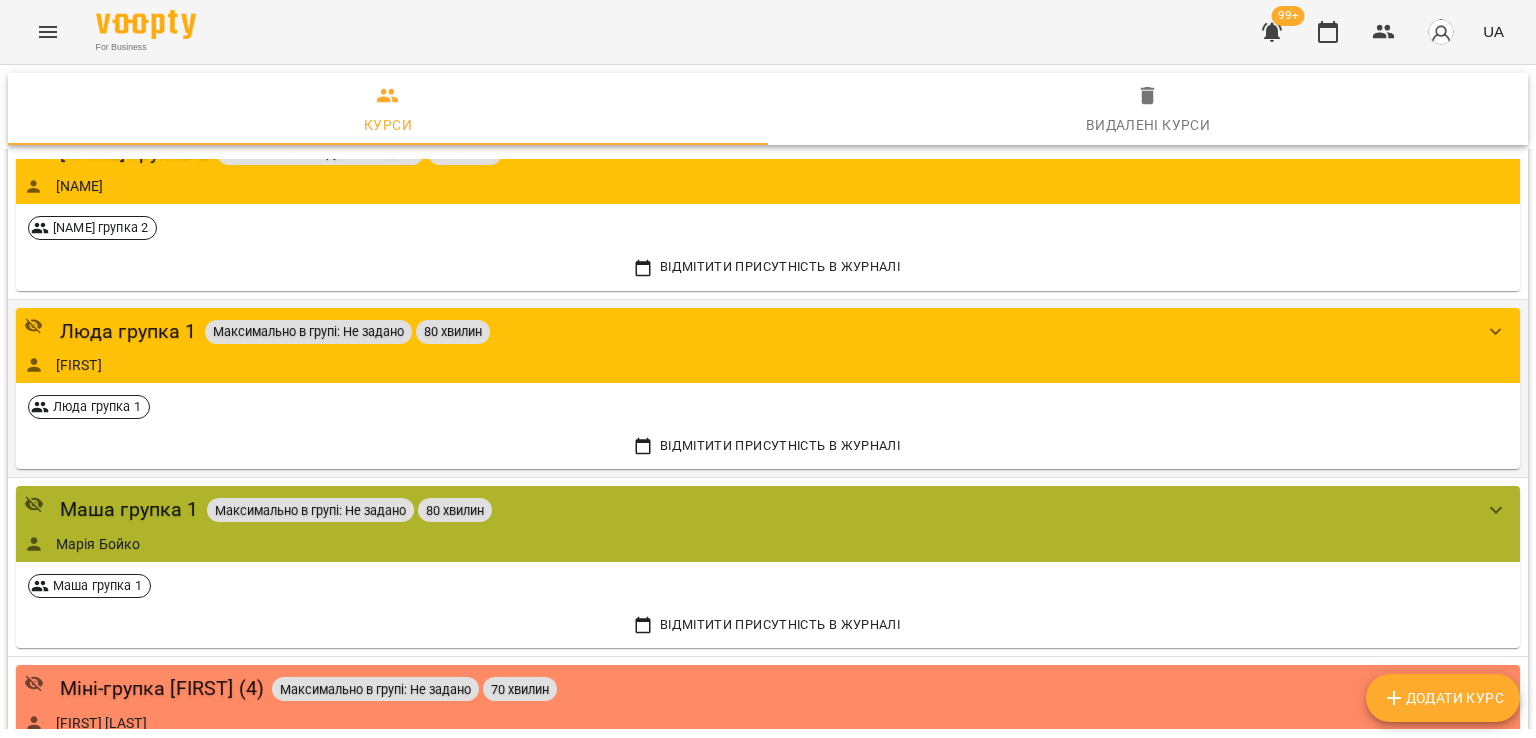 scroll, scrollTop: 1036, scrollLeft: 0, axis: vertical 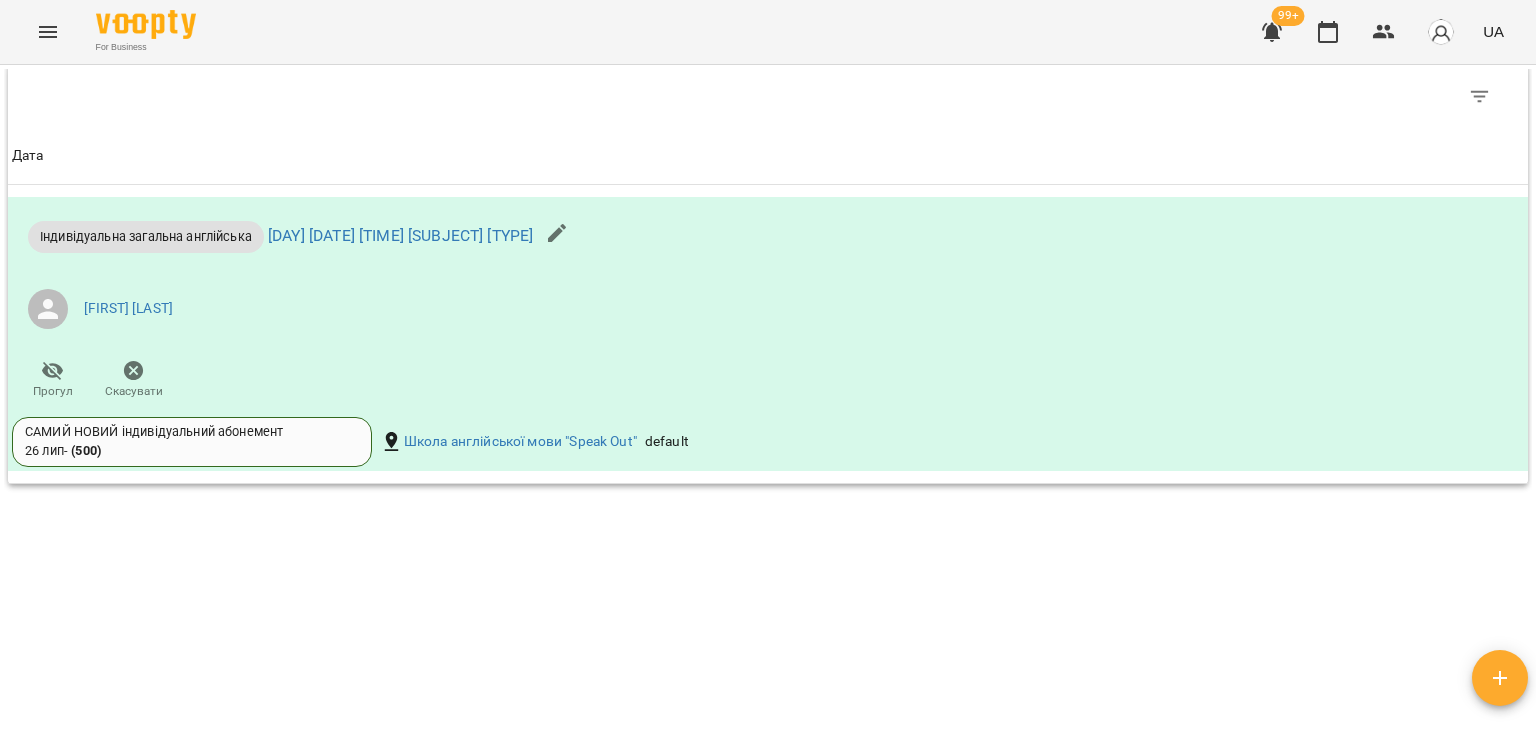 click 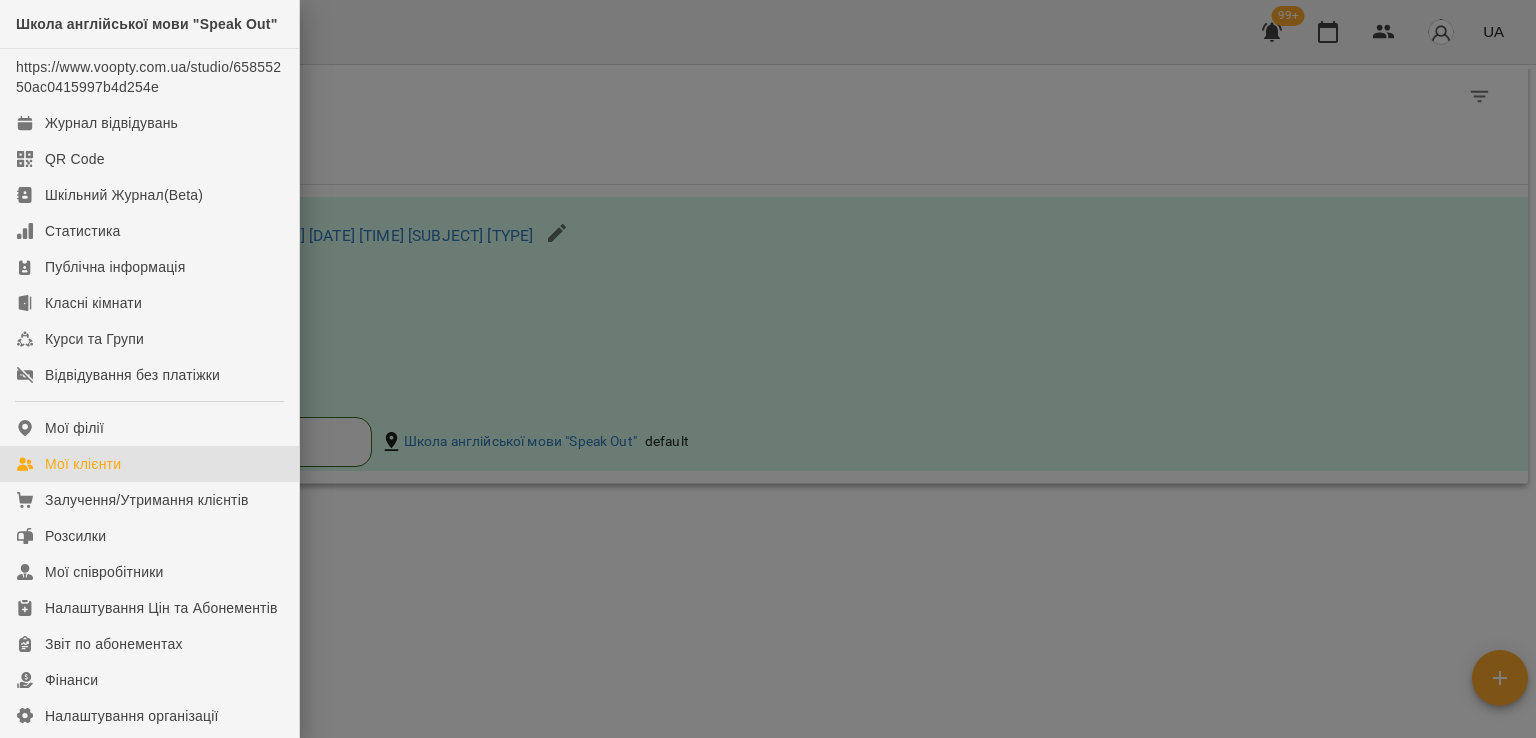 click on "Мої клієнти" at bounding box center (83, 464) 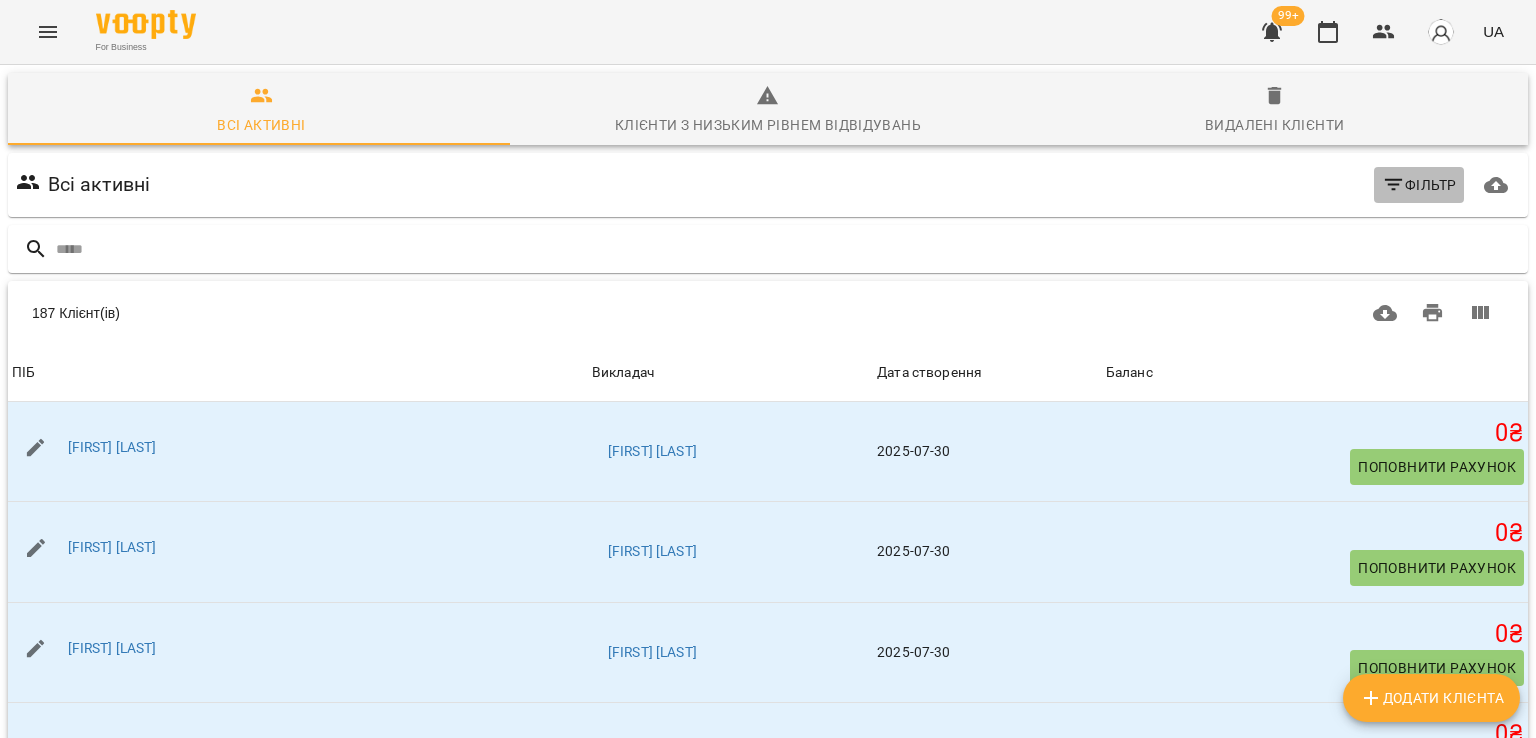 click 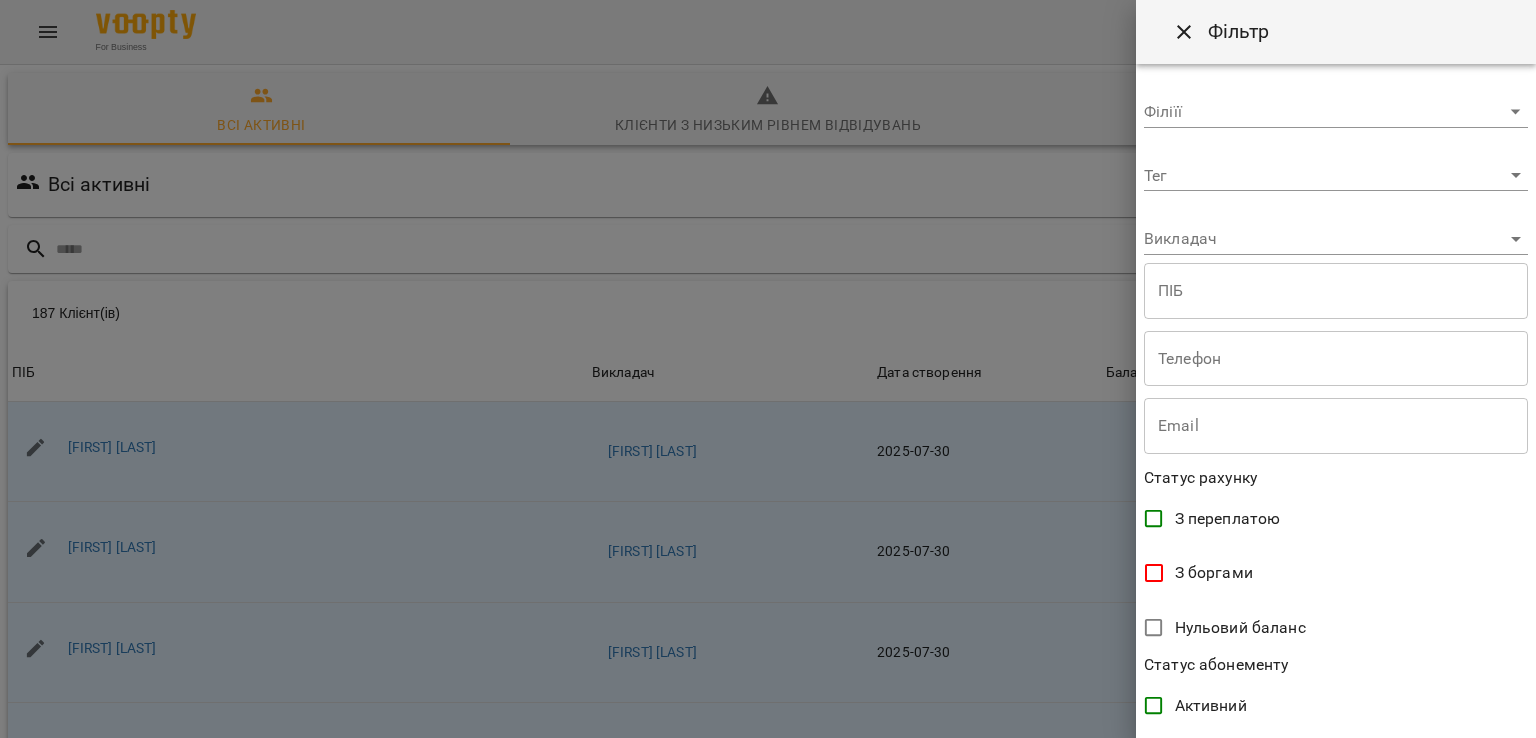 scroll, scrollTop: 300, scrollLeft: 0, axis: vertical 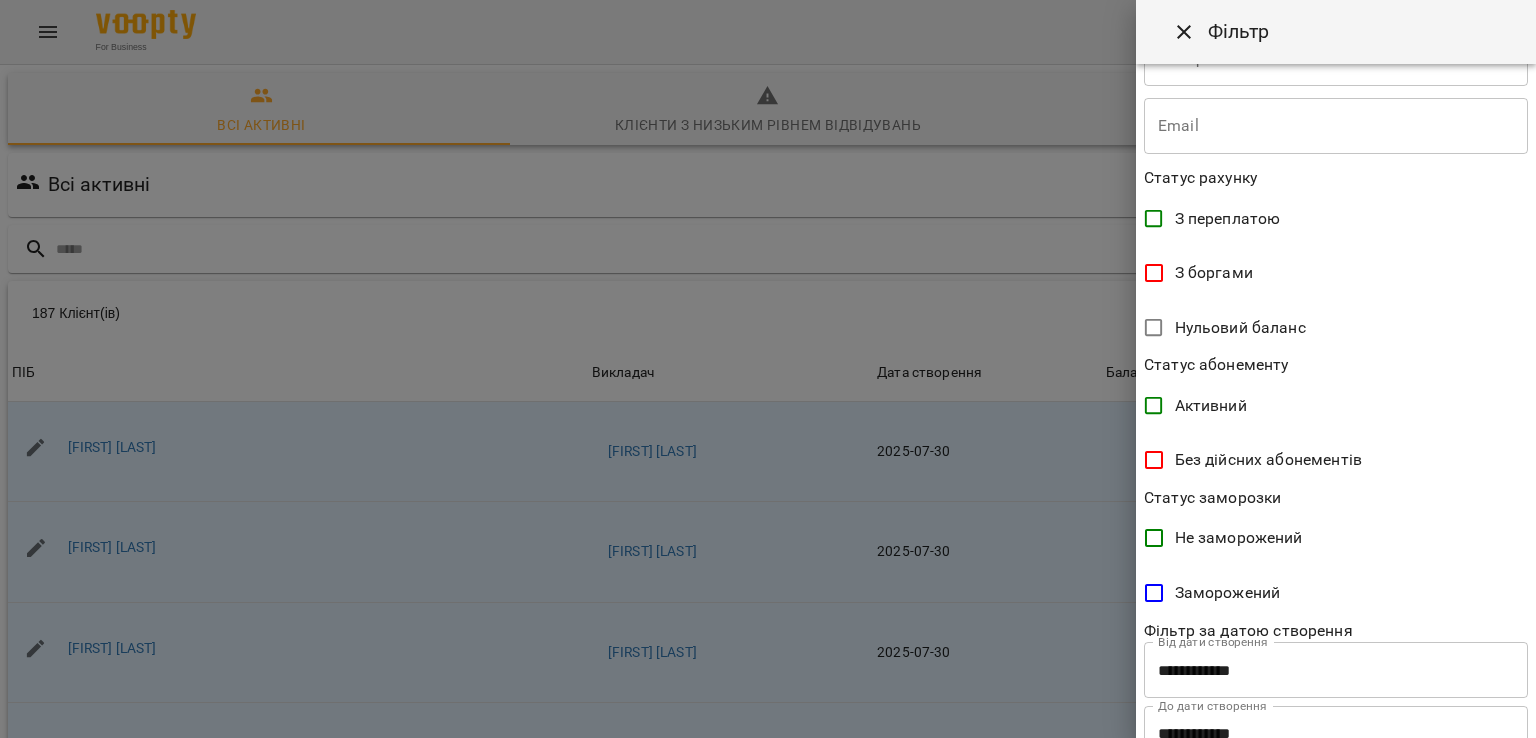 click on "Без дійсних абонементів" at bounding box center (1268, 460) 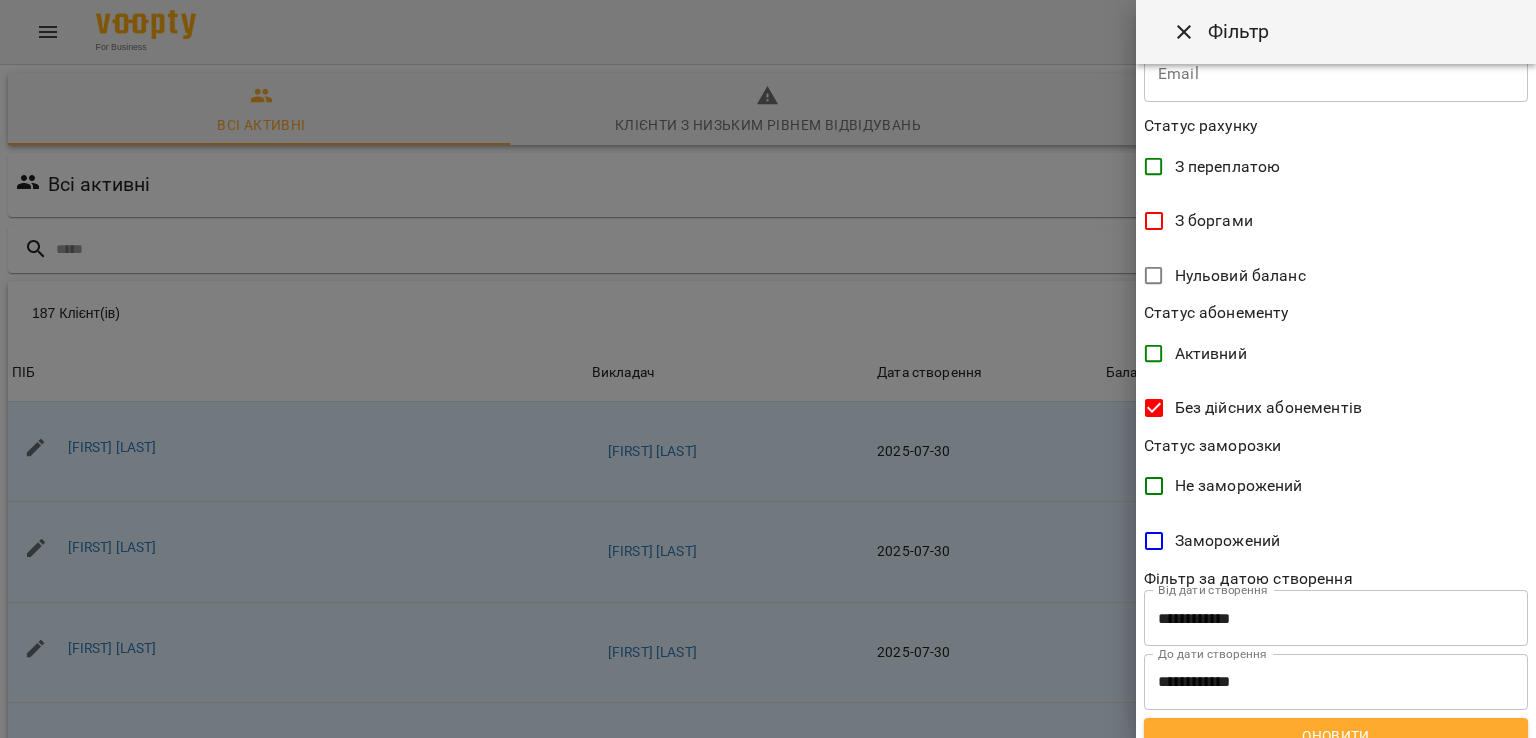 scroll, scrollTop: 376, scrollLeft: 0, axis: vertical 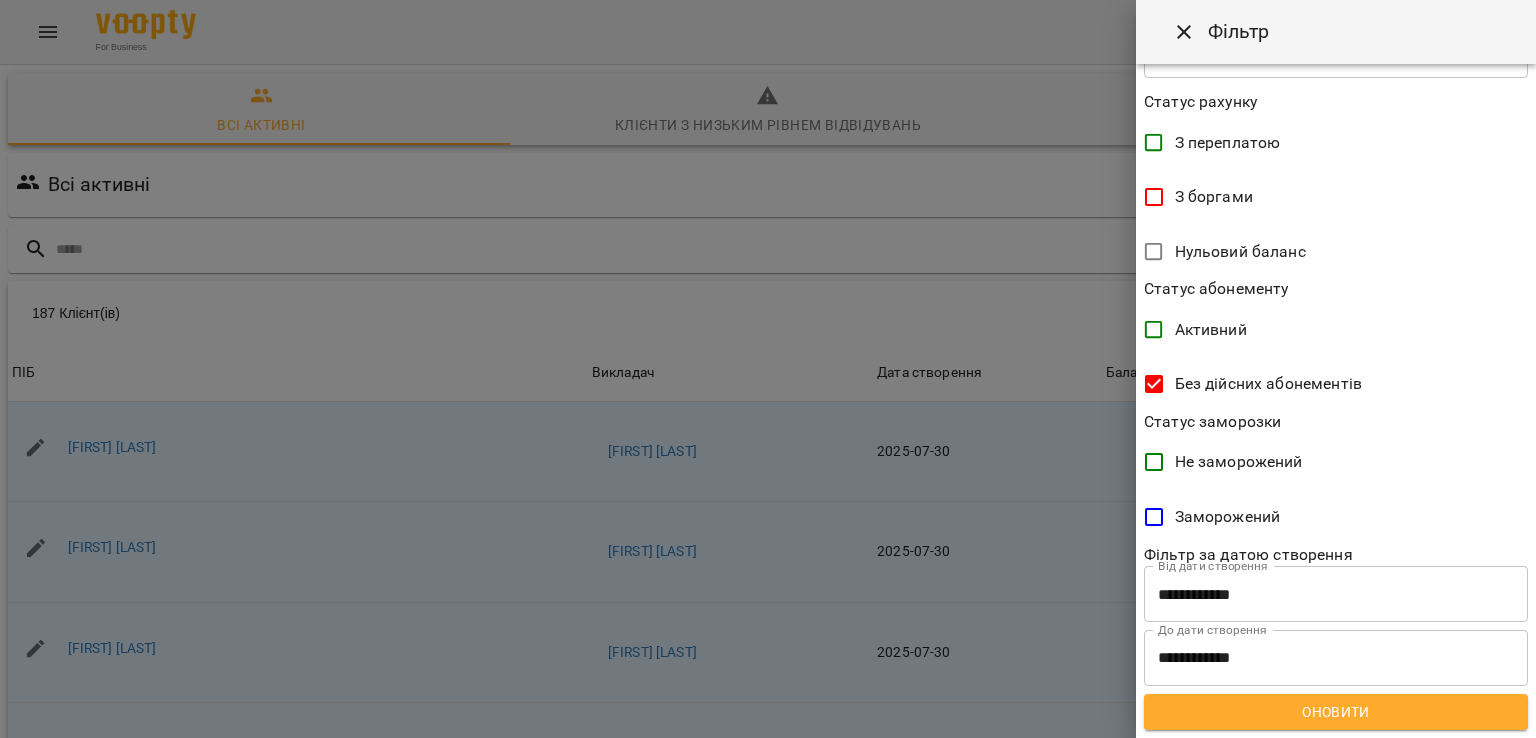 click on "Оновити" at bounding box center [1336, 712] 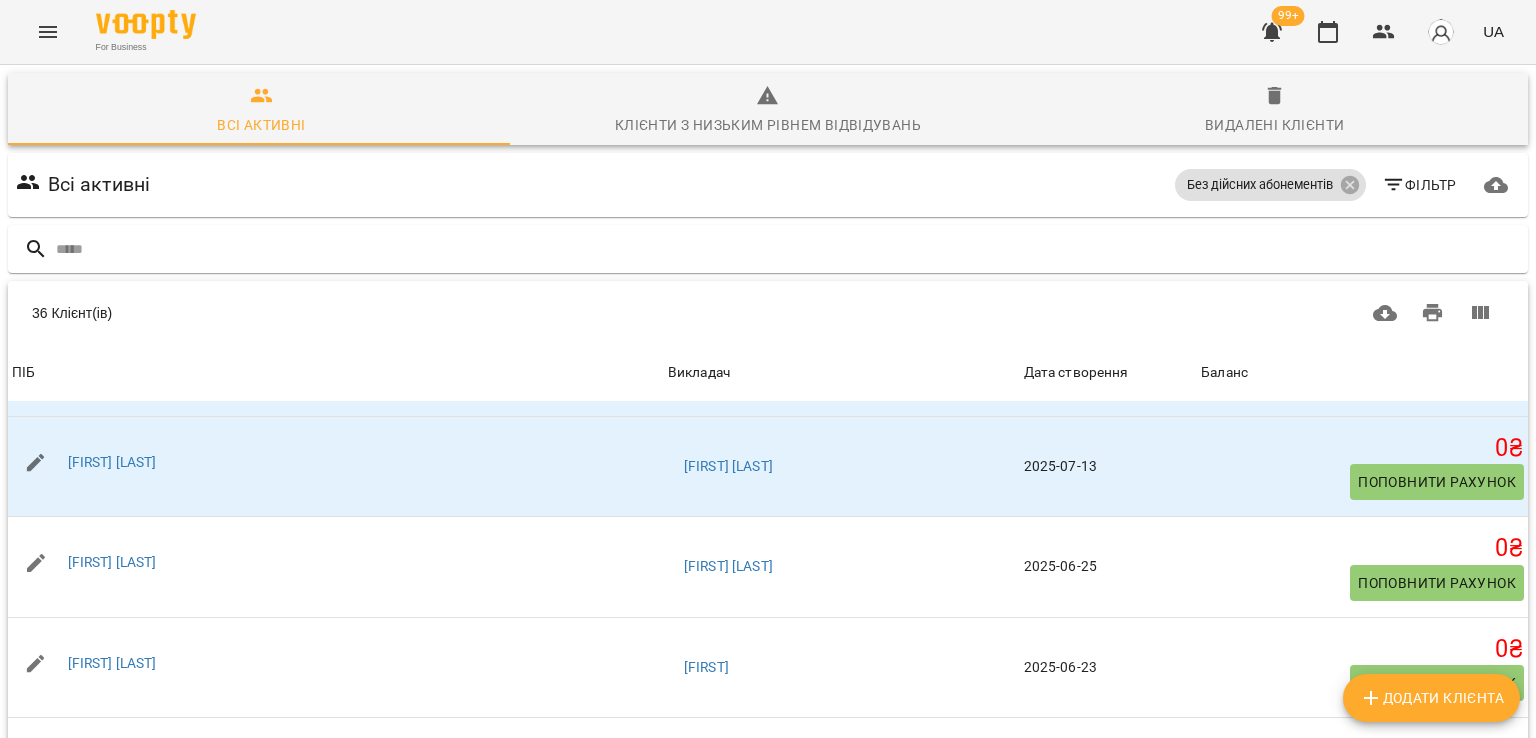 scroll, scrollTop: 400, scrollLeft: 0, axis: vertical 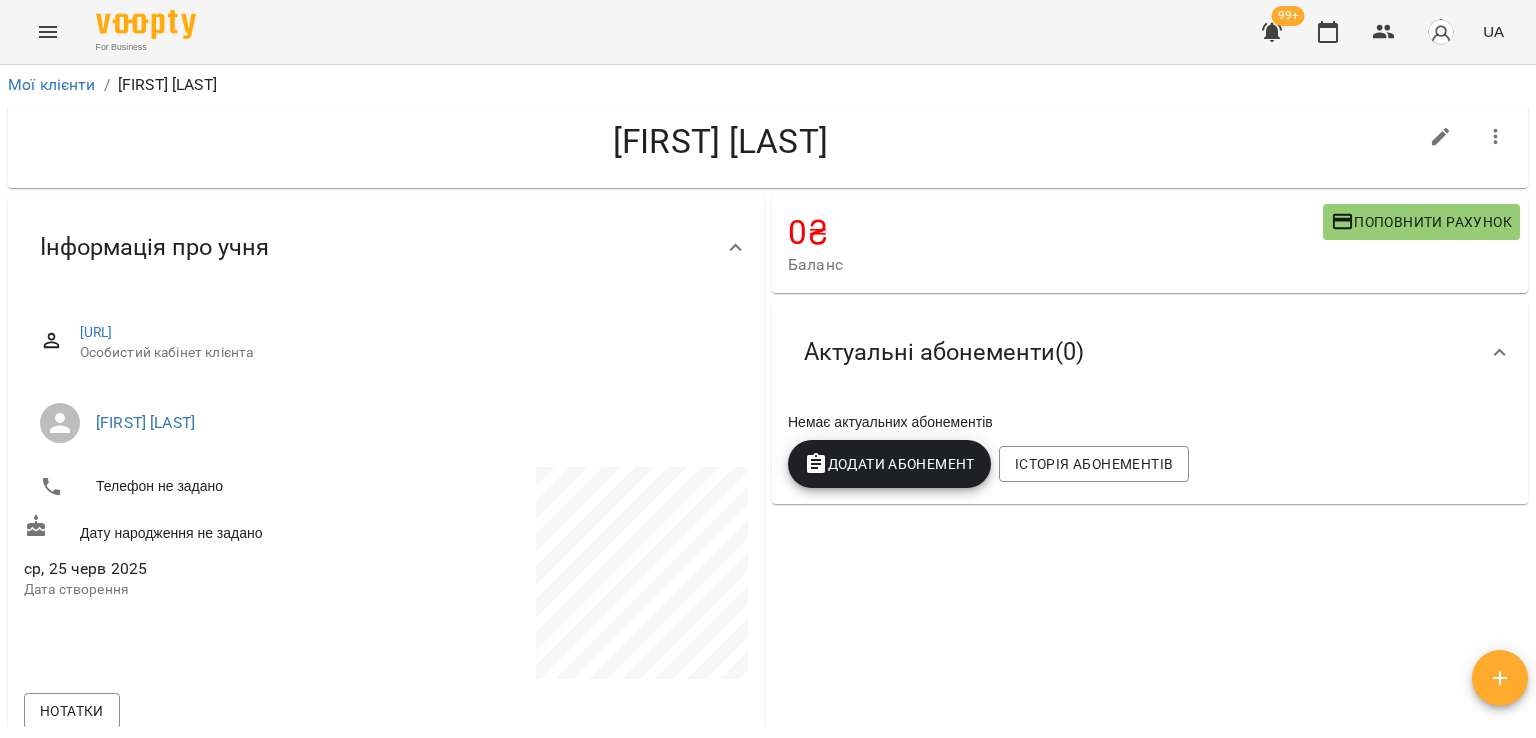click 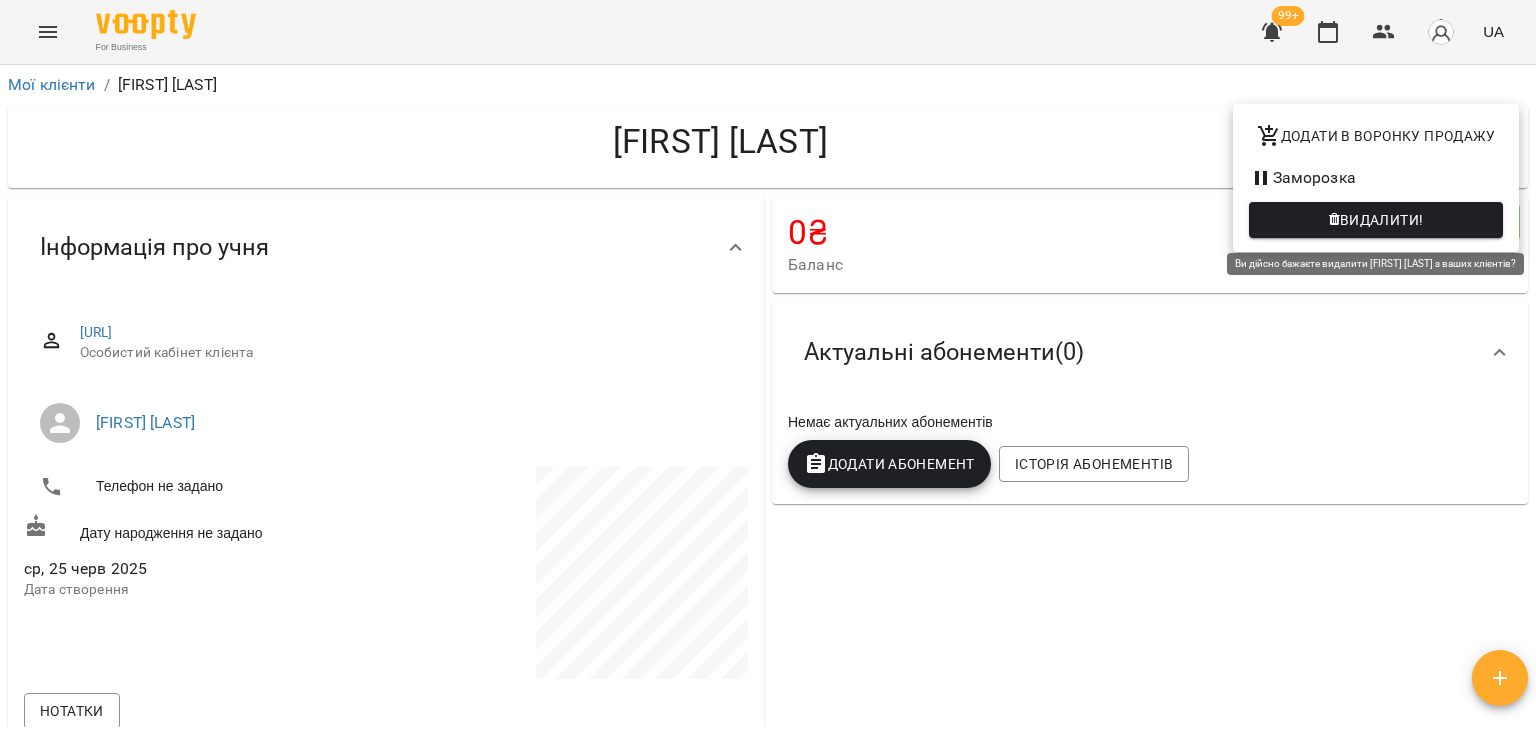 click on "Видалити!" at bounding box center [1382, 220] 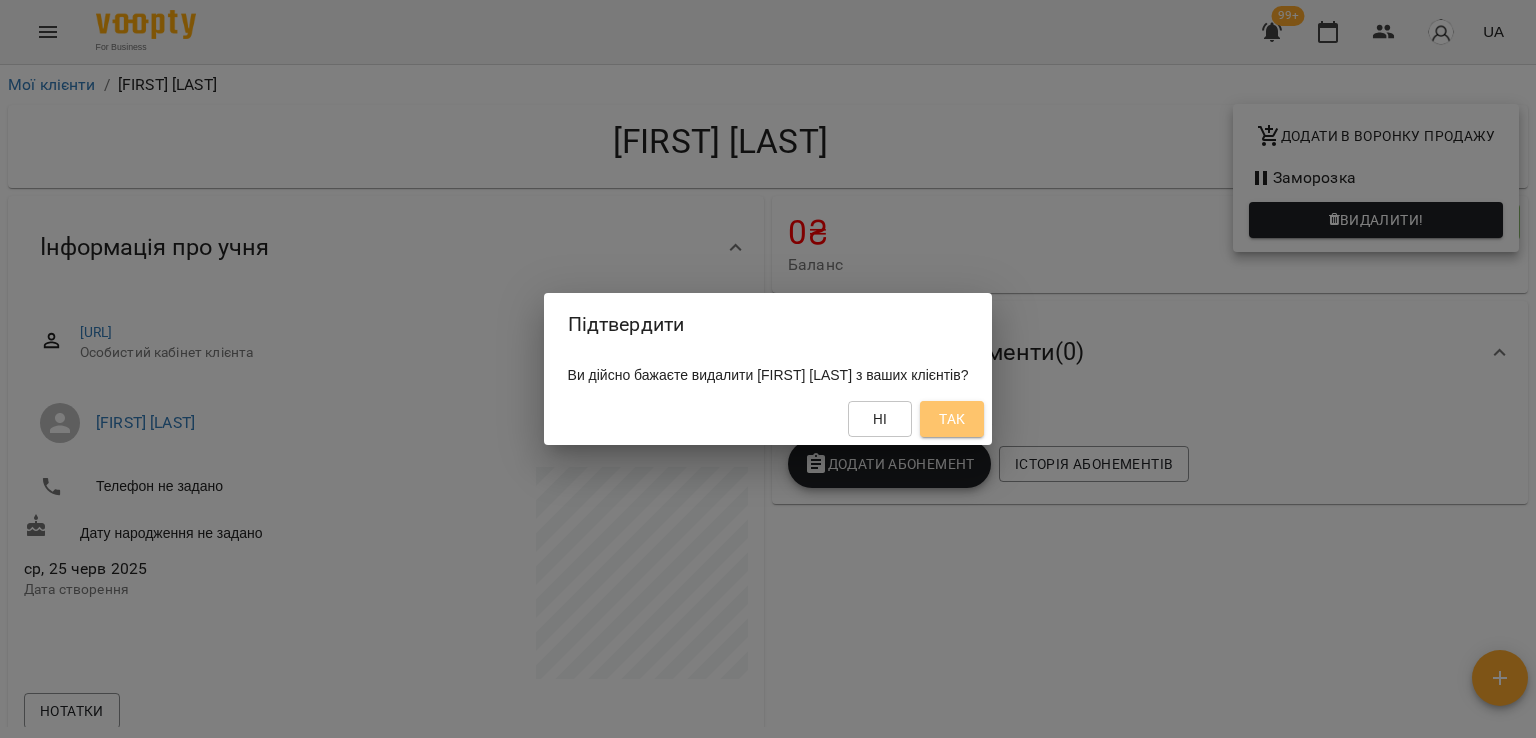 click on "Так" at bounding box center (952, 419) 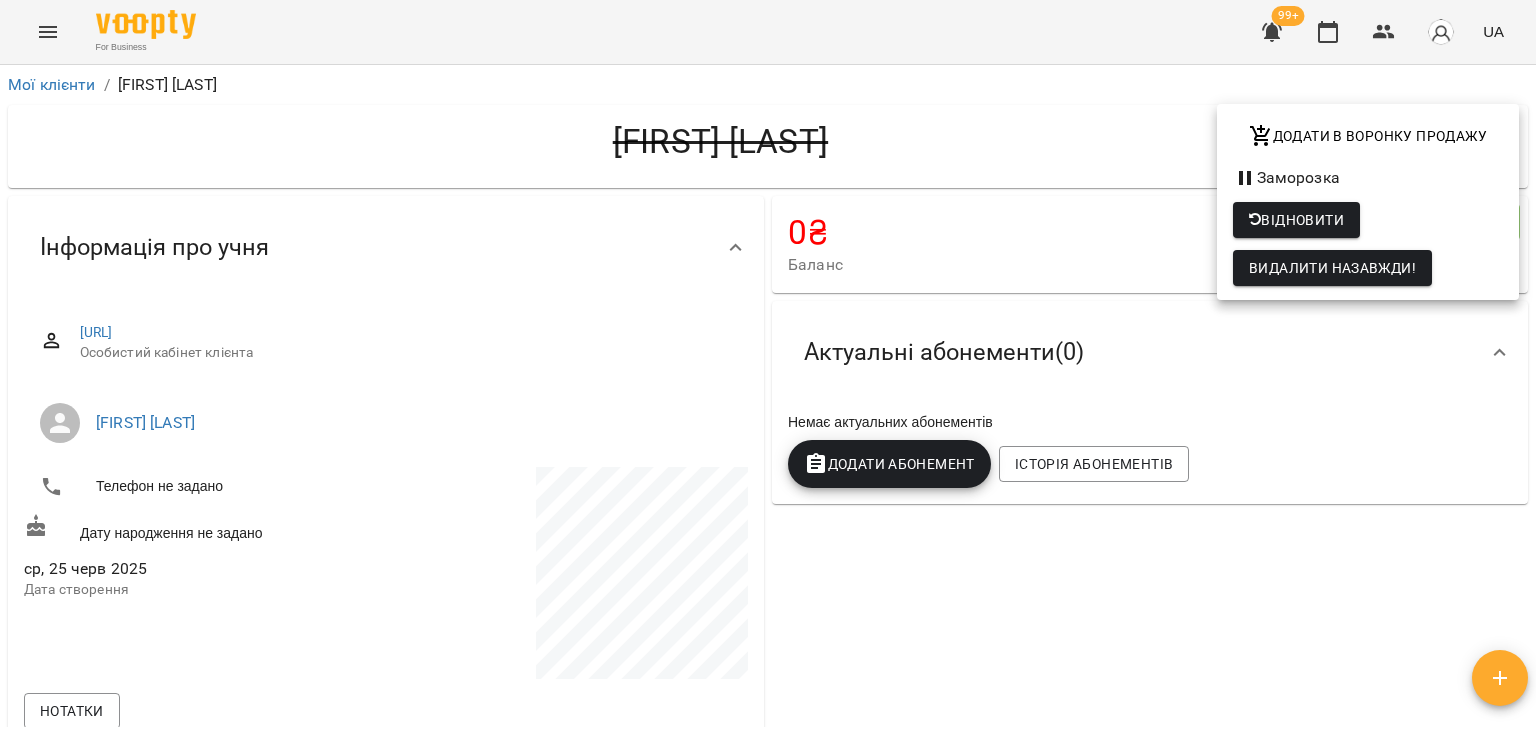 click at bounding box center (768, 369) 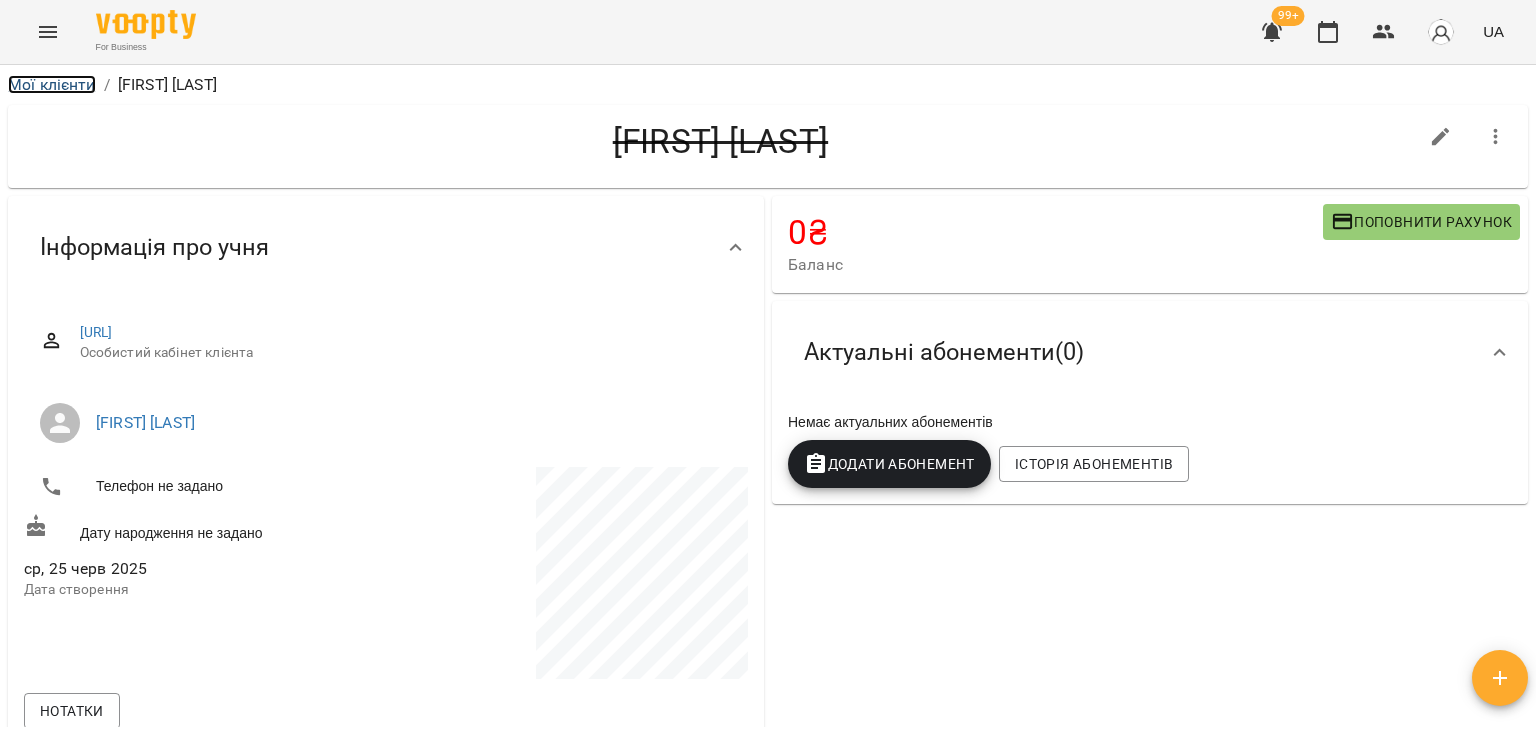 click on "Мої клієнти" at bounding box center (52, 84) 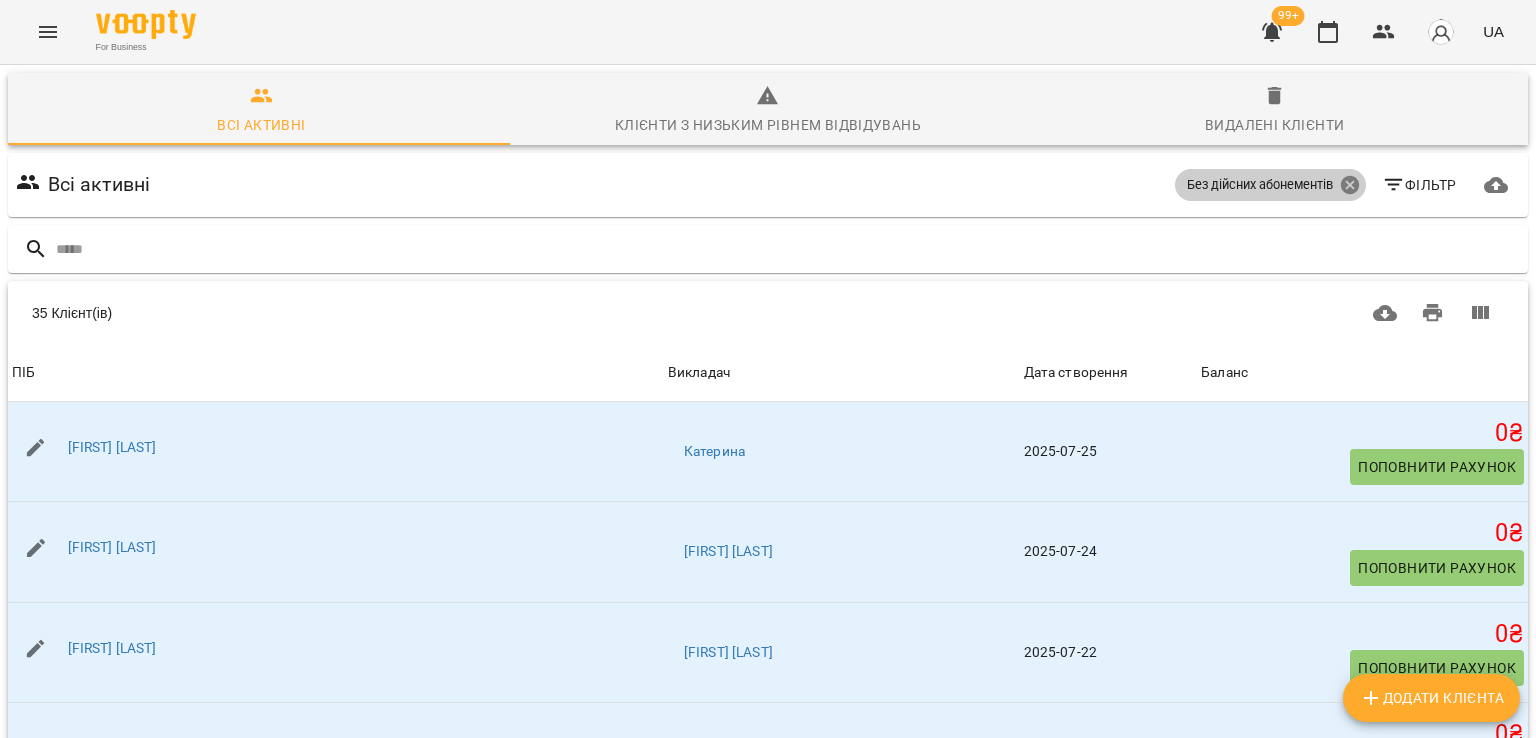 click 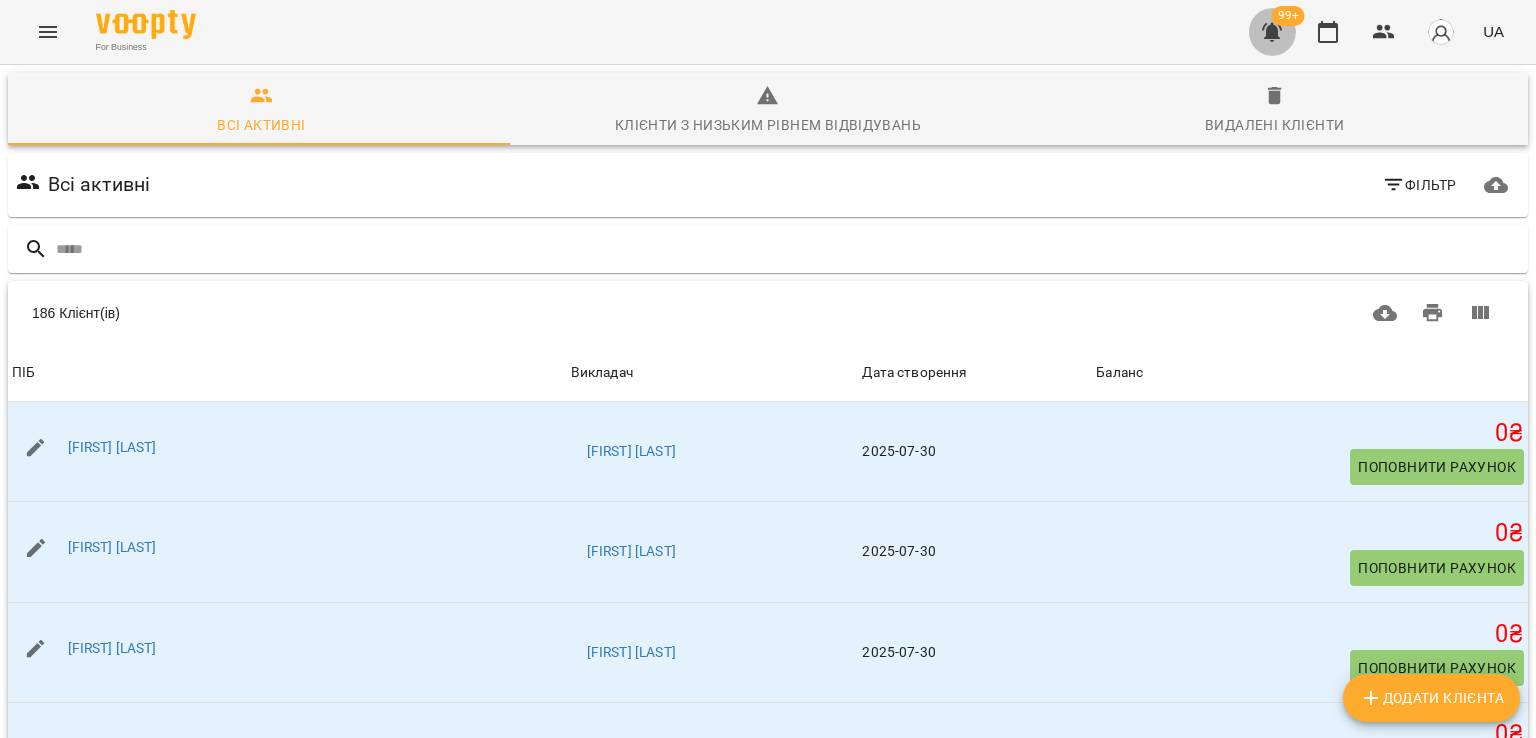 click at bounding box center [1272, 32] 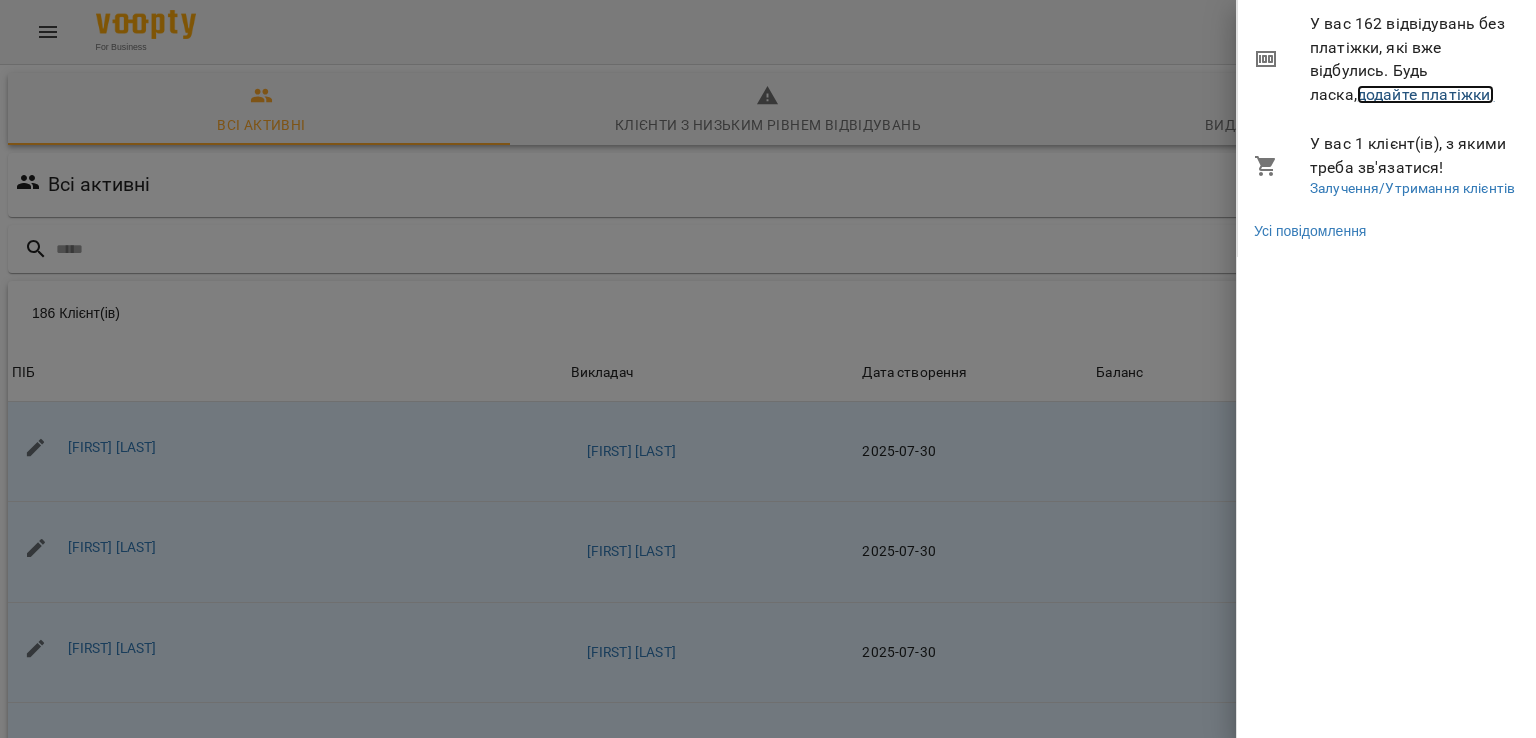 click on "додайте платіжки!" at bounding box center (1426, 94) 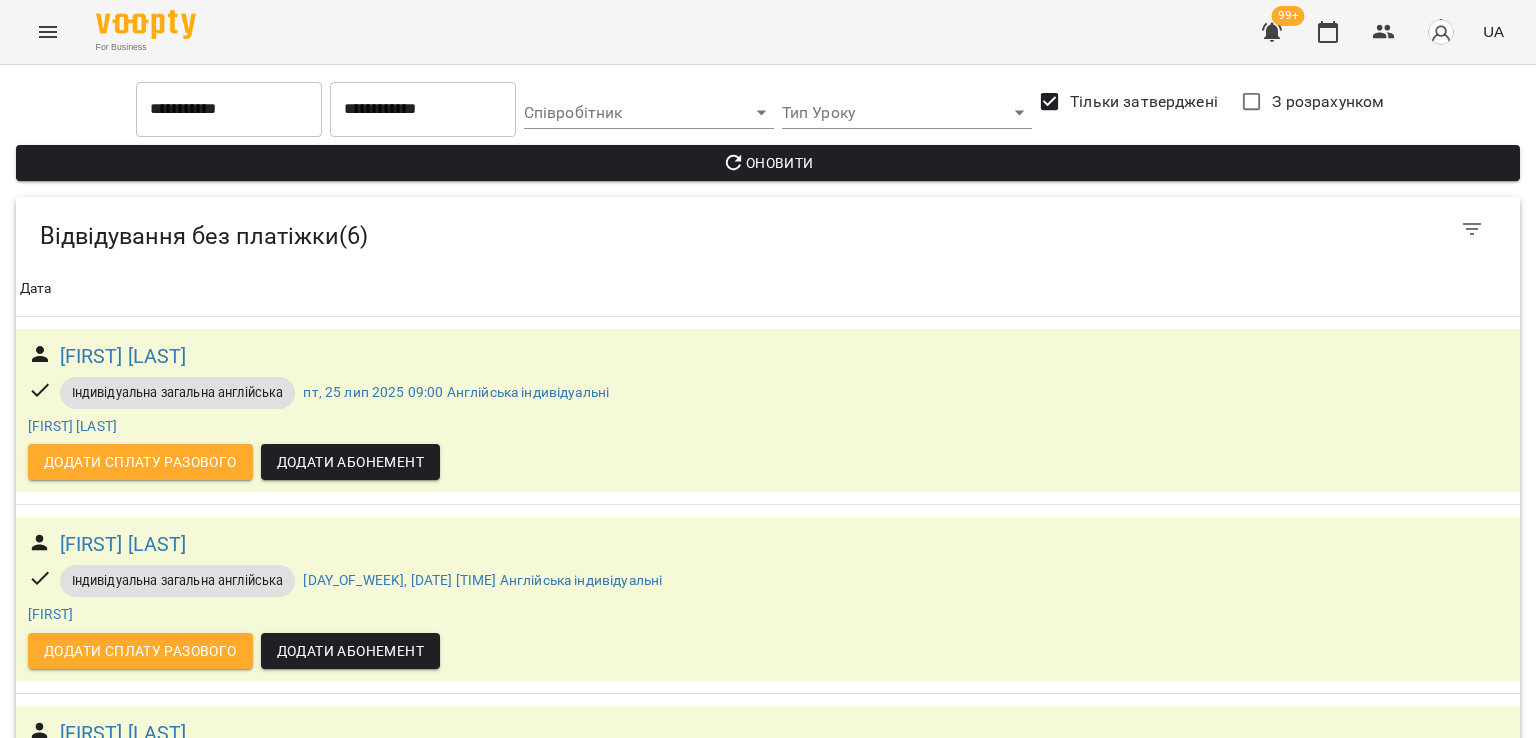 scroll, scrollTop: 723, scrollLeft: 0, axis: vertical 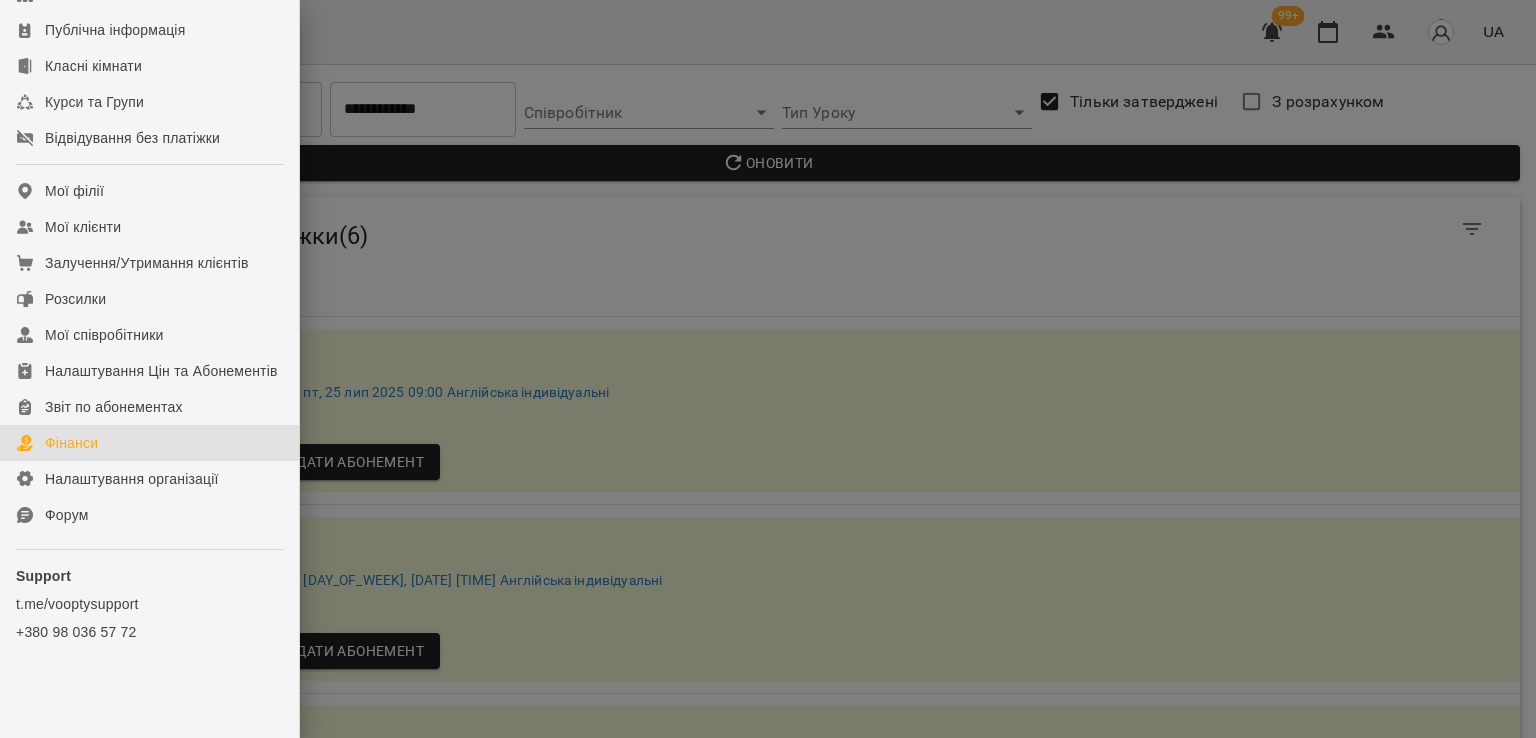 click on "Фінанси" at bounding box center (149, 443) 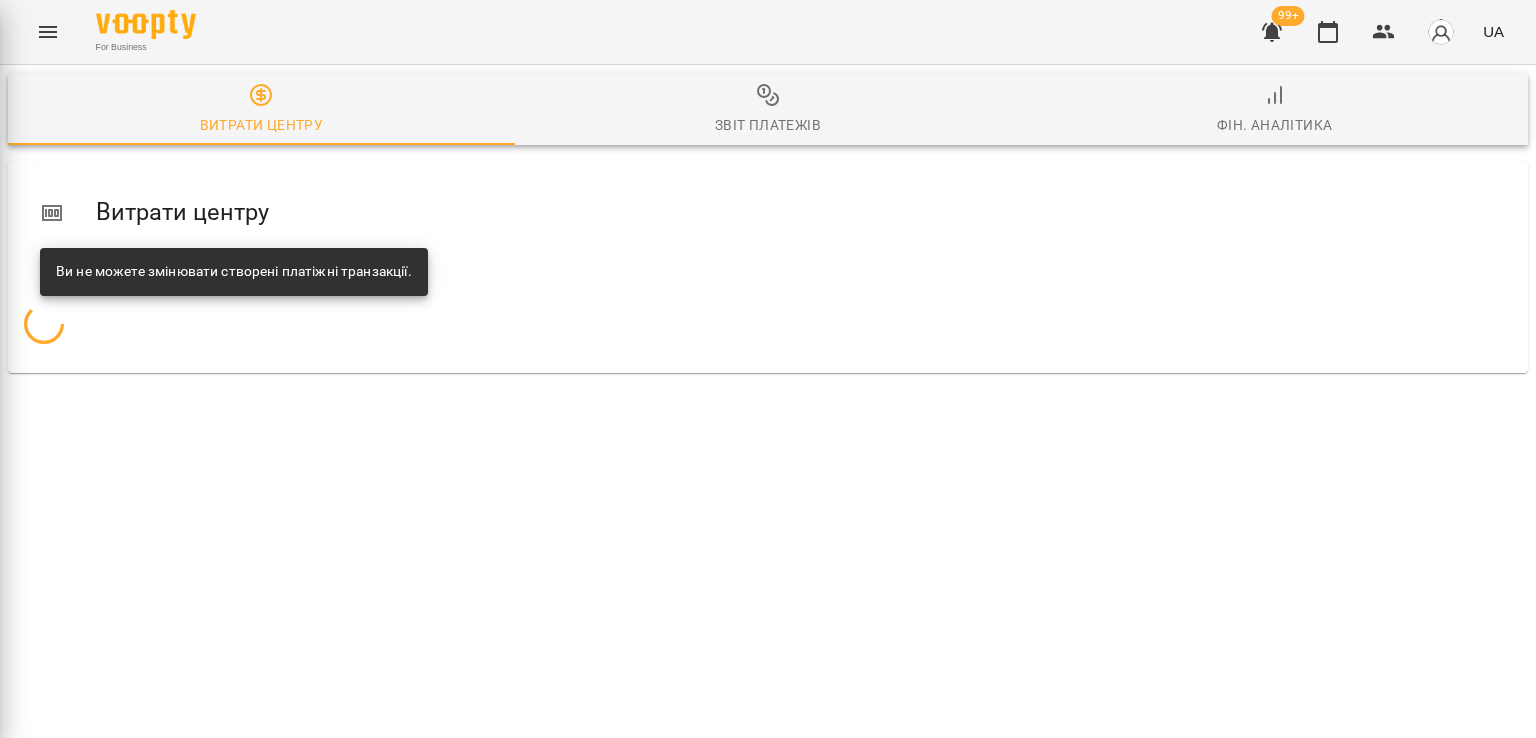 scroll, scrollTop: 0, scrollLeft: 0, axis: both 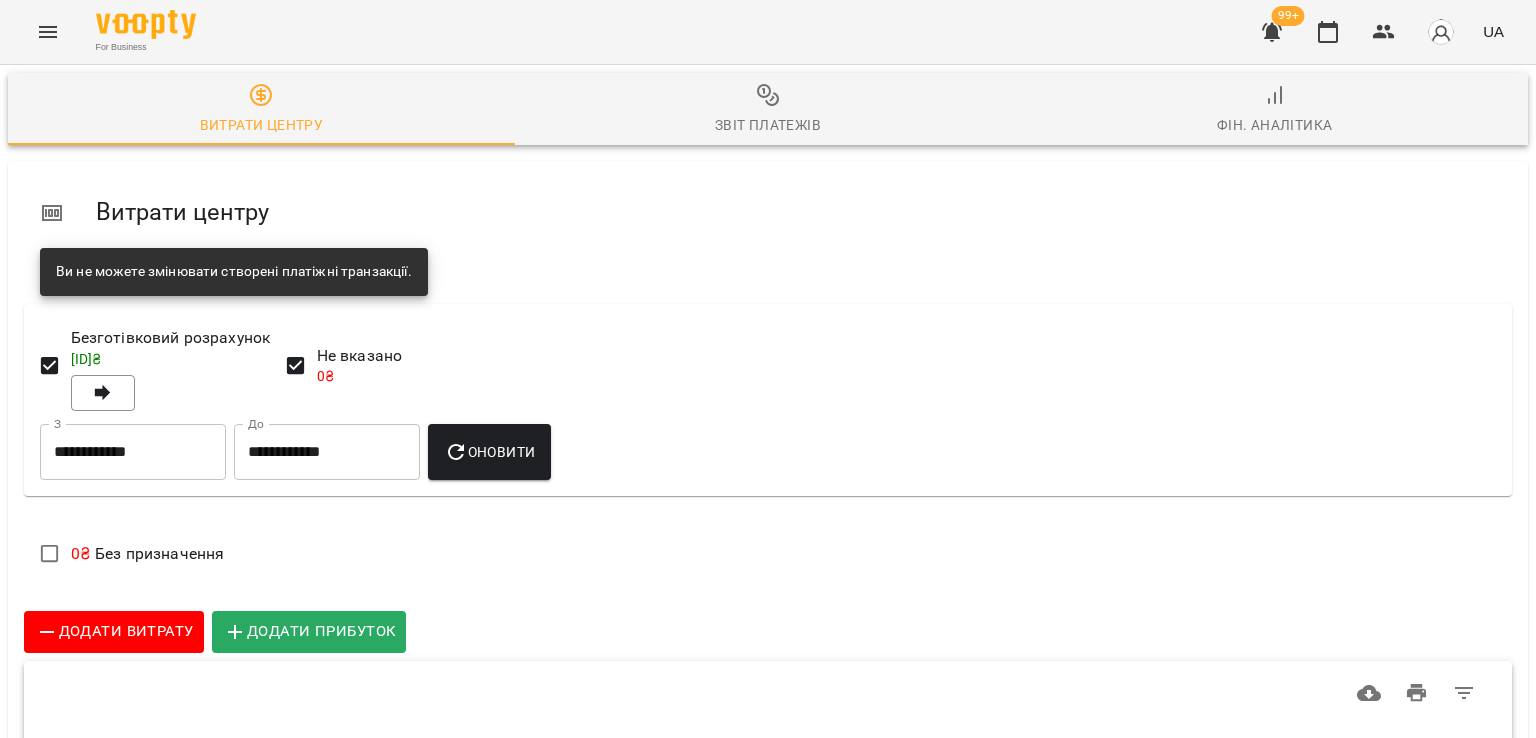 click on "Фін. Аналітика" at bounding box center (1274, 110) 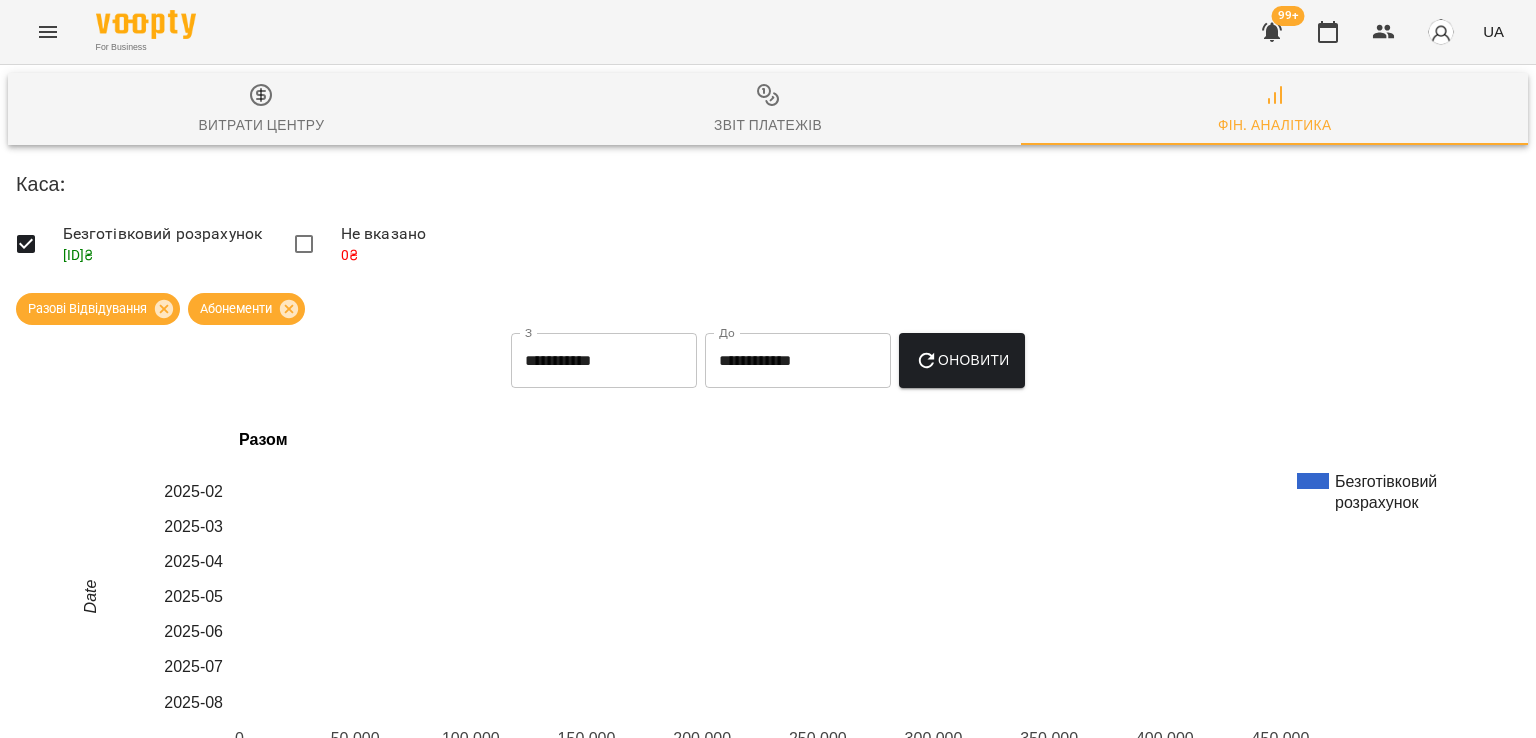 scroll, scrollTop: 300, scrollLeft: 0, axis: vertical 